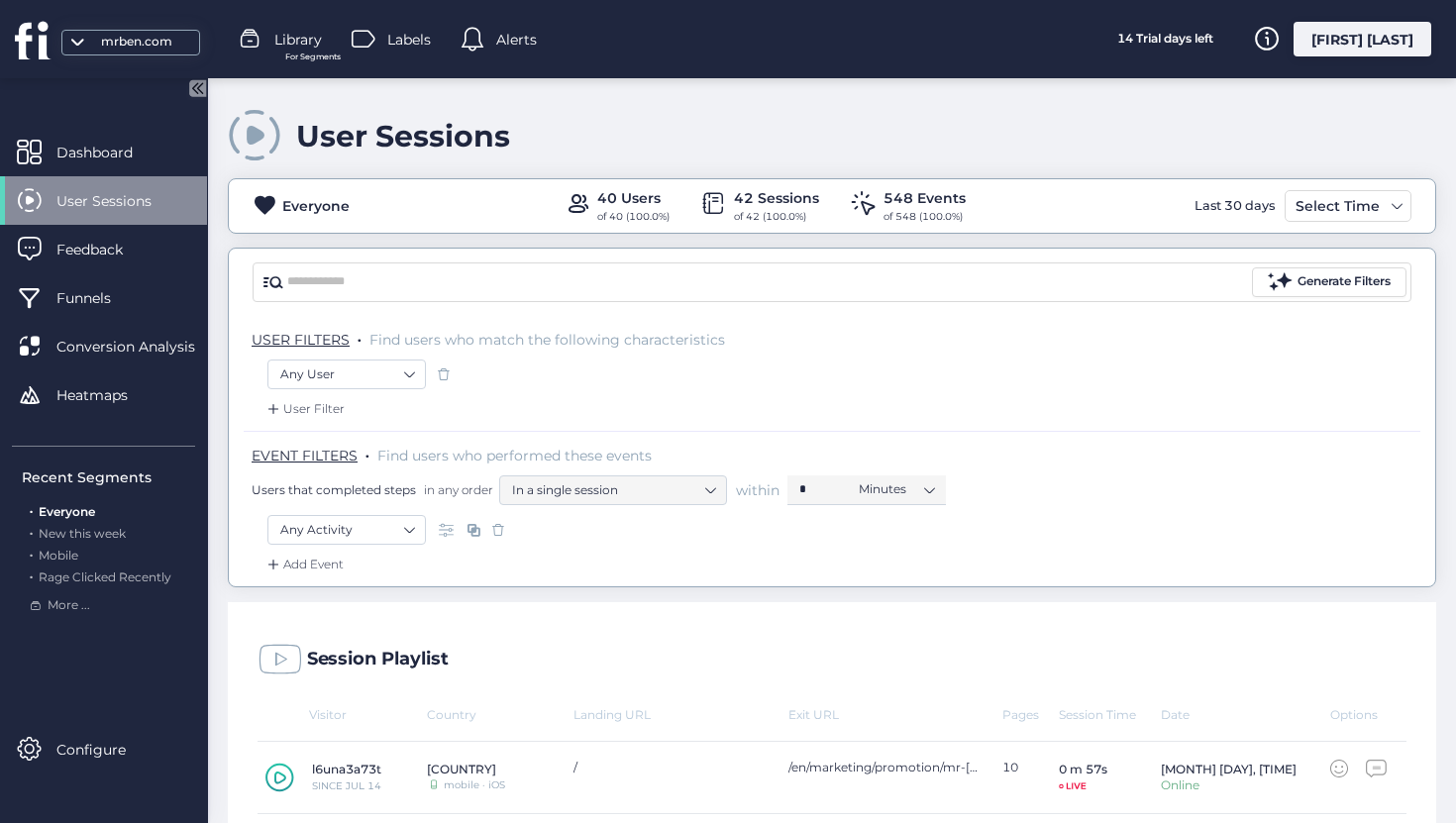 scroll, scrollTop: 0, scrollLeft: 0, axis: both 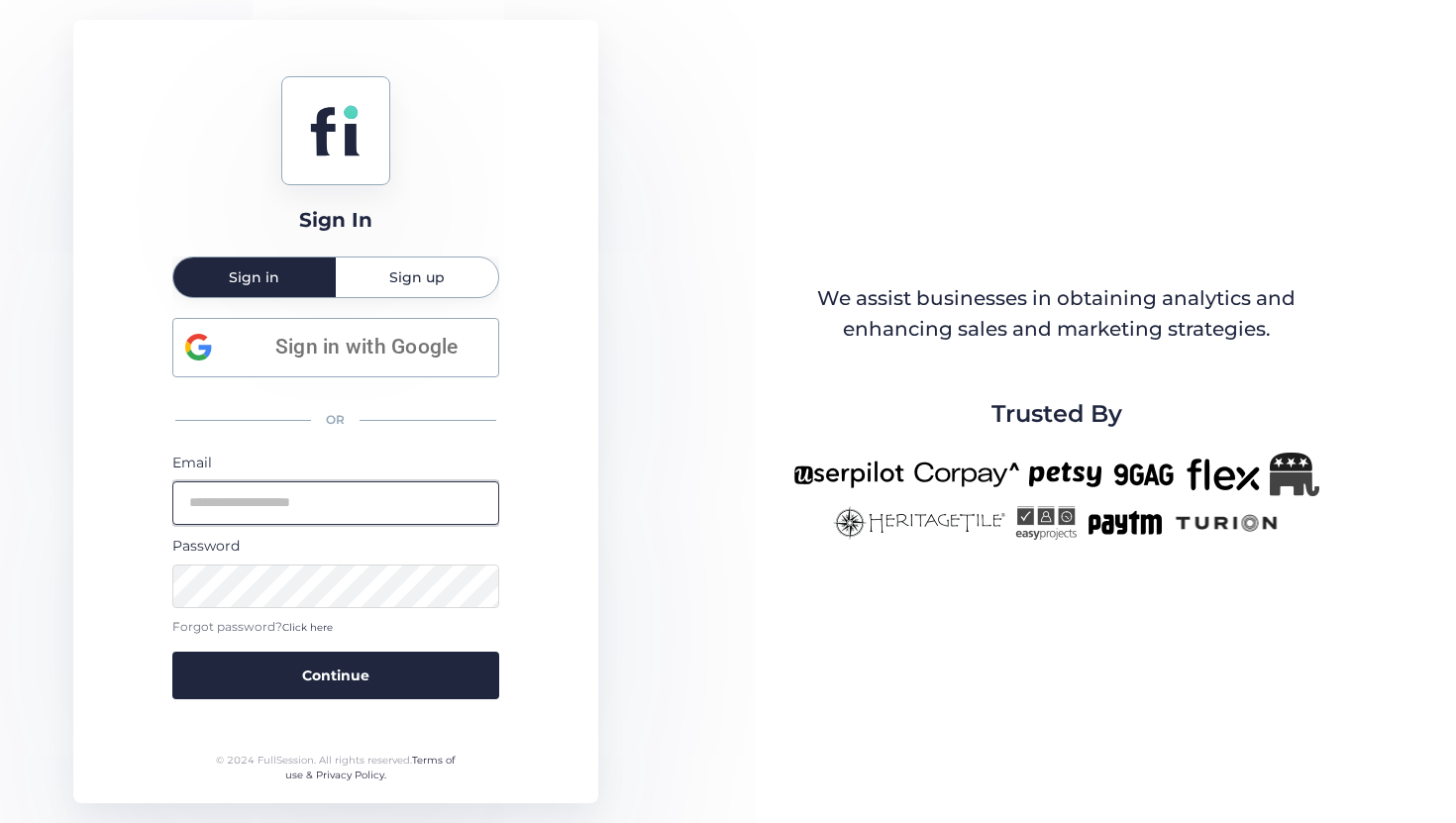 click at bounding box center [336, 503] 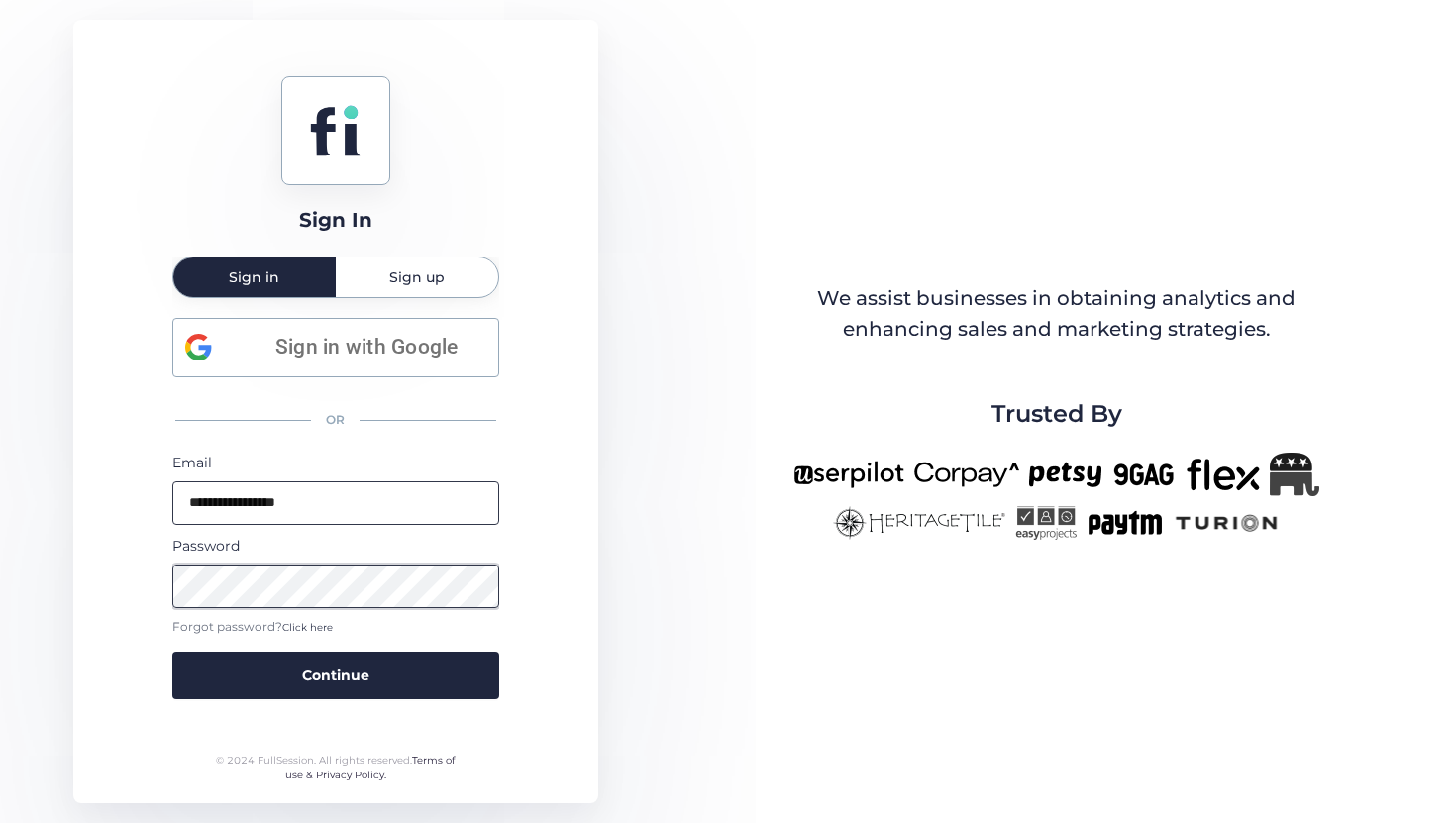 click on "Continue" at bounding box center (336, 675) 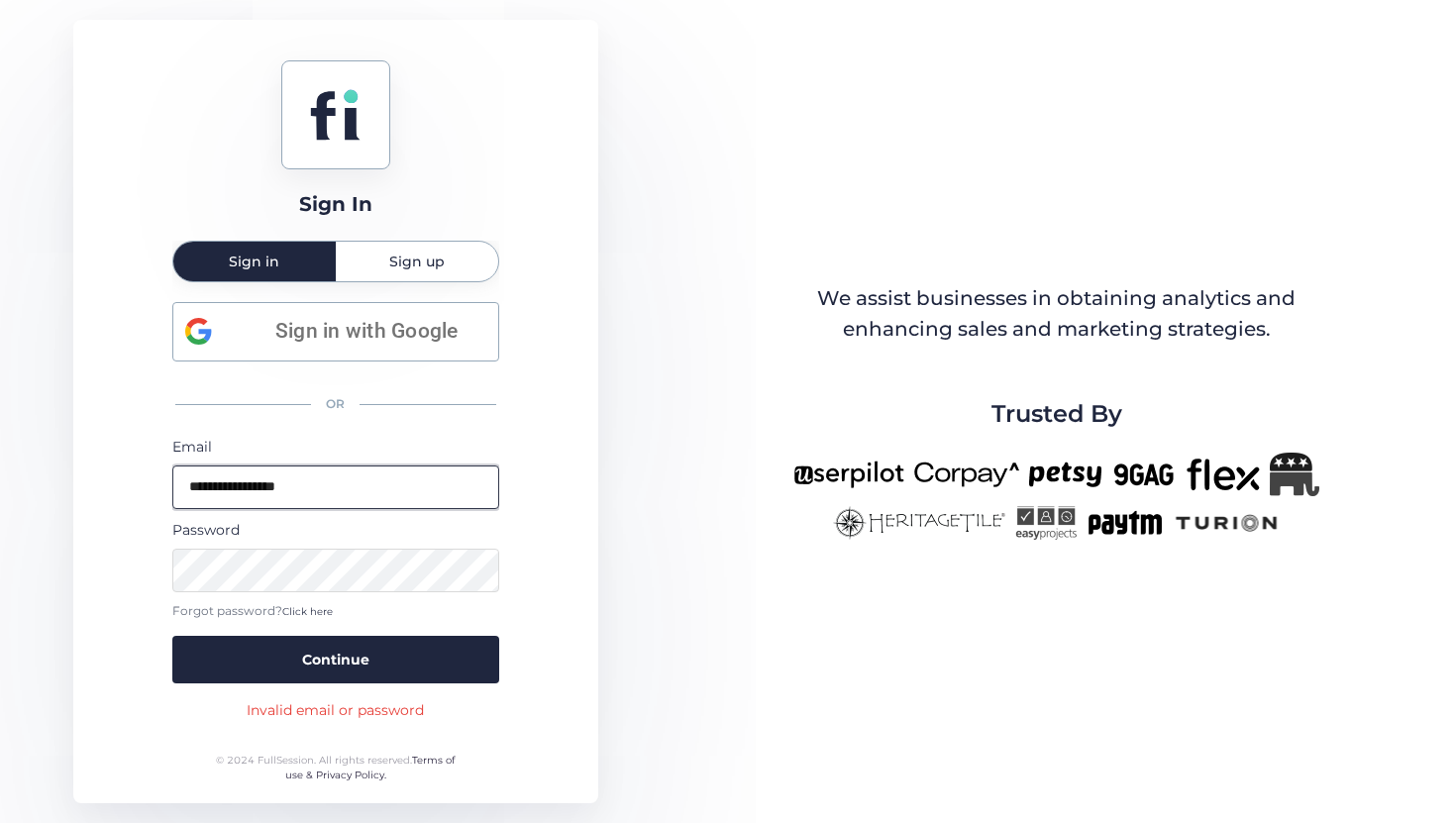 click on "**********" at bounding box center [336, 487] 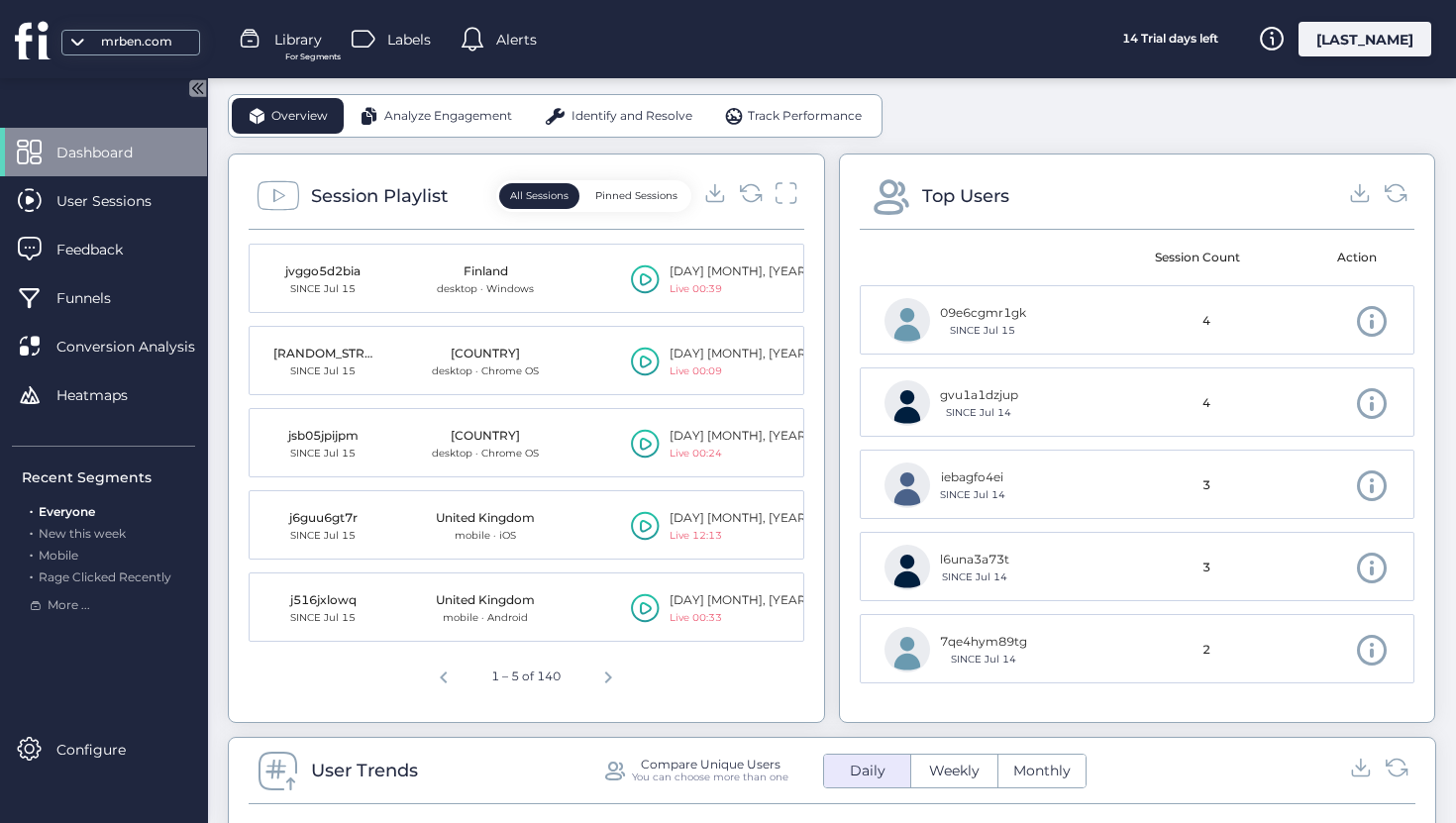 scroll, scrollTop: 528, scrollLeft: 0, axis: vertical 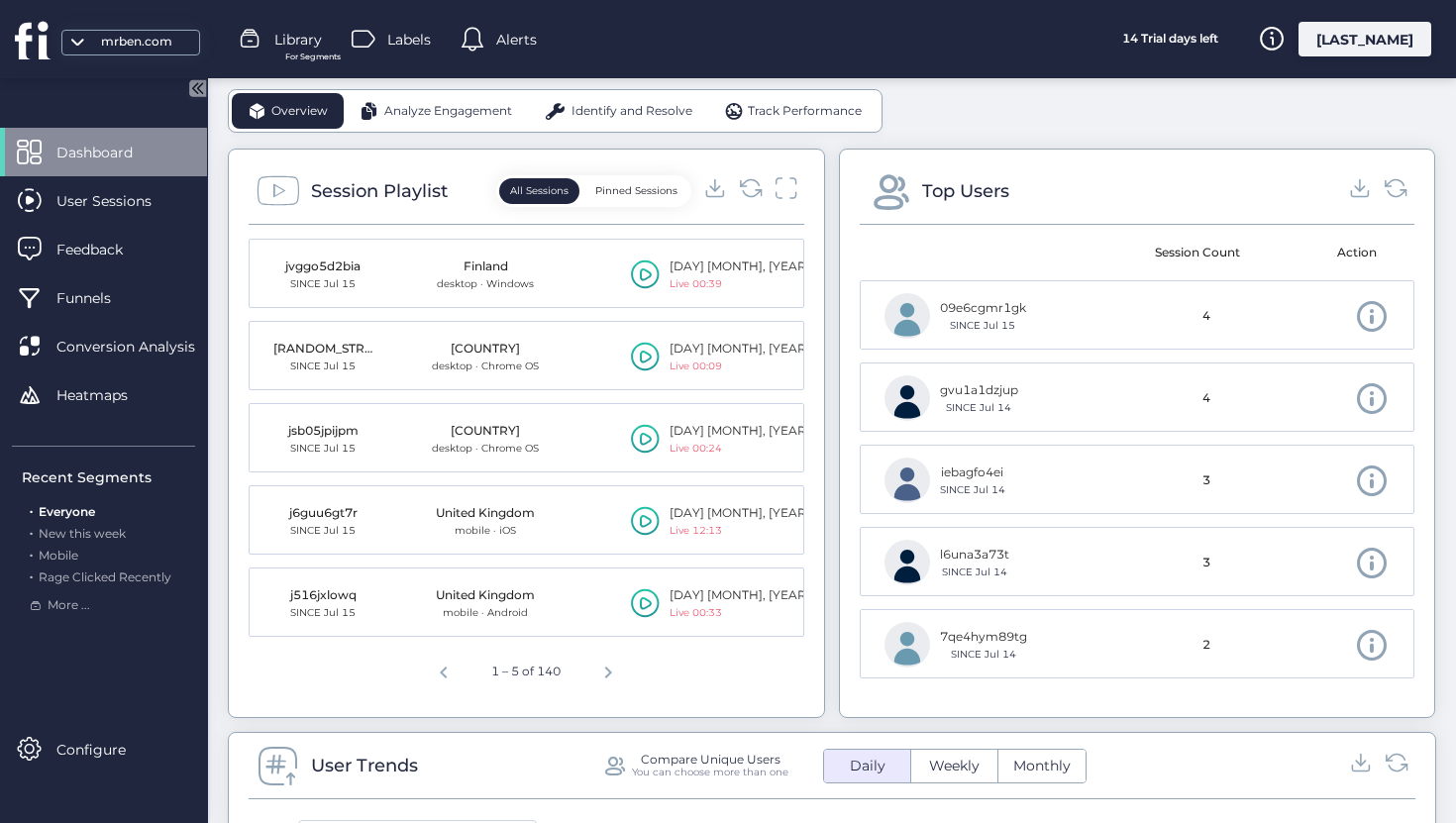 click 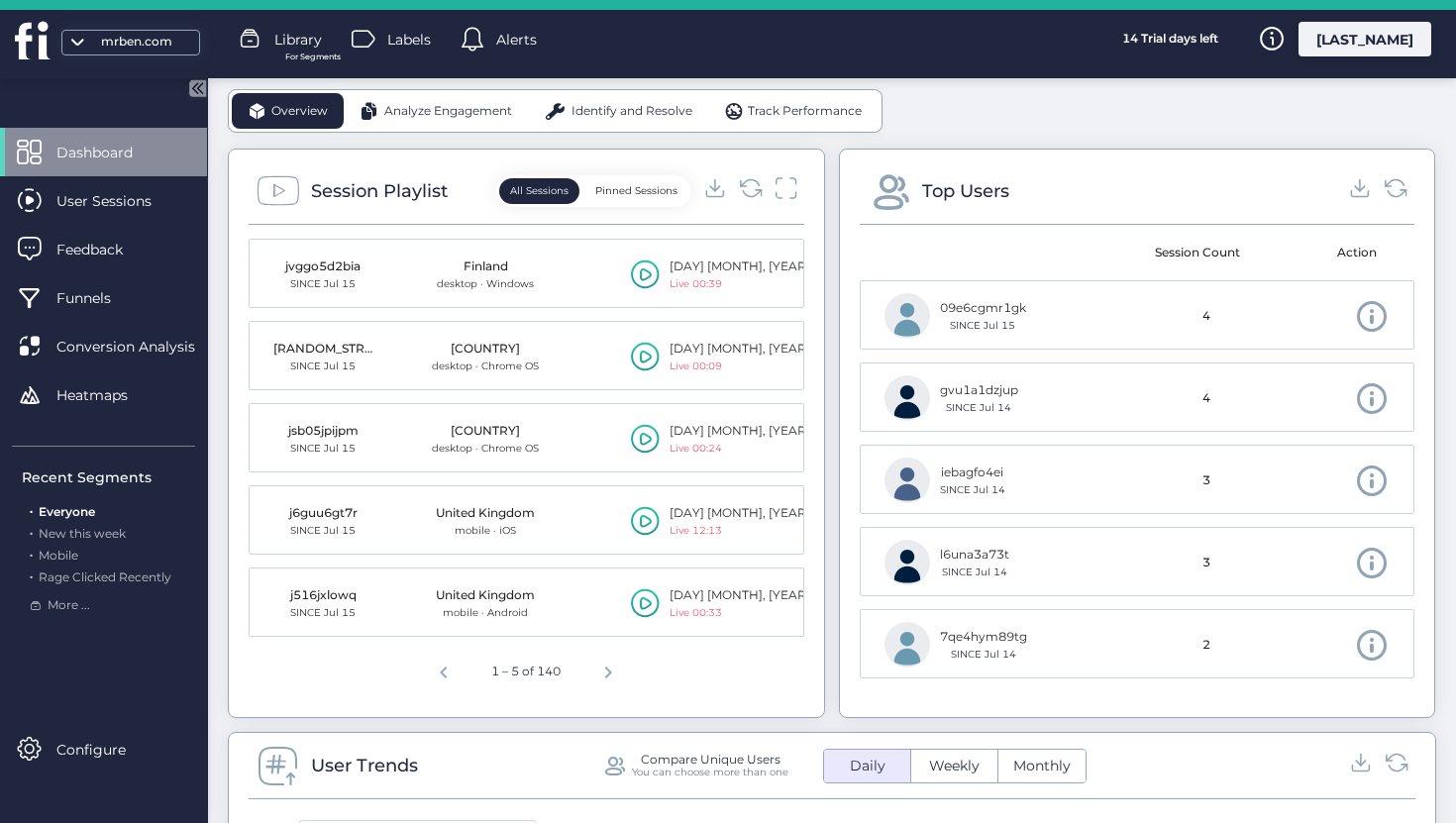 scroll, scrollTop: 0, scrollLeft: 0, axis: both 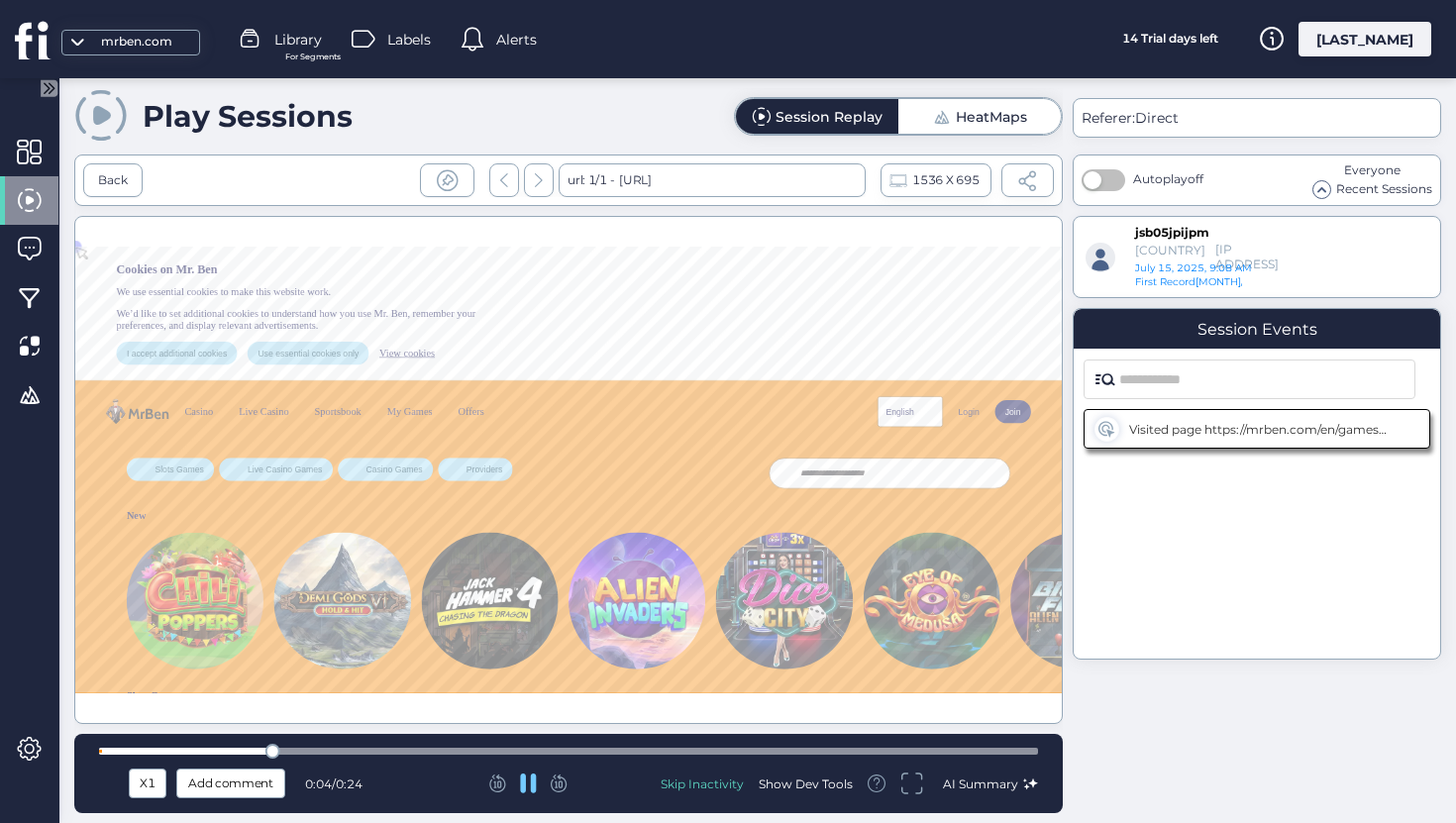click at bounding box center (569, 751) 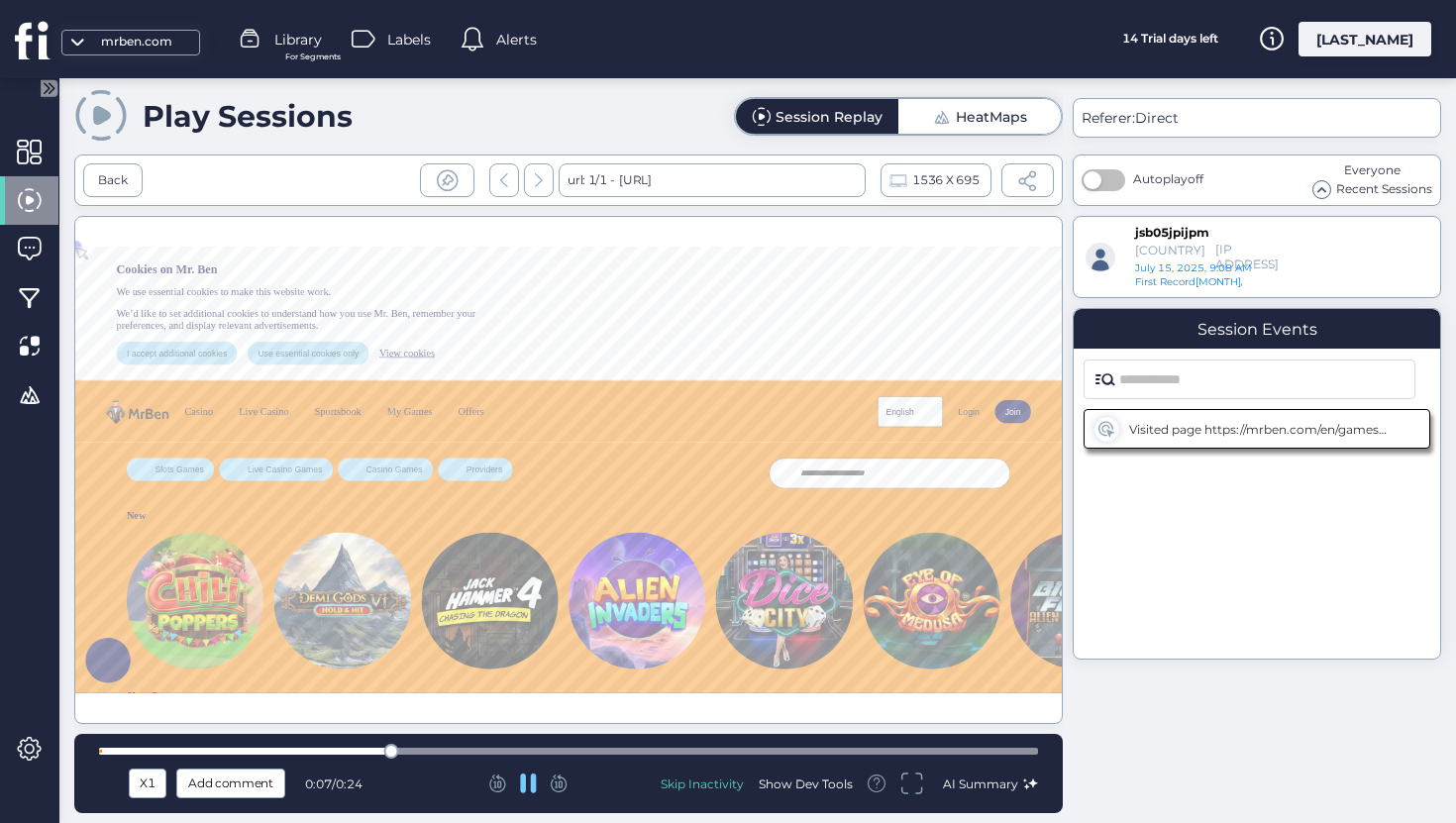 scroll, scrollTop: 0, scrollLeft: 0, axis: both 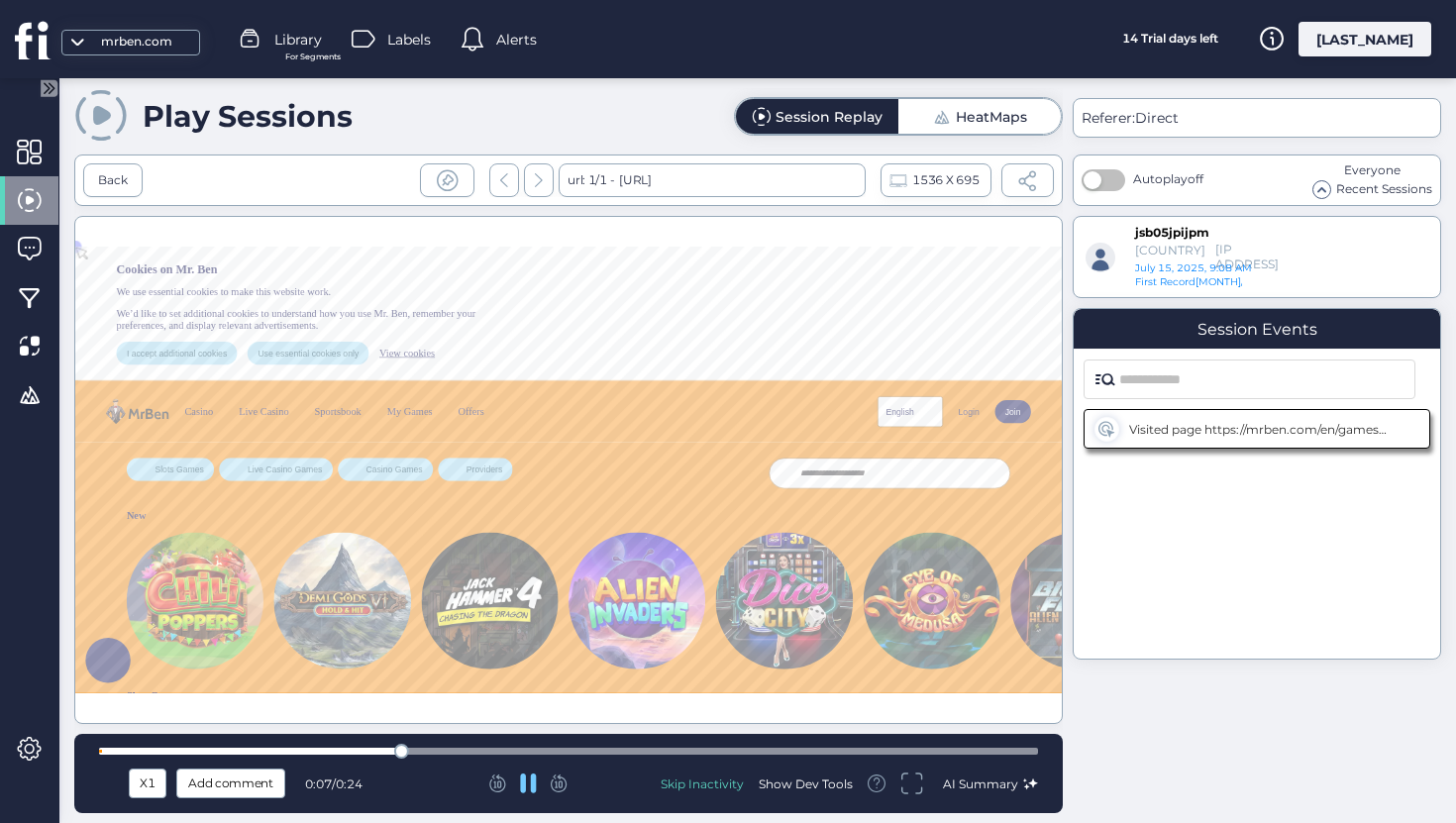 click on "X1 Add comment 0:07 / 0:24 Skip Inactivity Show Dev Tools AI Summary" at bounding box center [569, 773] 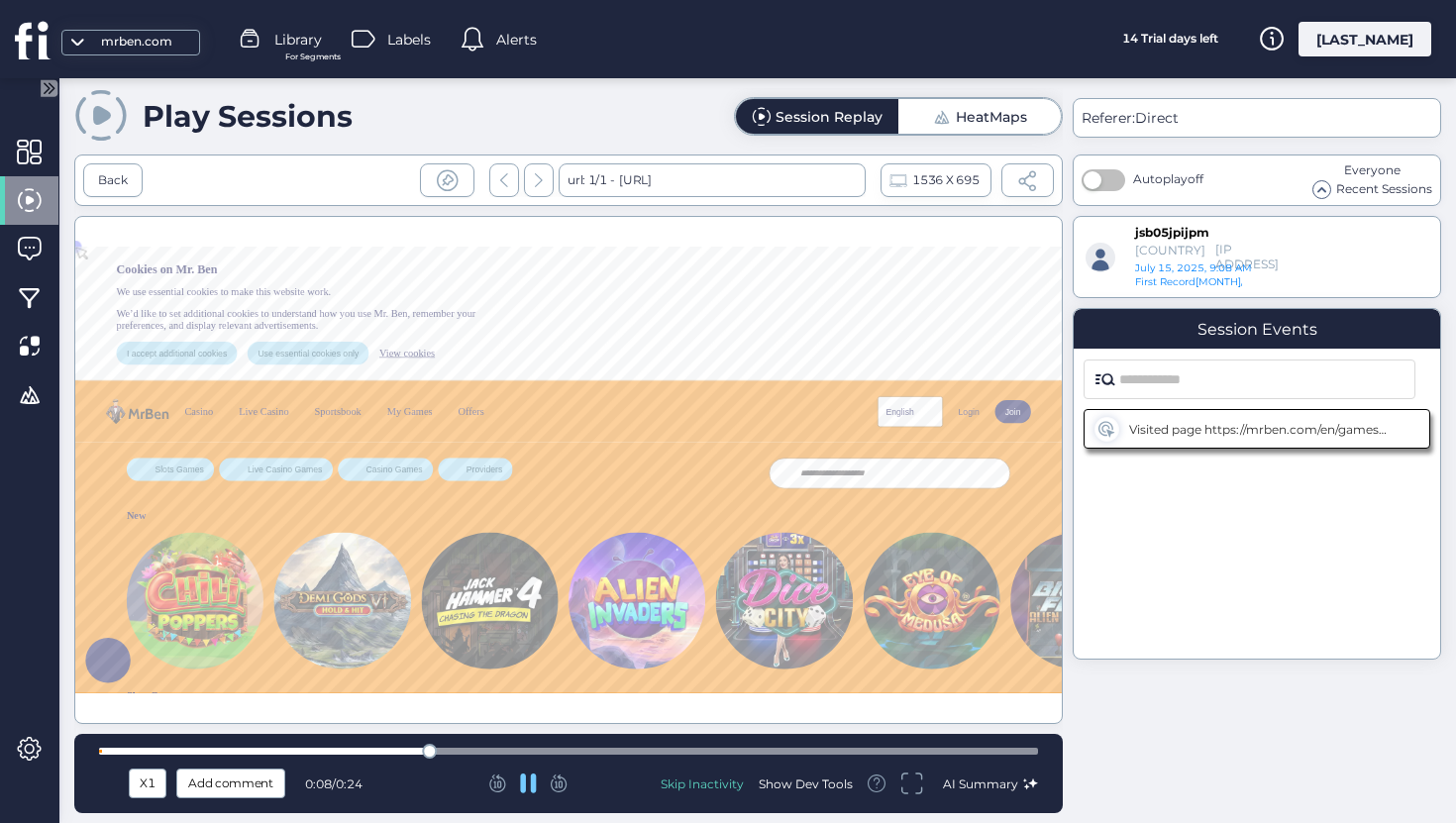 click at bounding box center [569, 751] 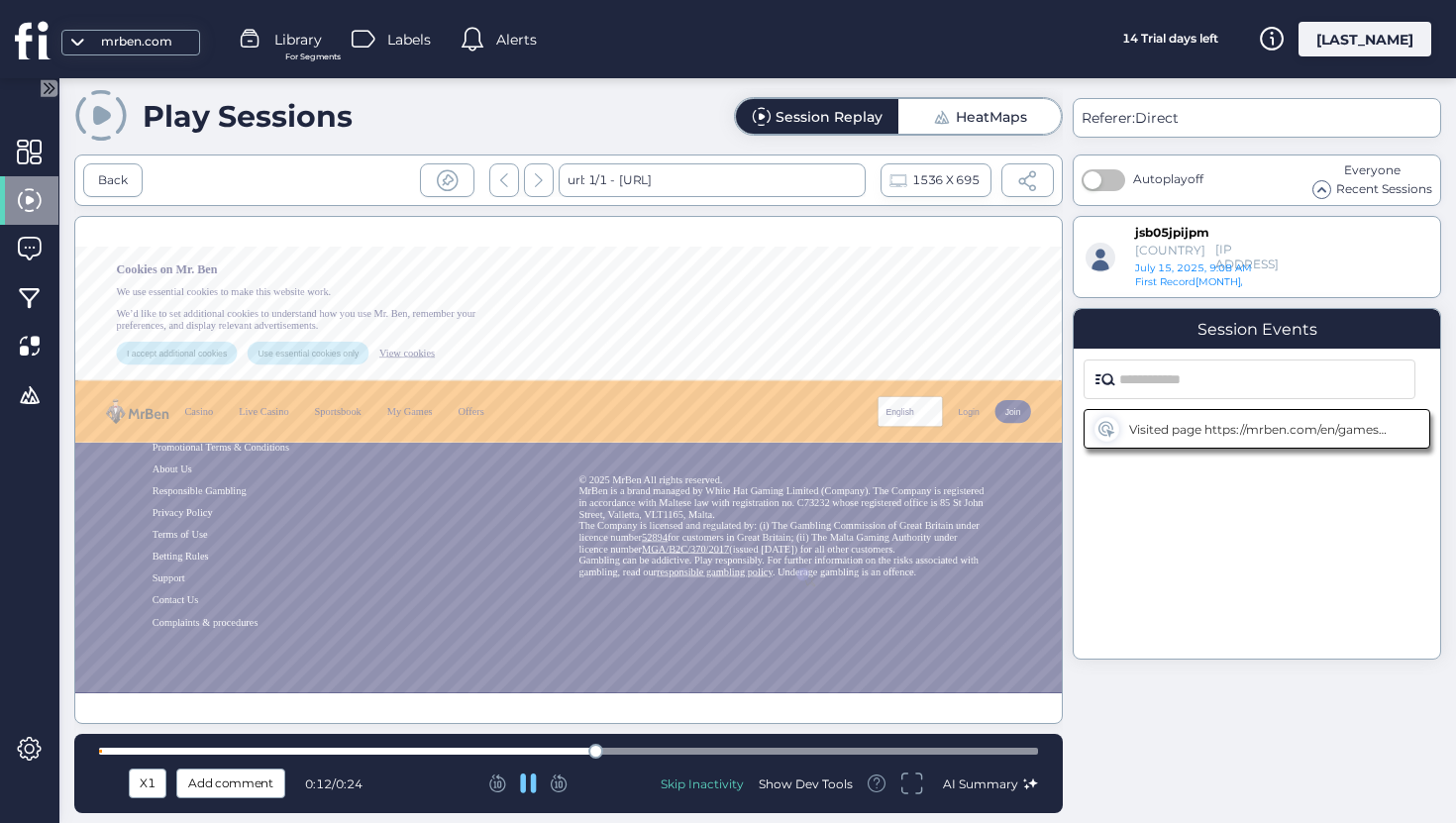 click on "X1 Add comment 0:12 / 0:24  Skip Inactivity   Show Dev Tools  AI Summary" at bounding box center (569, 773) 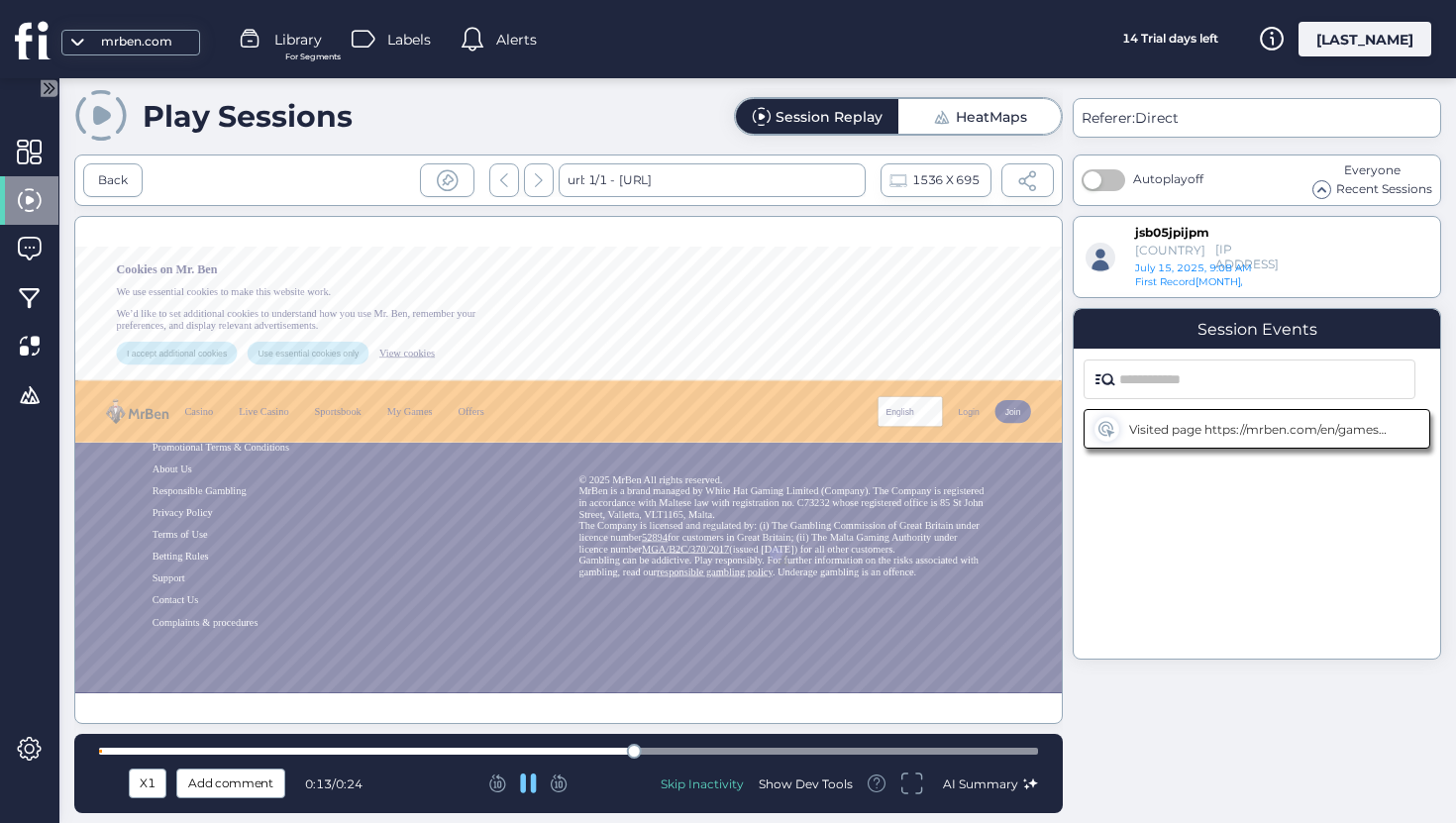 click at bounding box center [569, 751] 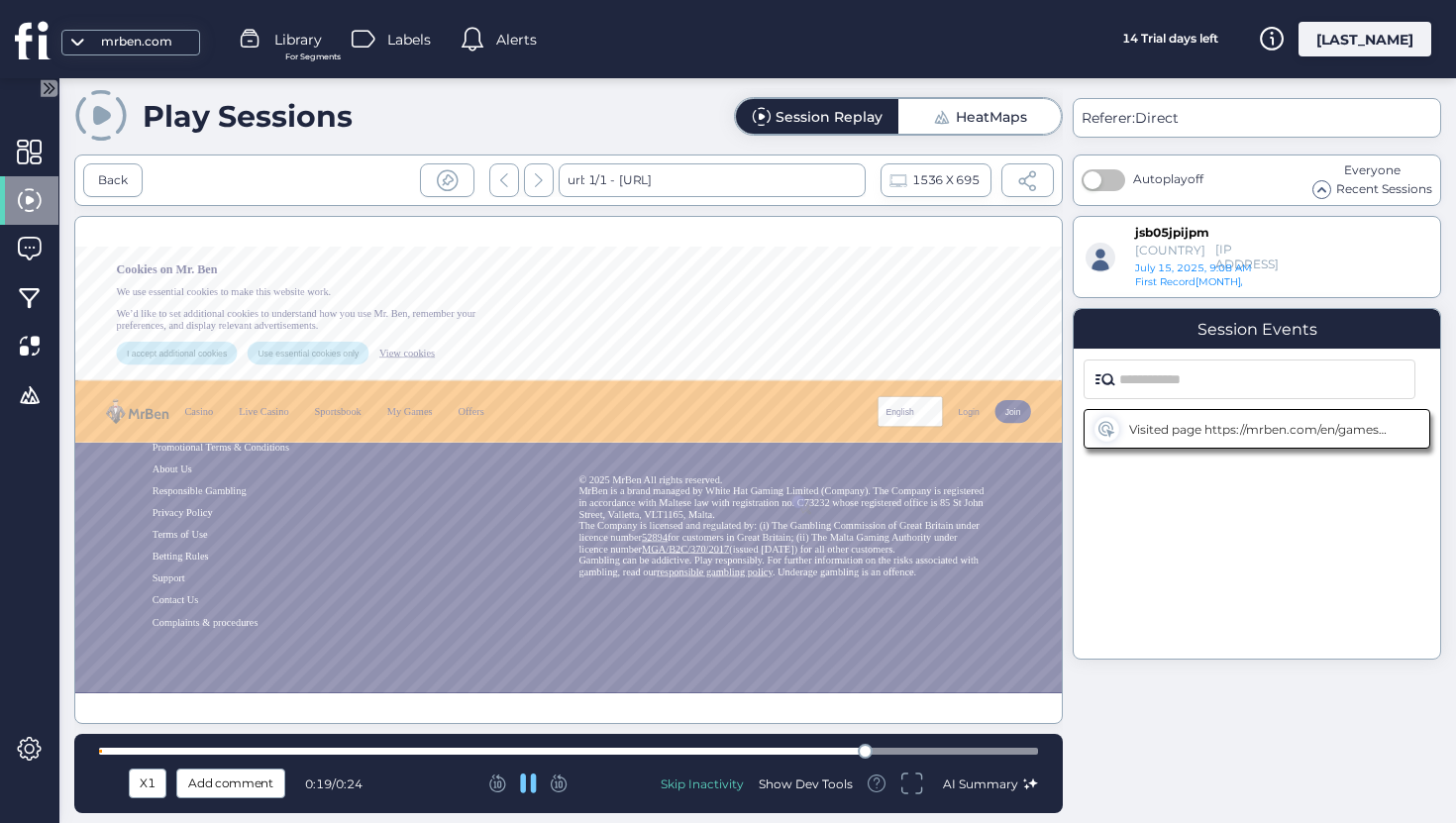 click on "X1 Add comment 0:19 / 0:24 Skip Inactivity Show Dev Tools AI Summary" at bounding box center [569, 773] 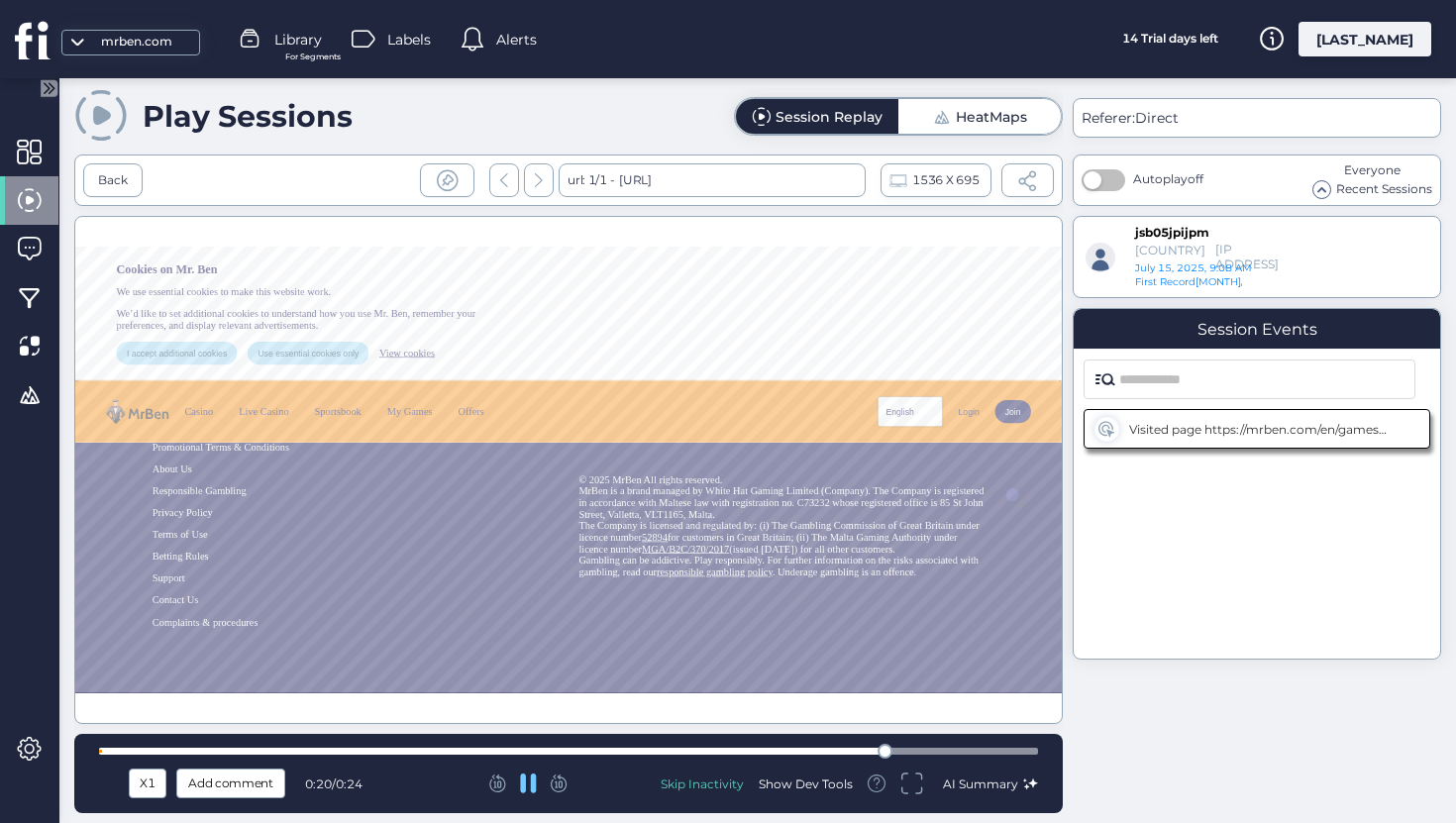 click at bounding box center [569, 751] 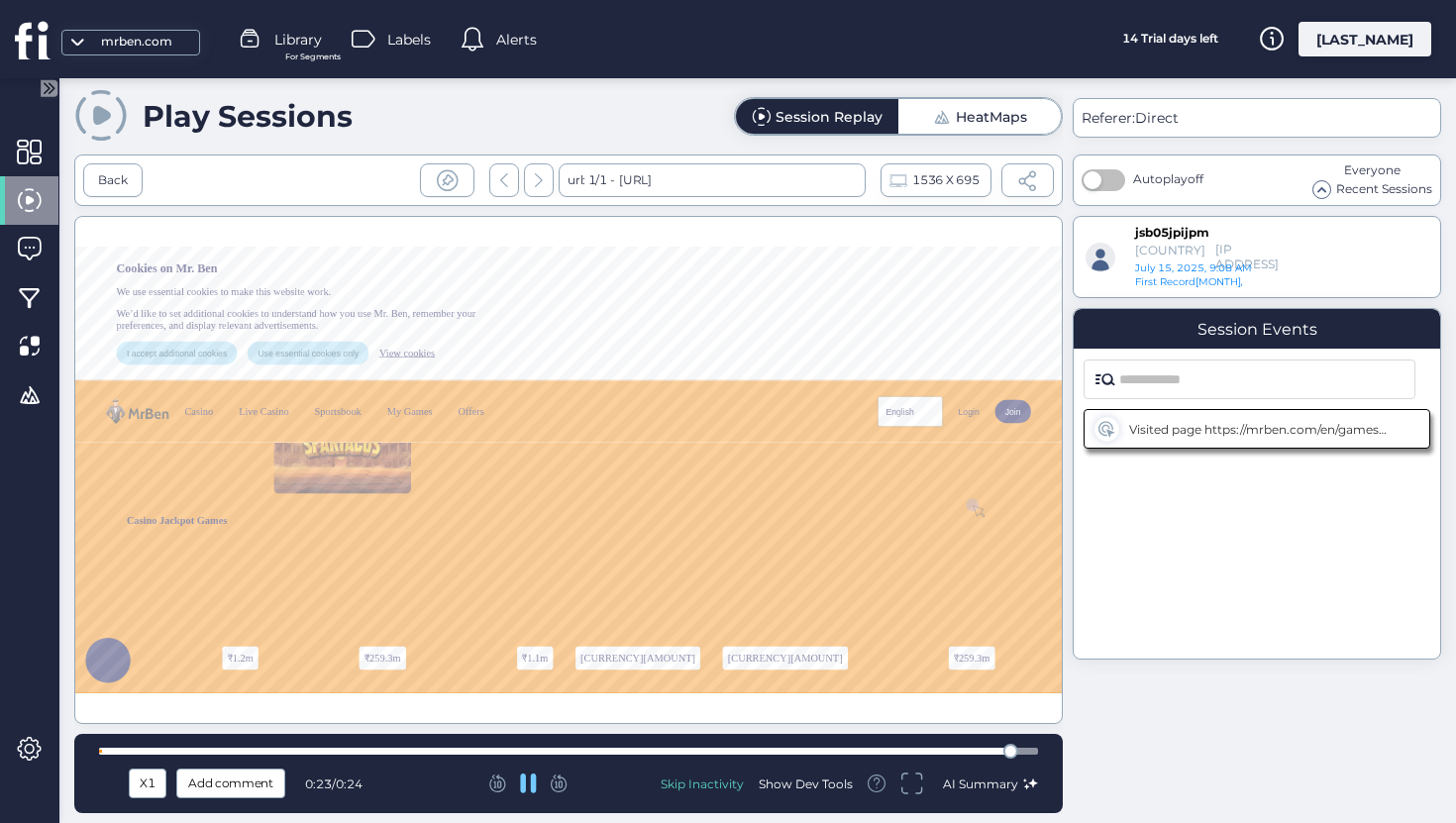 scroll, scrollTop: 0, scrollLeft: 0, axis: both 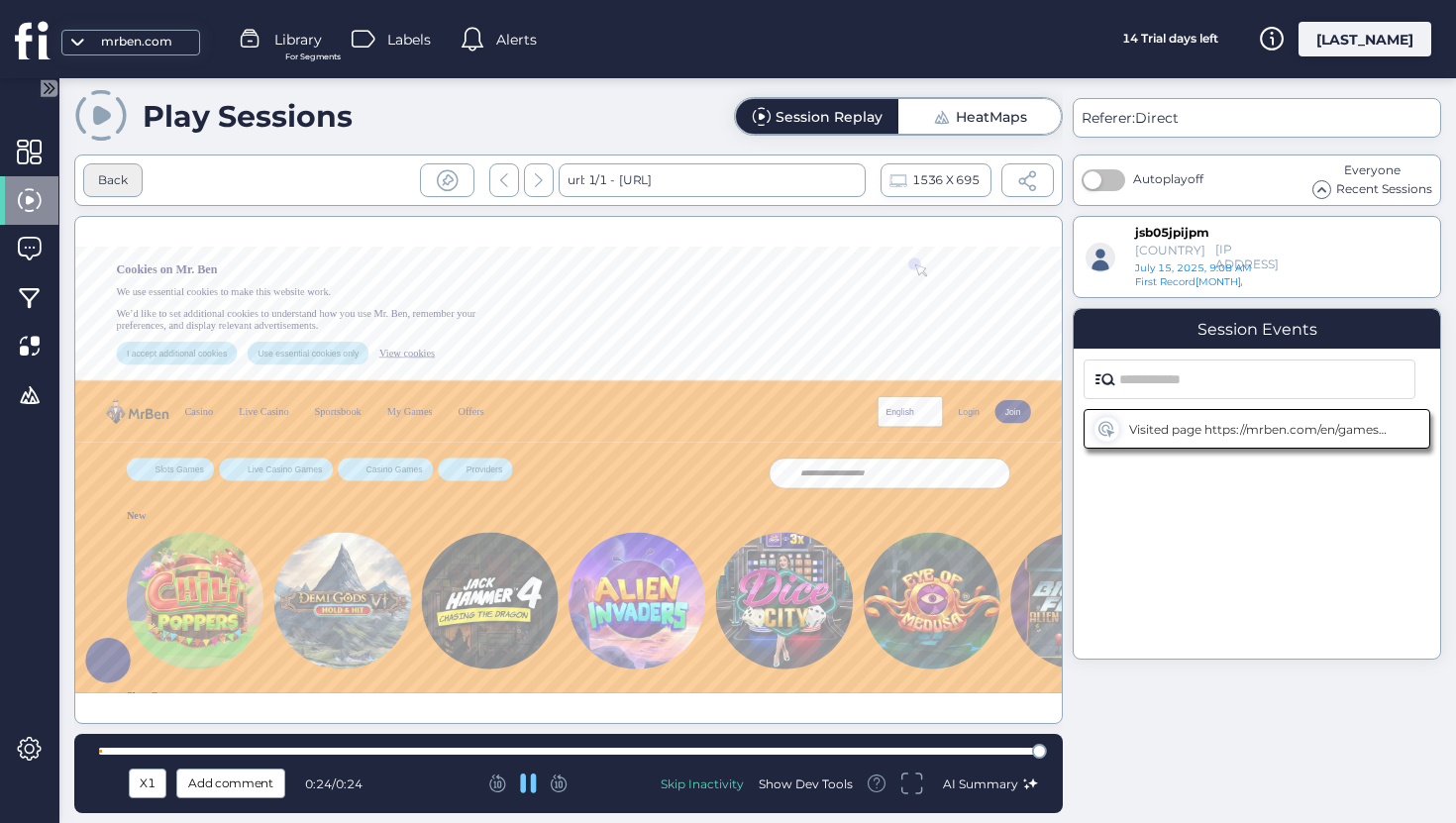 click on "Back" at bounding box center [113, 180] 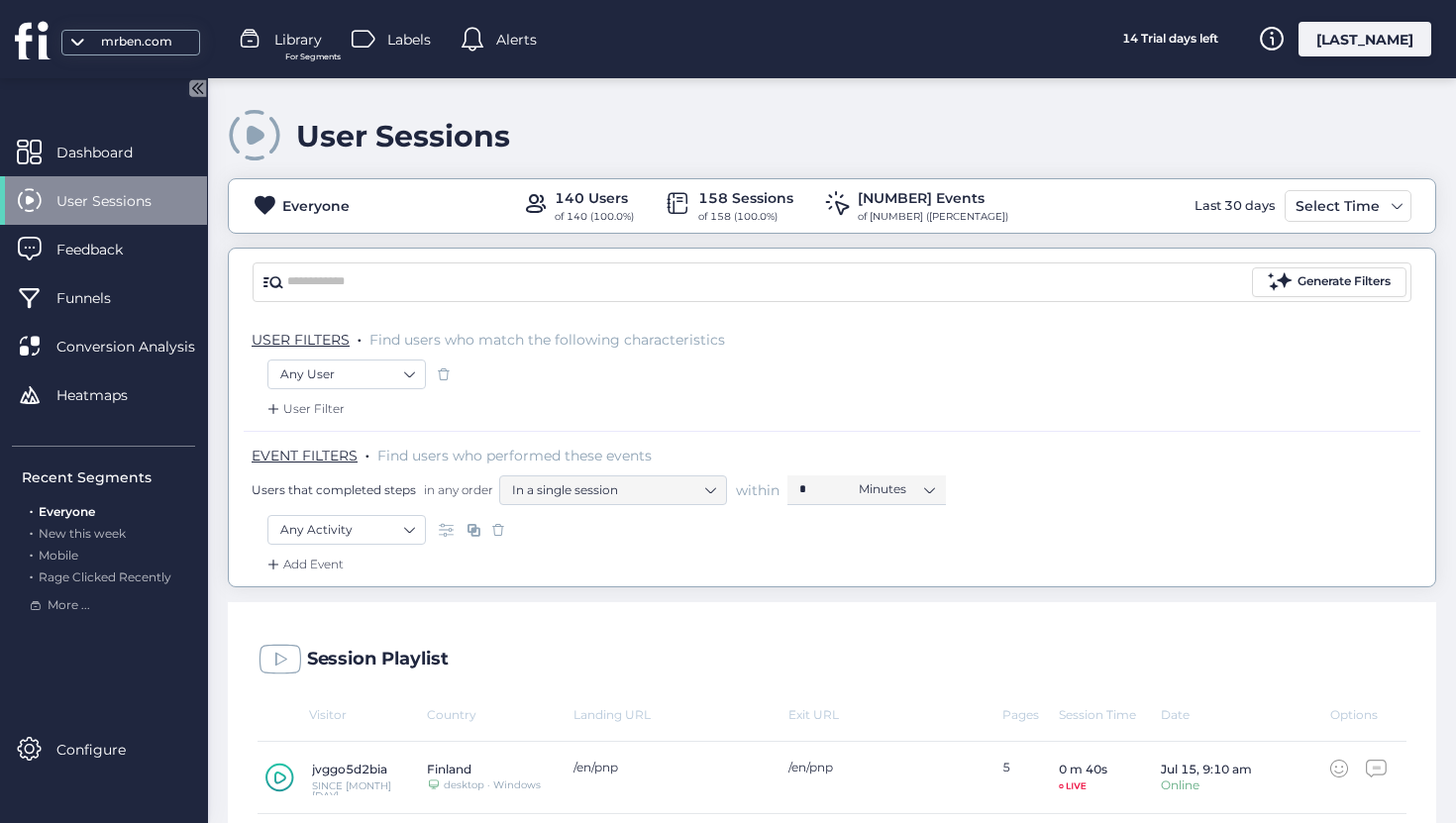 scroll, scrollTop: 453, scrollLeft: 0, axis: vertical 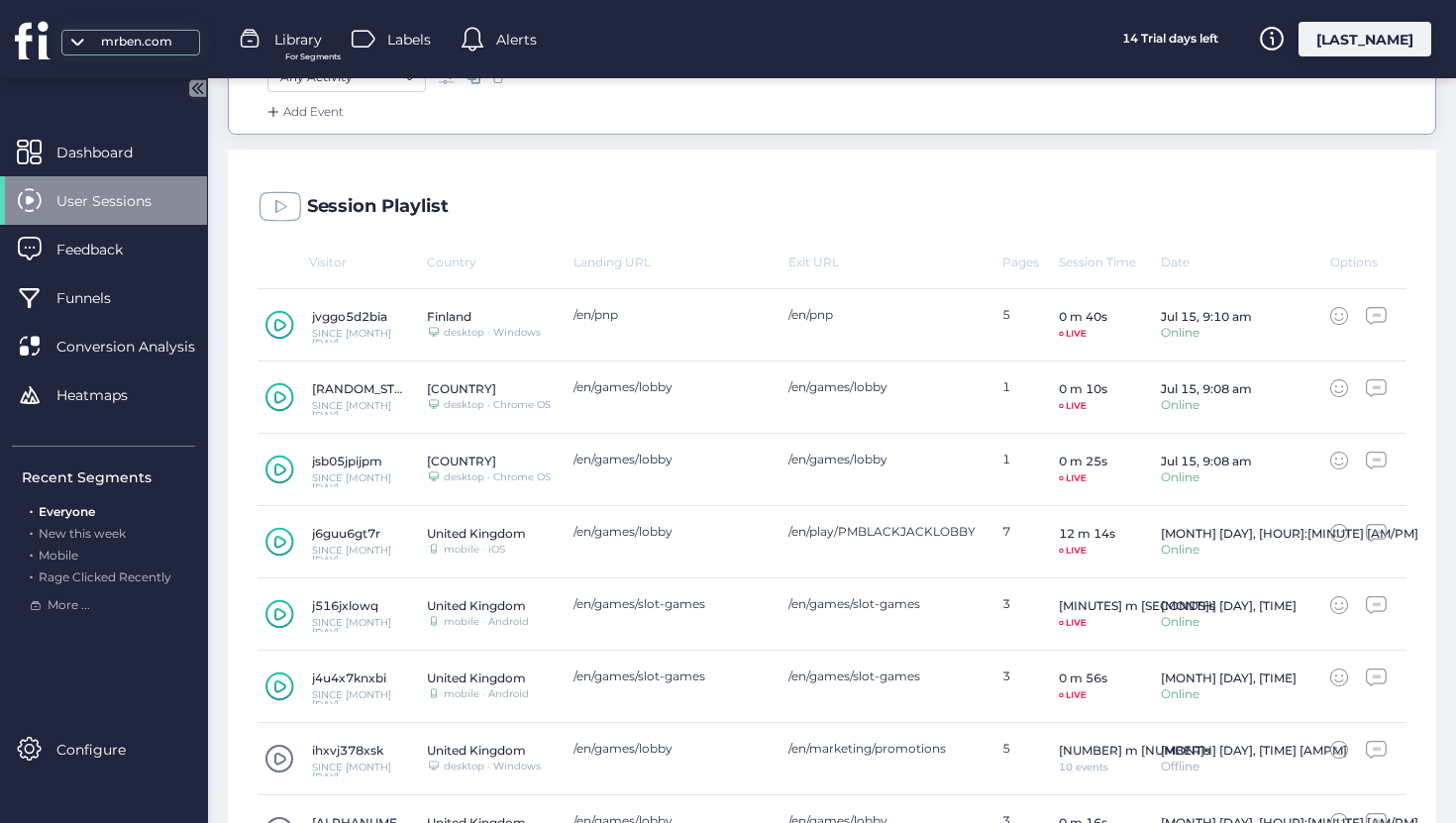 click on "jt4swyhfwan SINCE [MONTH] [DAY]" 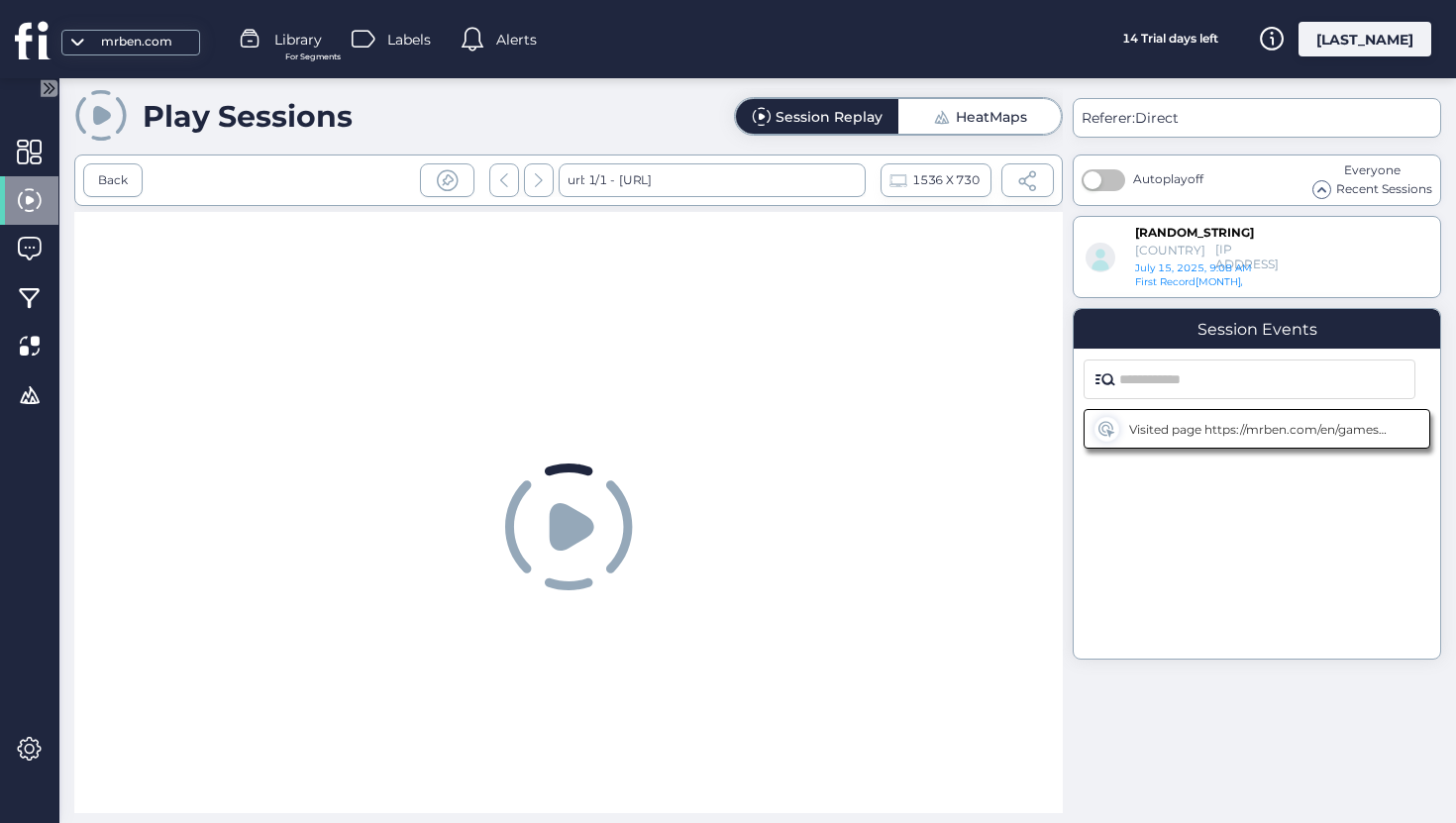 scroll, scrollTop: 0, scrollLeft: 0, axis: both 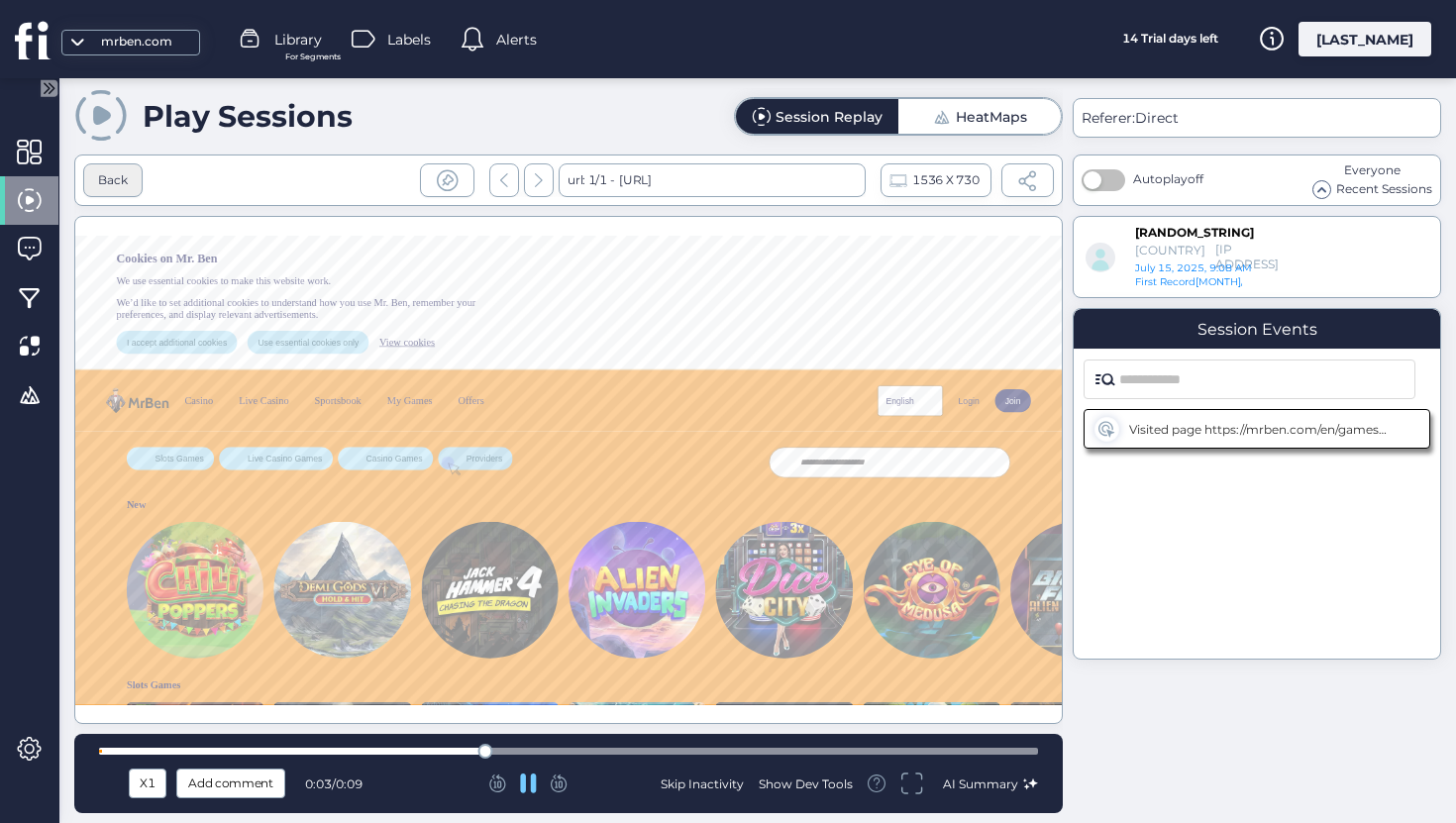 click on "Back" at bounding box center (113, 180) 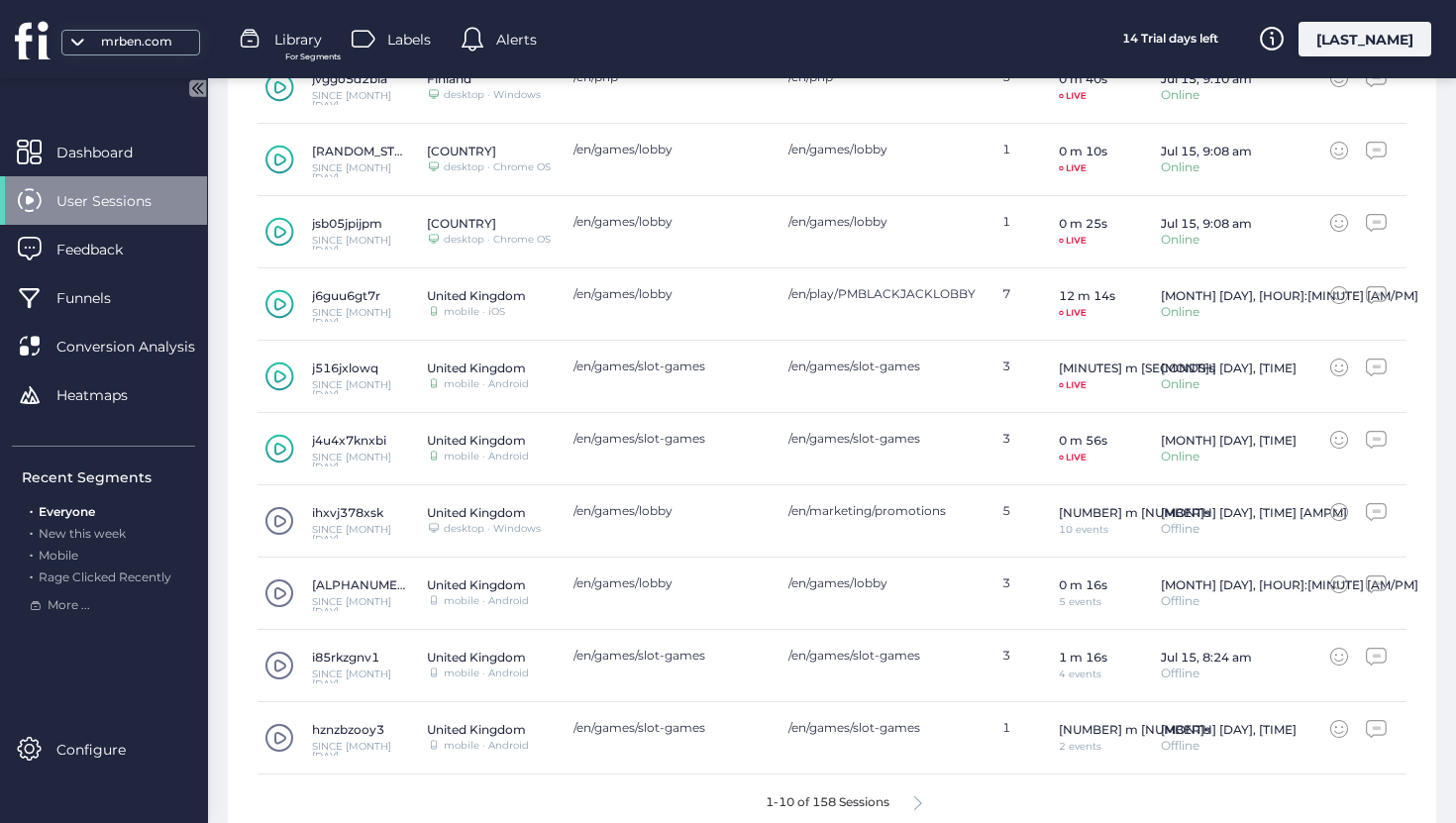 scroll, scrollTop: 716, scrollLeft: 0, axis: vertical 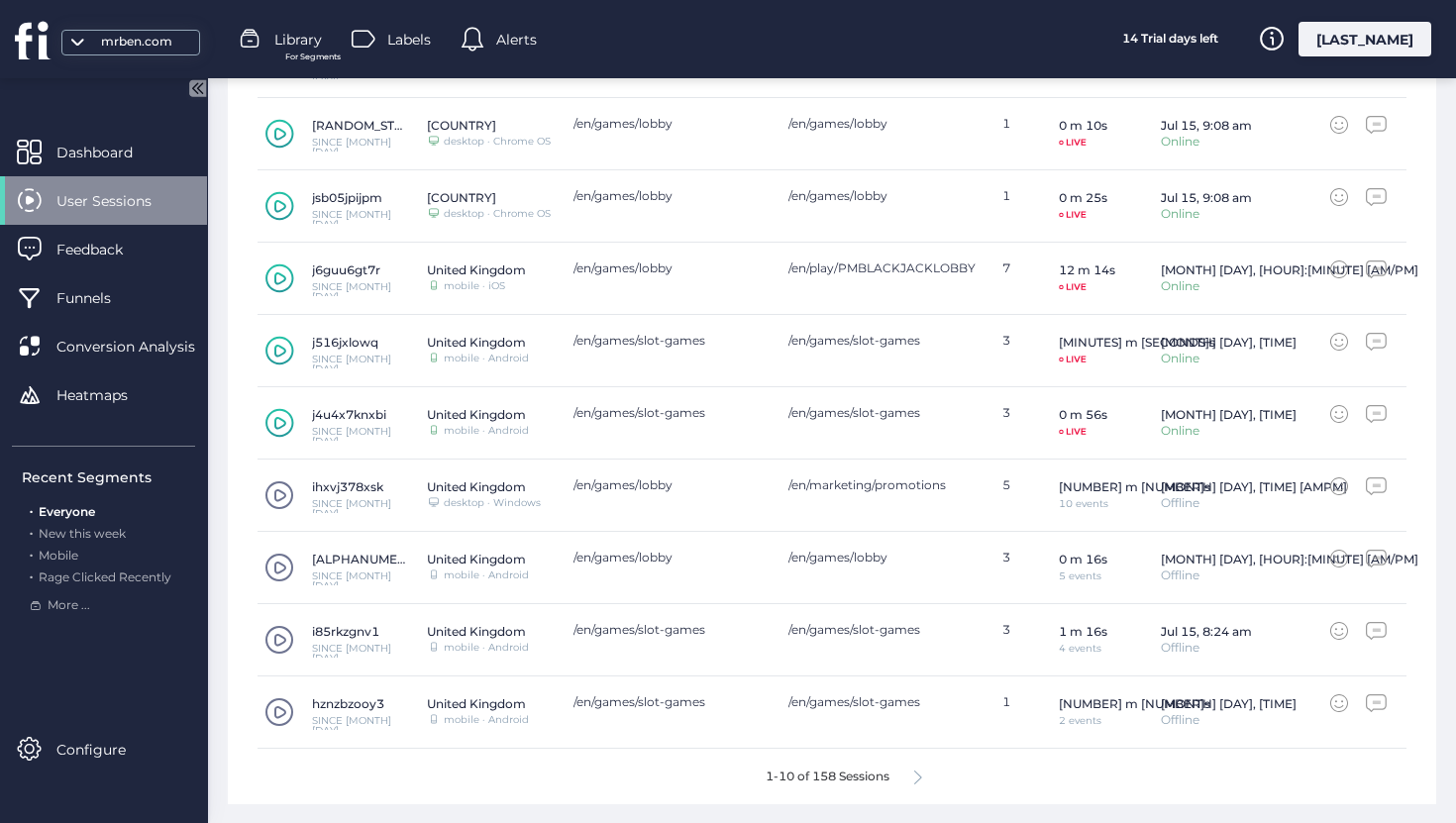 click 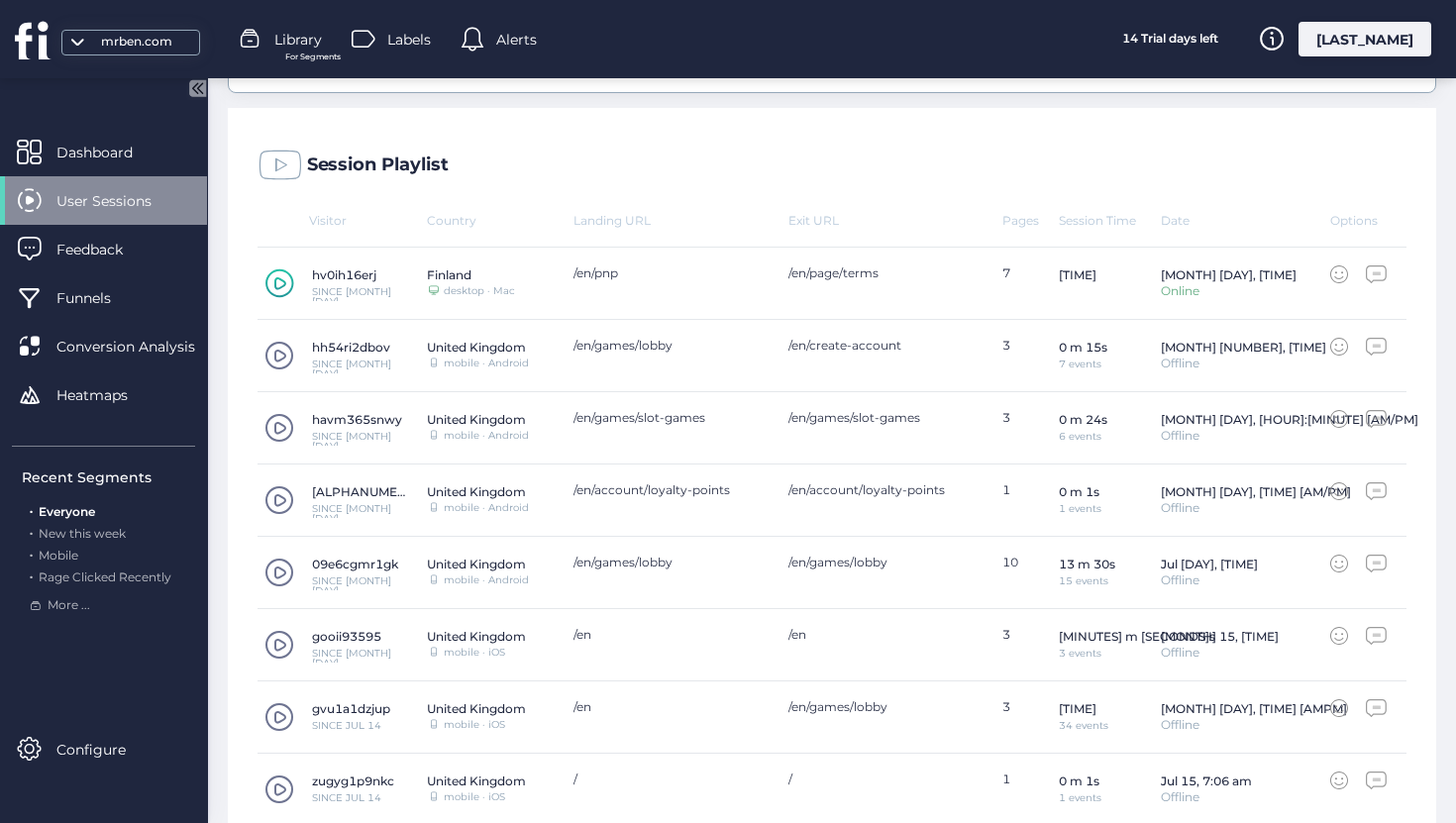 scroll, scrollTop: 493, scrollLeft: 0, axis: vertical 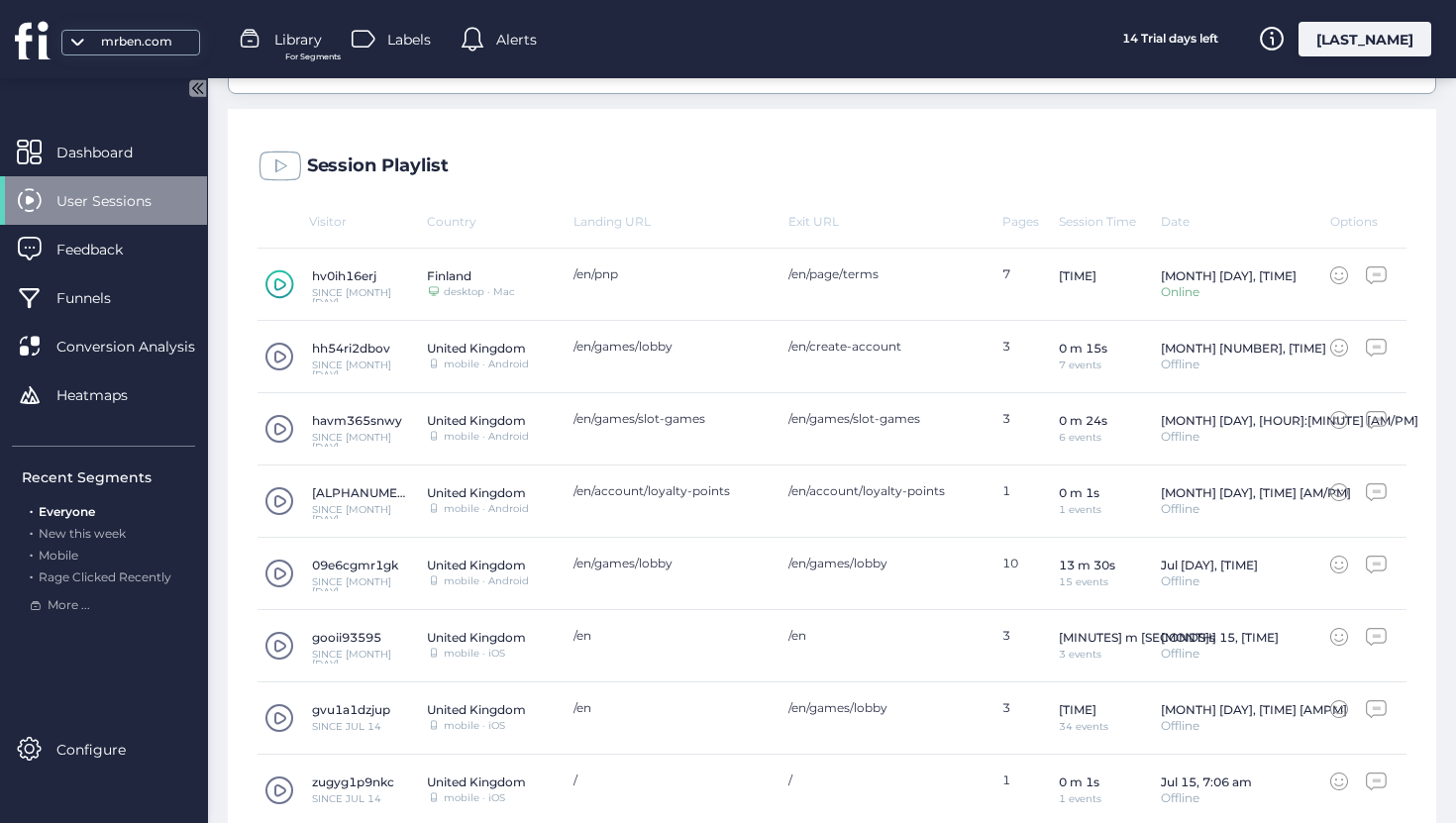click 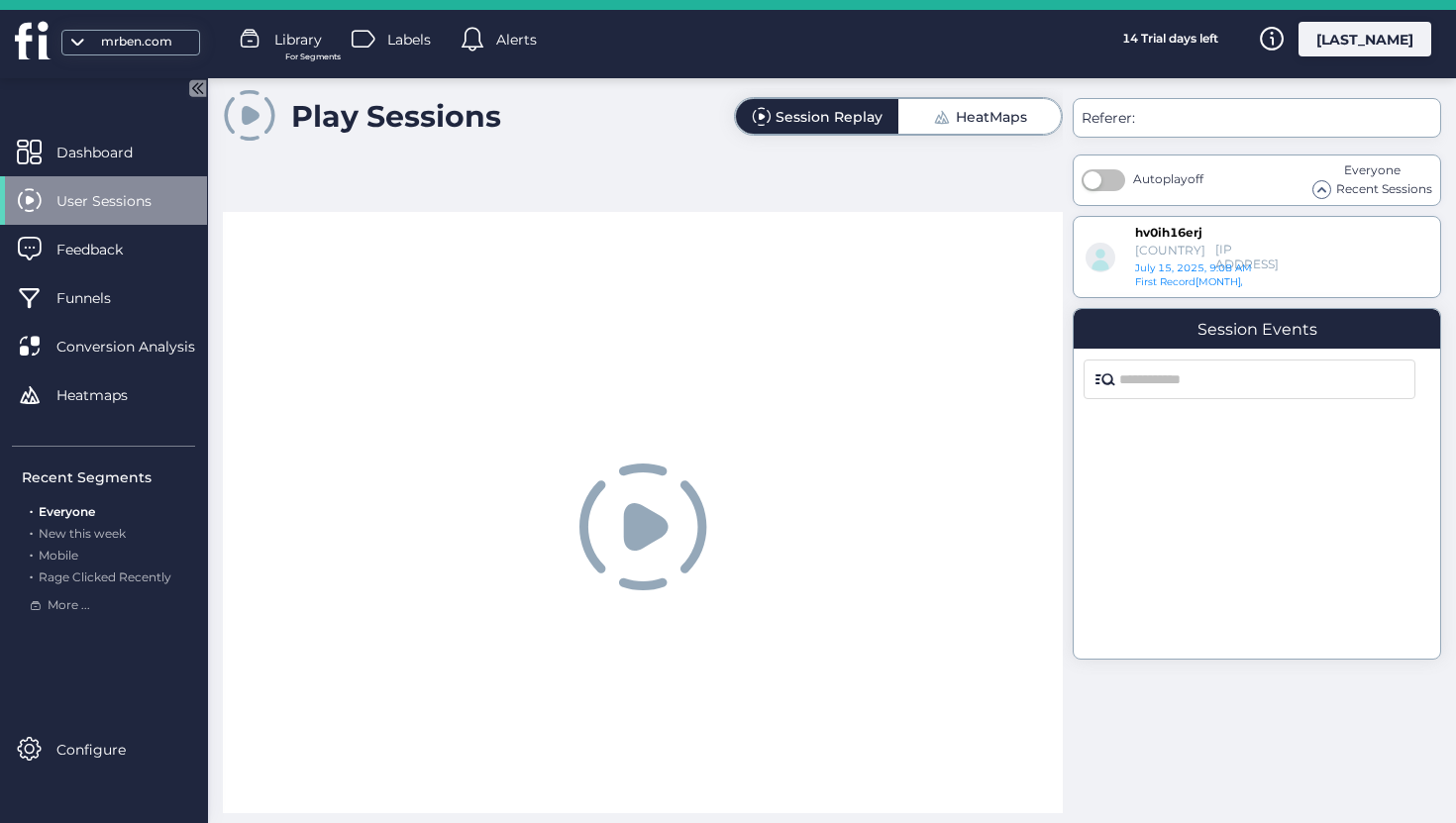 scroll, scrollTop: 0, scrollLeft: 0, axis: both 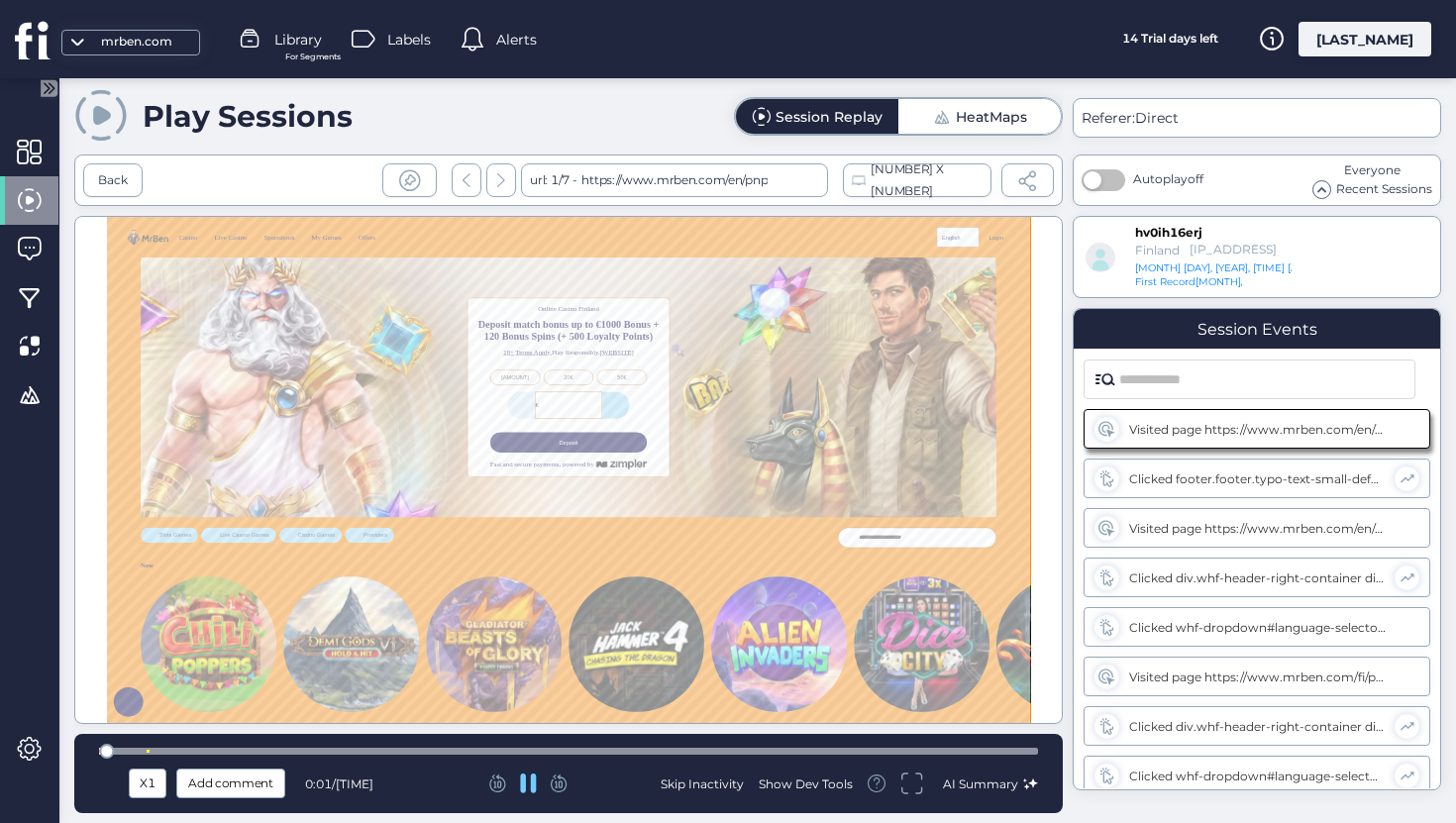 click at bounding box center [569, 751] 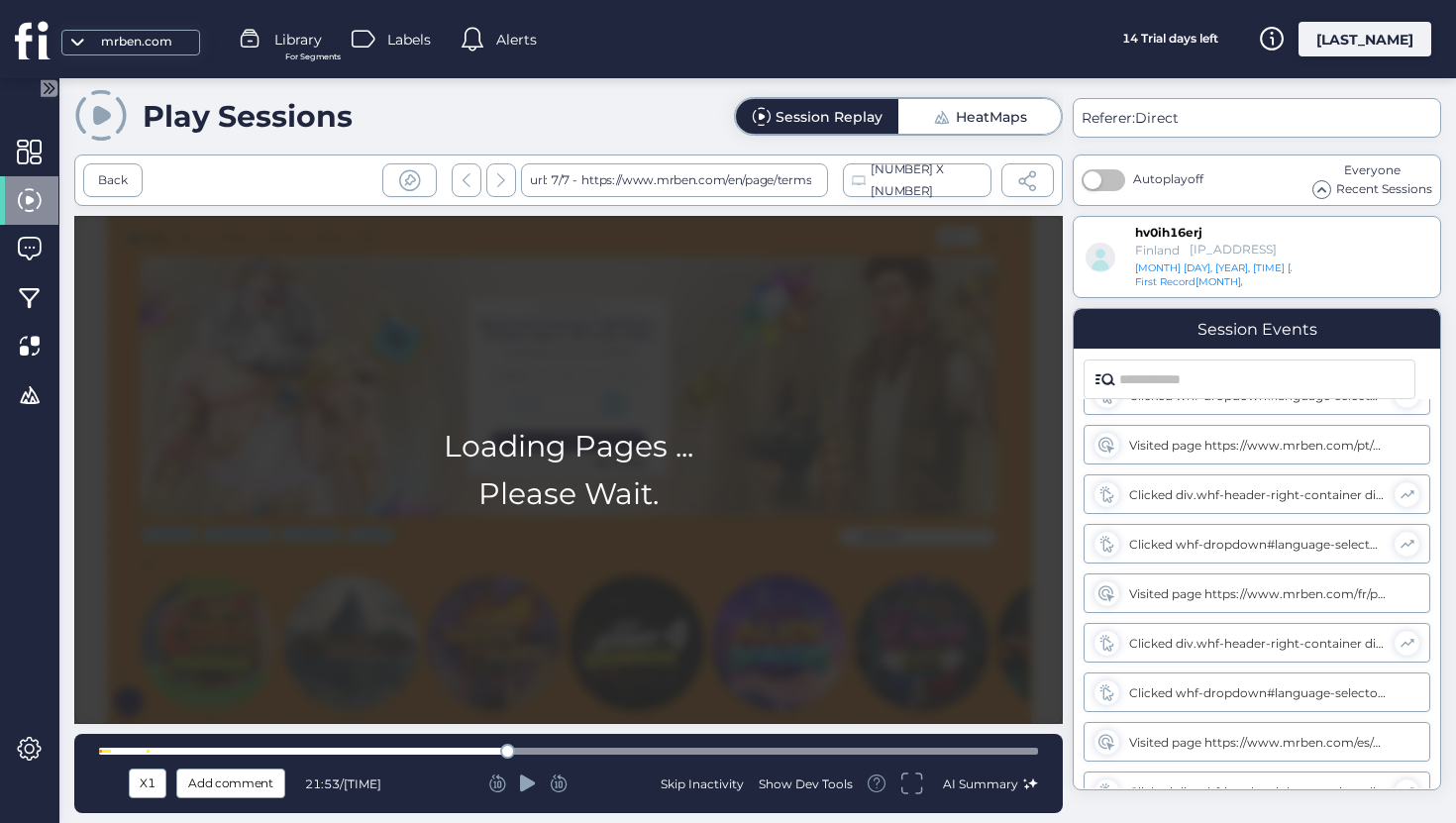 scroll, scrollTop: 502, scrollLeft: 0, axis: vertical 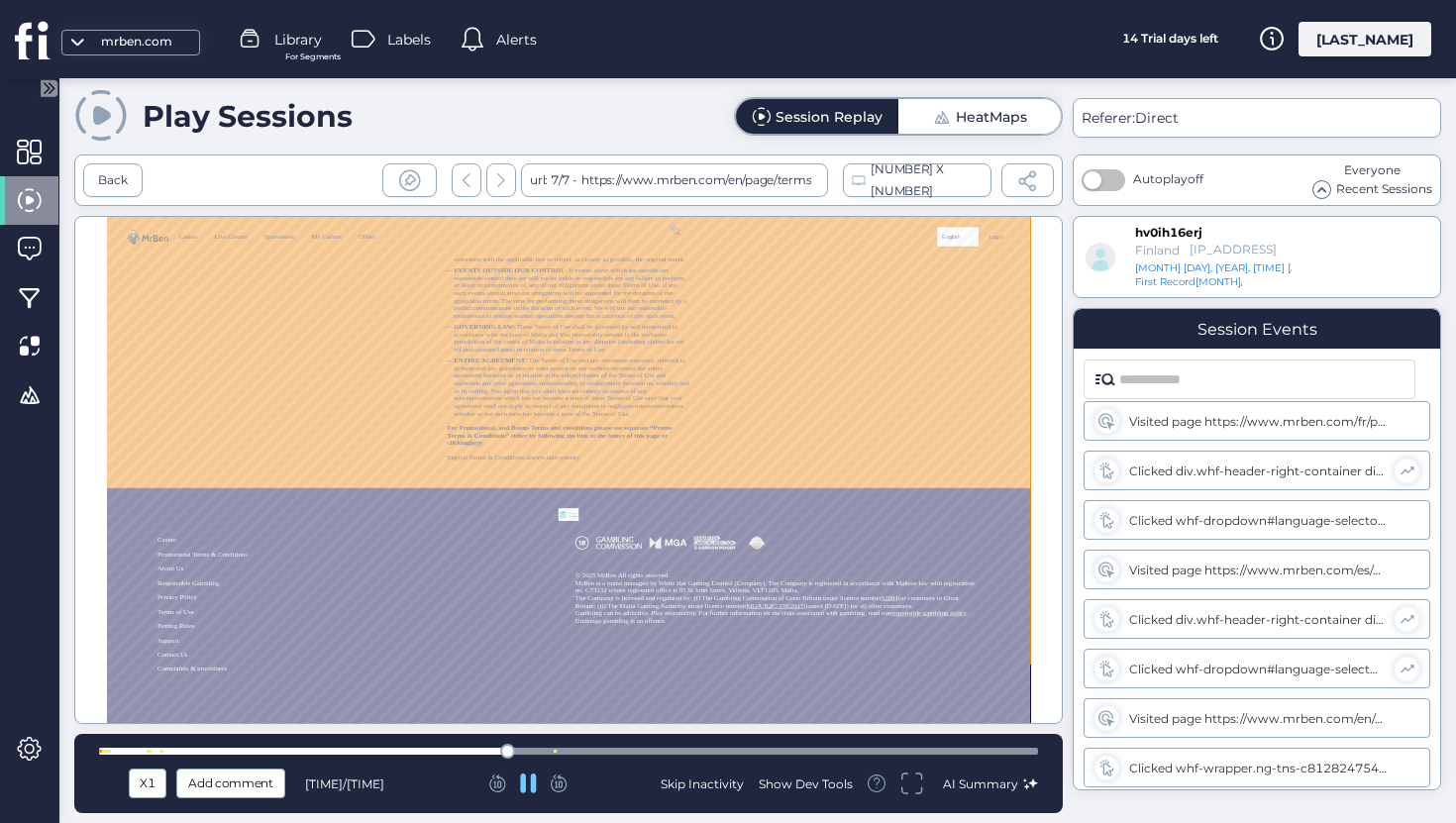 click on "X1 Add comment 21:54 / 51:15  Skip Inactivity   Show Dev Tools  AI Summary" at bounding box center (569, 773) 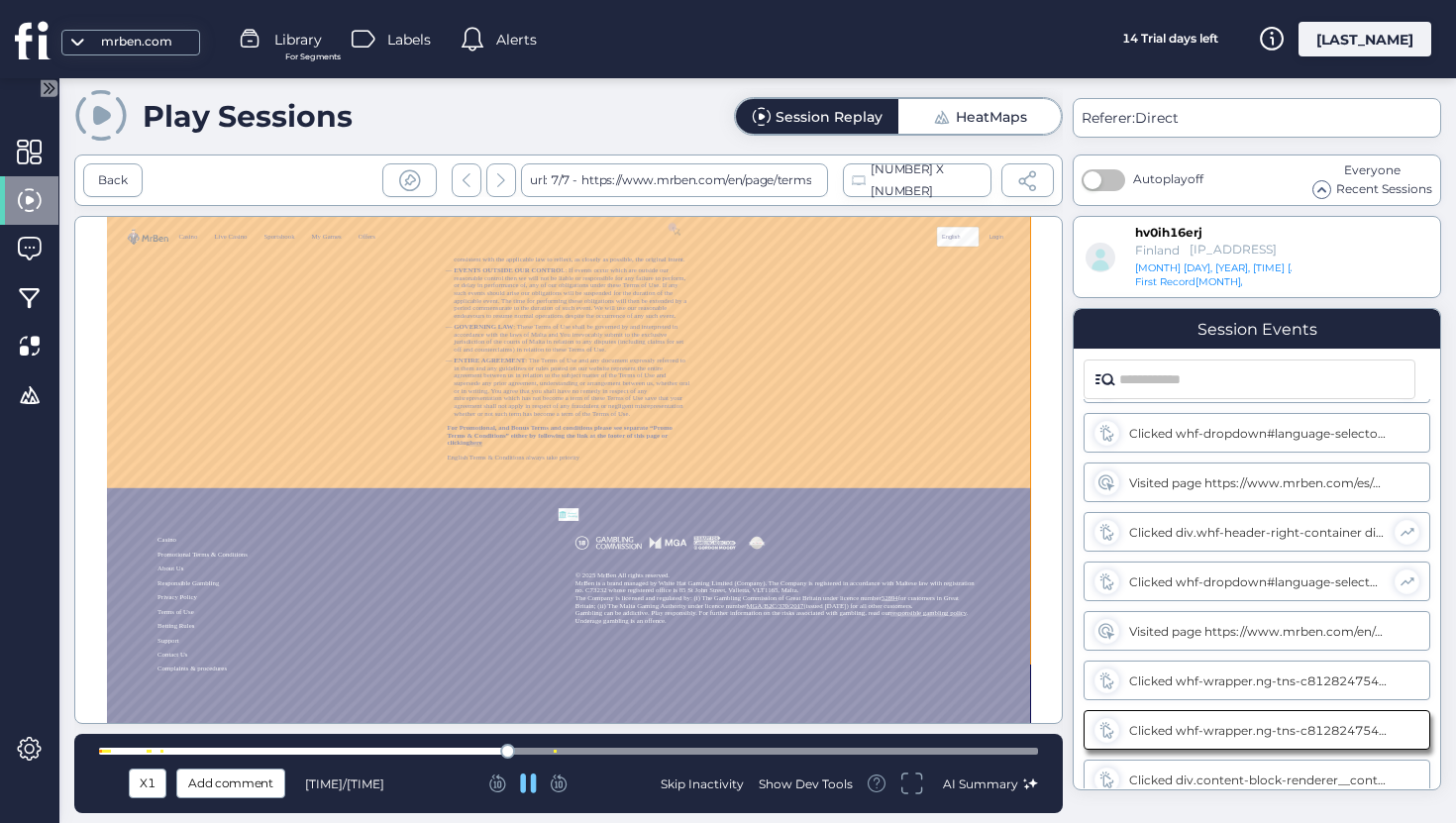 scroll, scrollTop: 651, scrollLeft: 0, axis: vertical 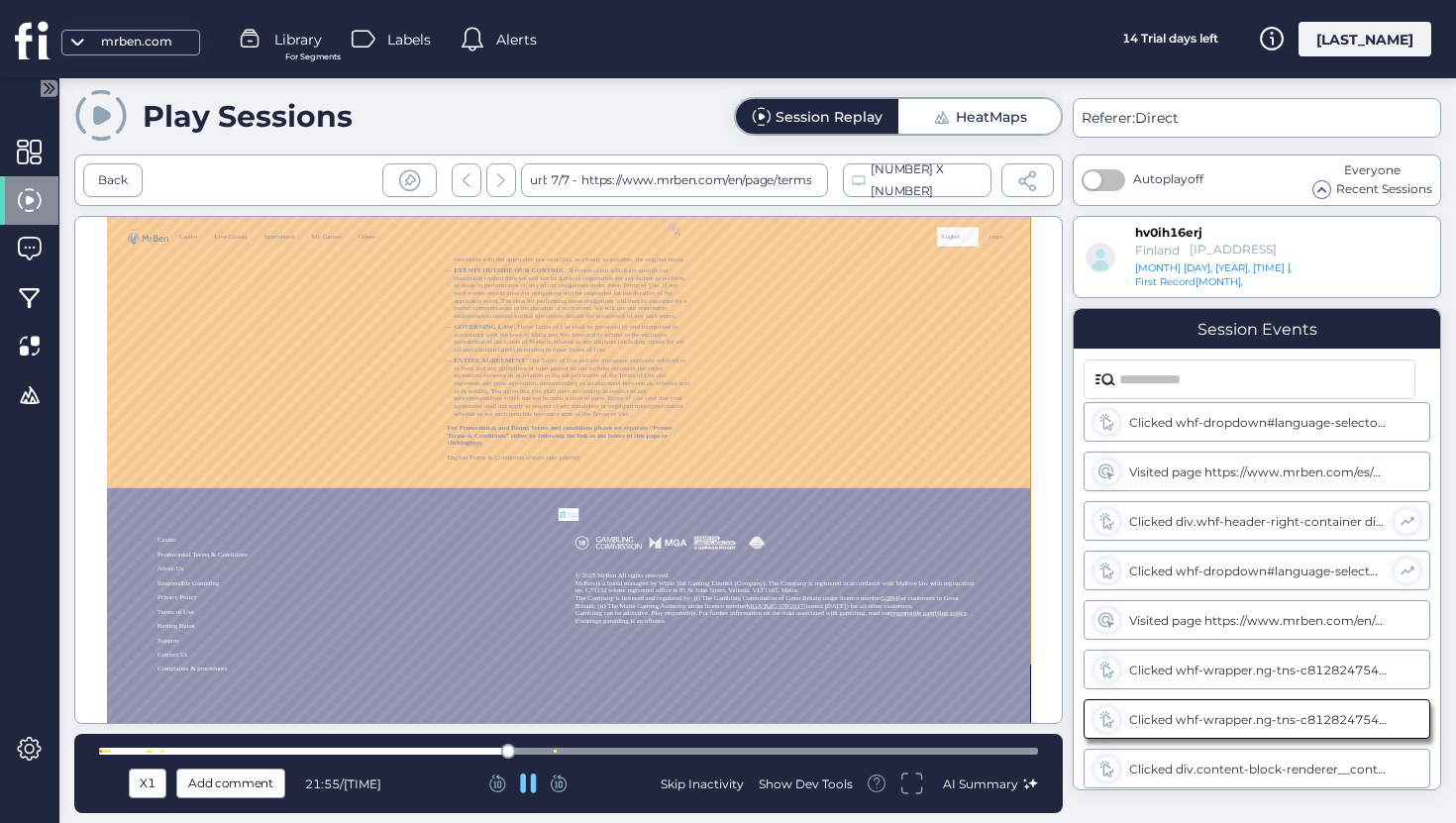 click at bounding box center (569, 751) 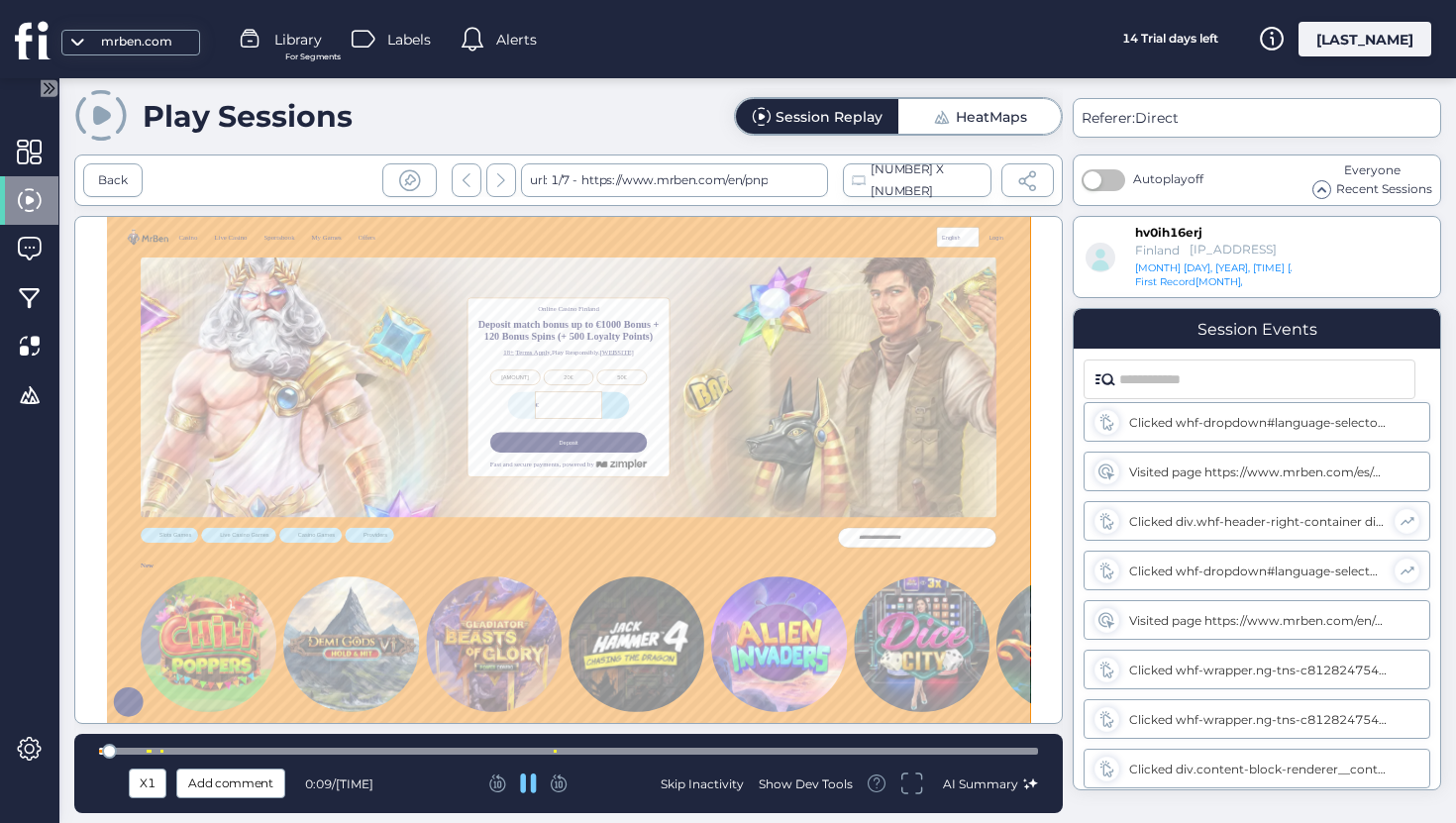 scroll, scrollTop: 0, scrollLeft: 0, axis: both 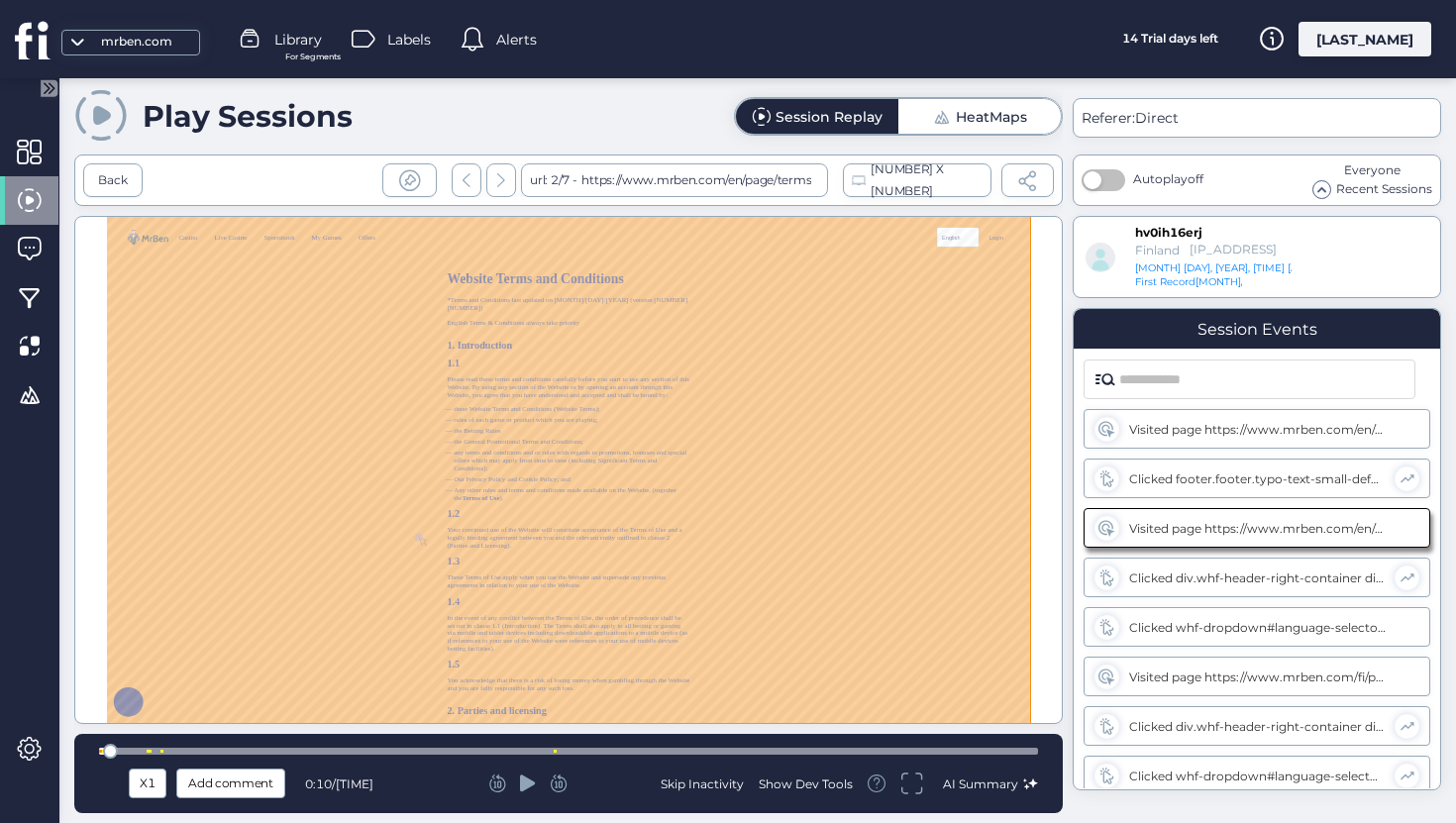 drag, startPoint x: 103, startPoint y: 749, endPoint x: 91, endPoint y: 747, distance: 12.165525 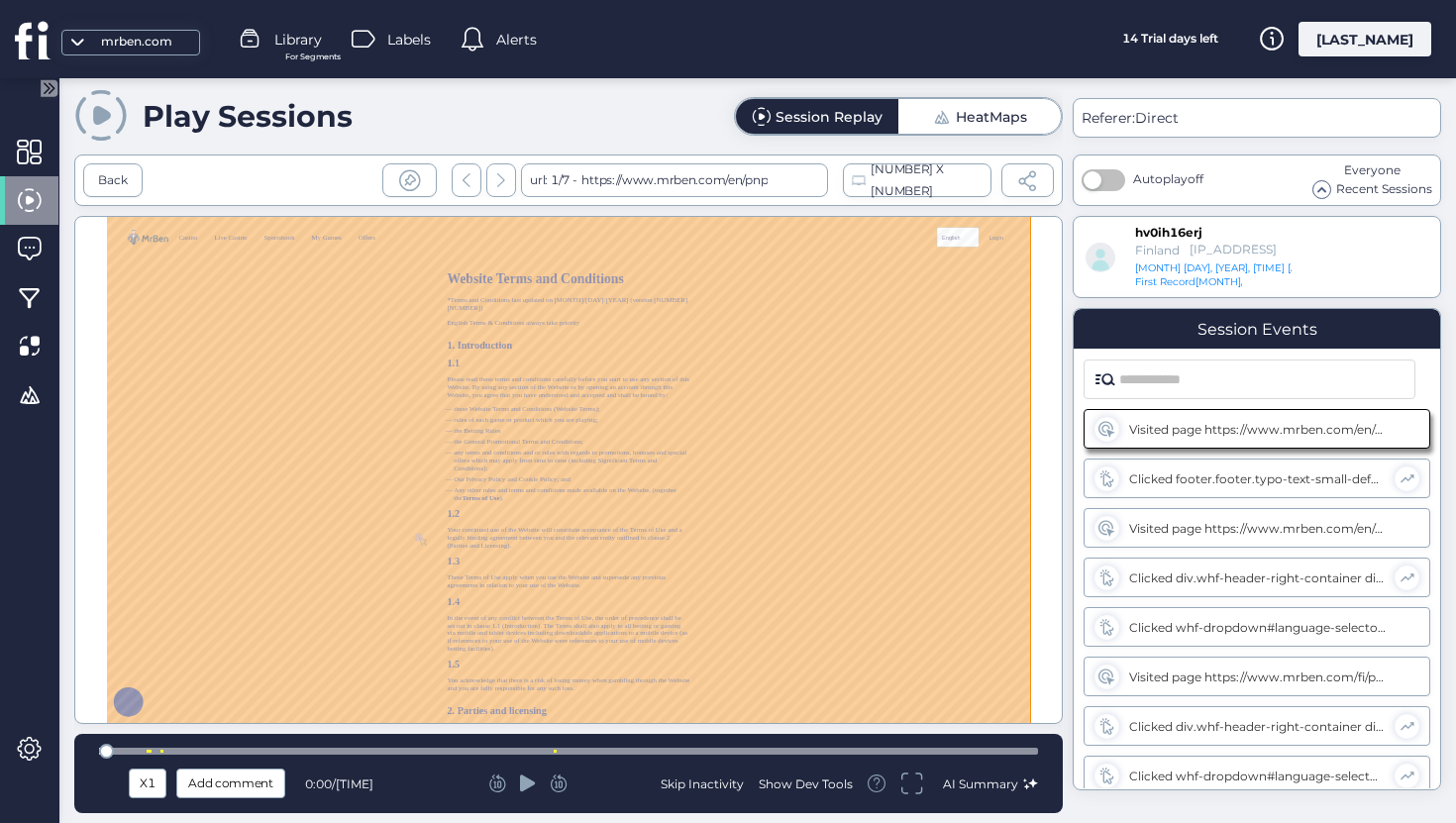drag, startPoint x: 114, startPoint y: 754, endPoint x: 98, endPoint y: 752, distance: 16.124515 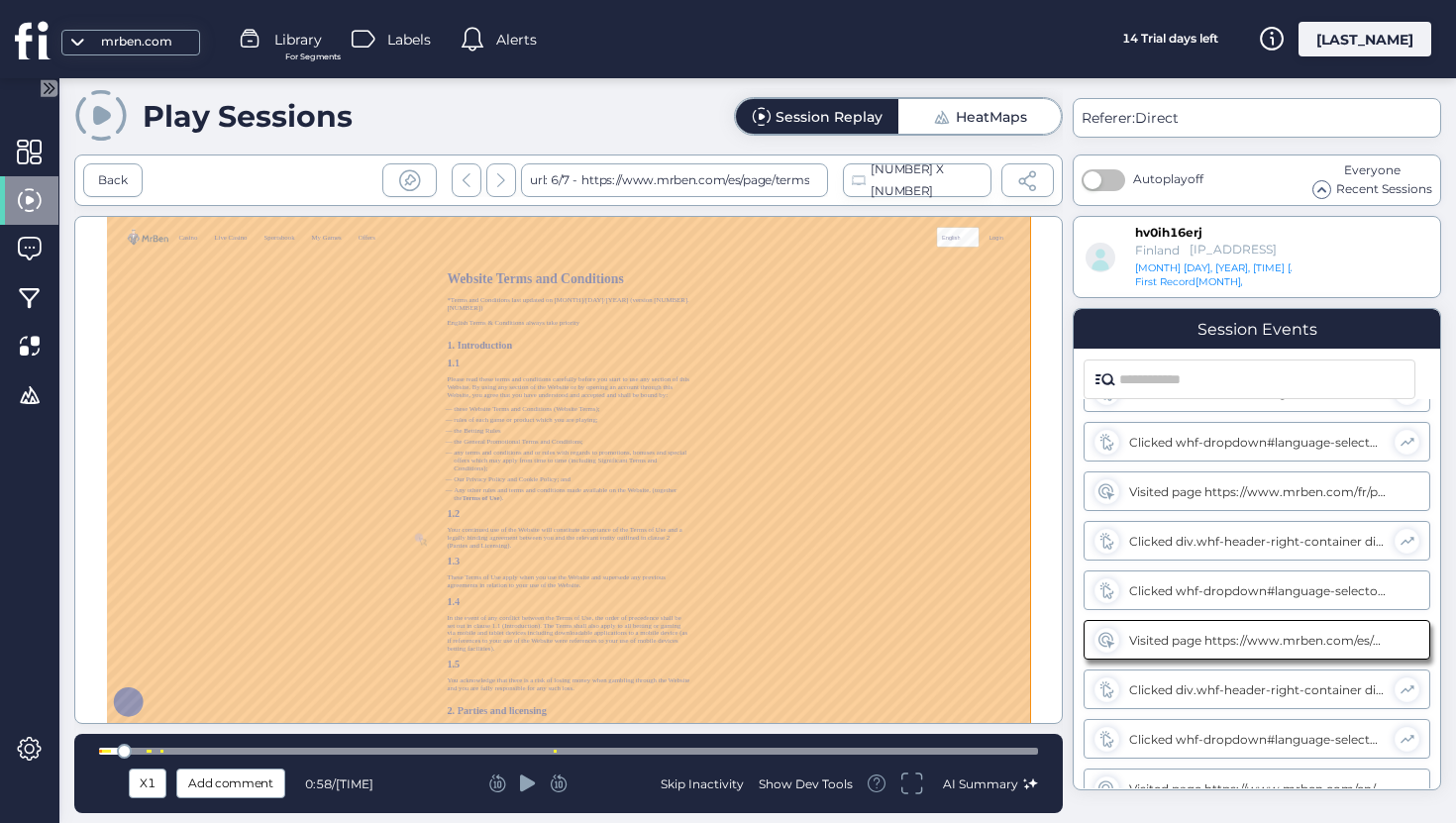 scroll, scrollTop: 527, scrollLeft: 0, axis: vertical 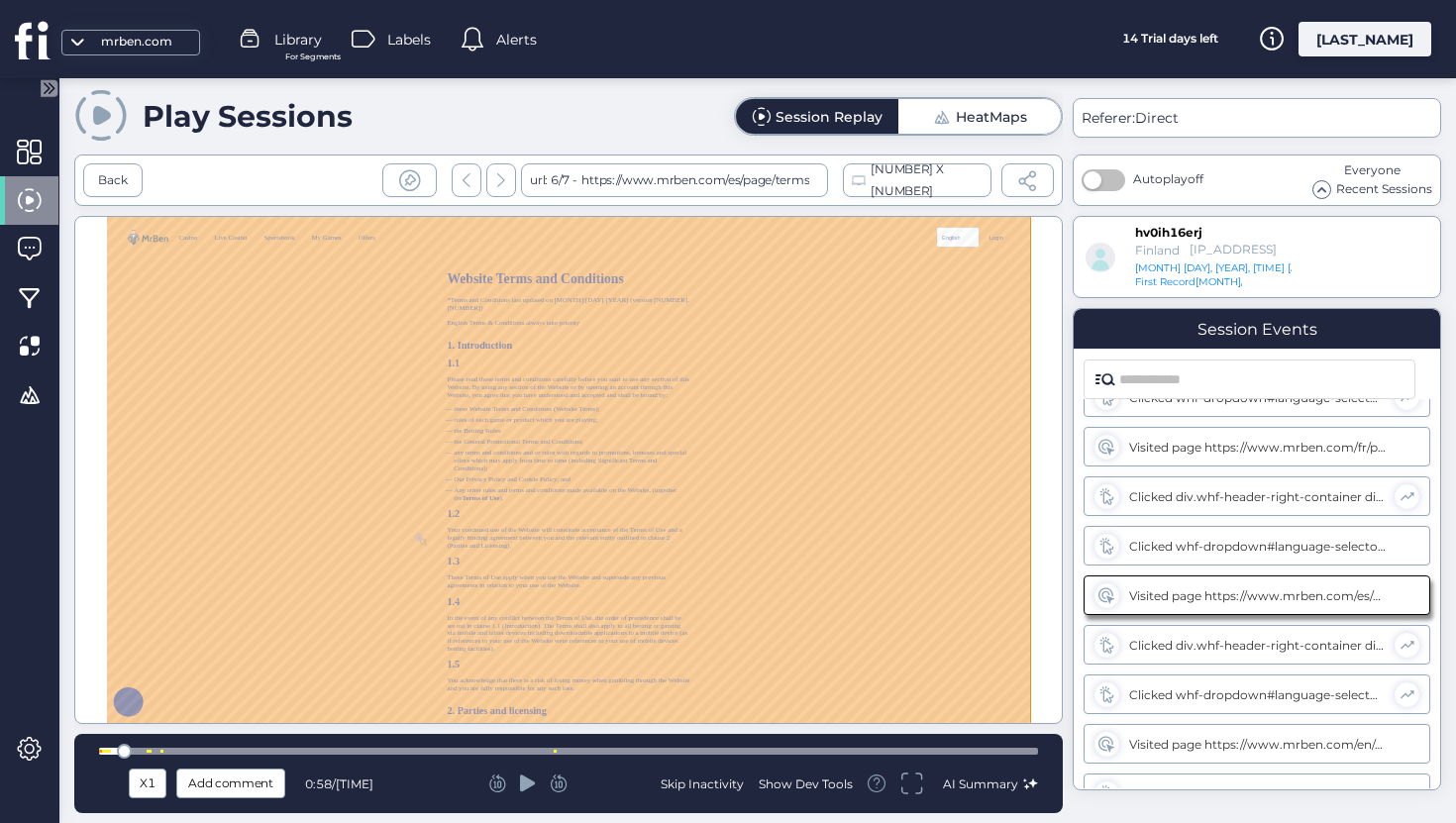 click at bounding box center [569, 751] 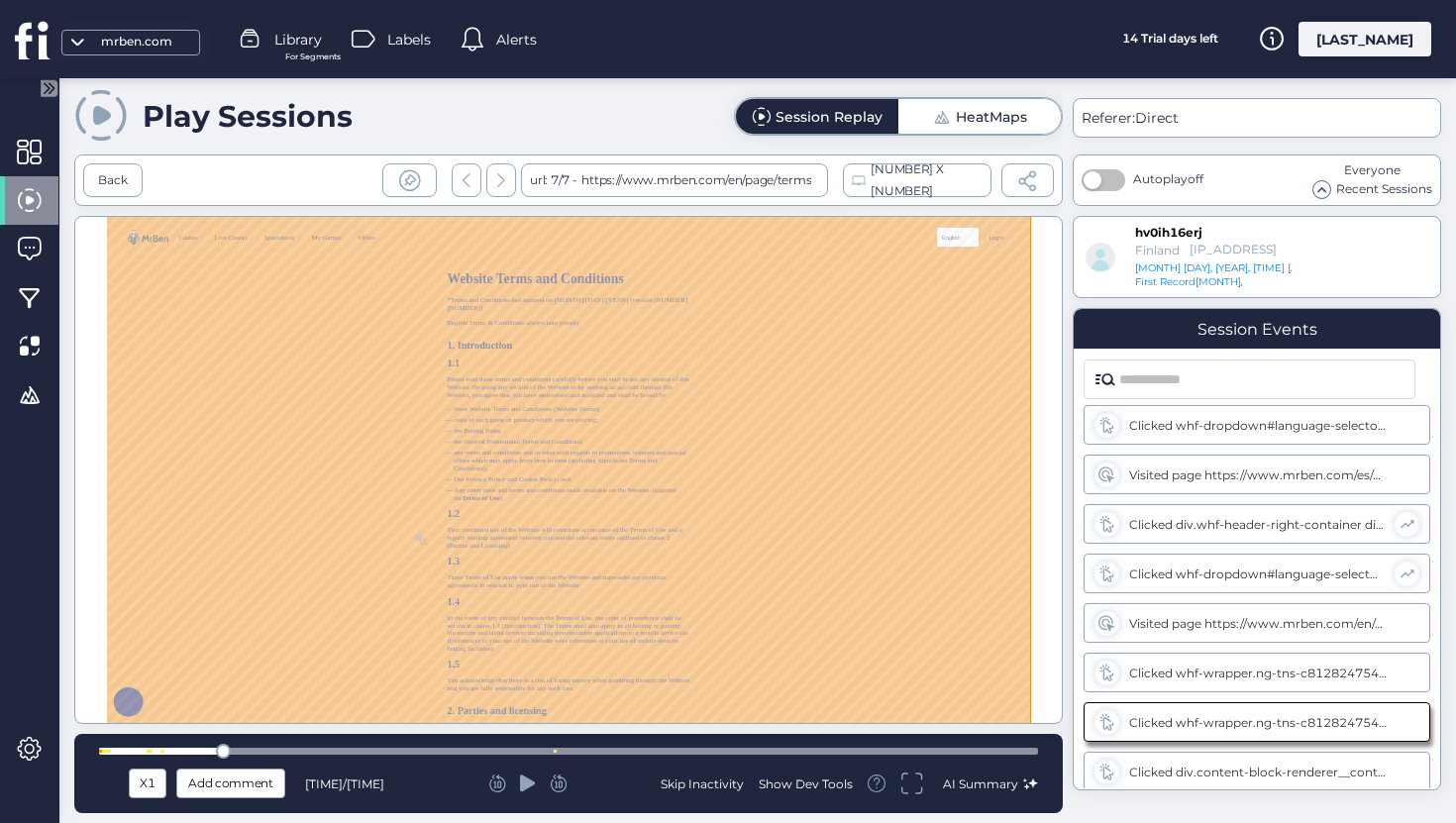 scroll, scrollTop: 651, scrollLeft: 0, axis: vertical 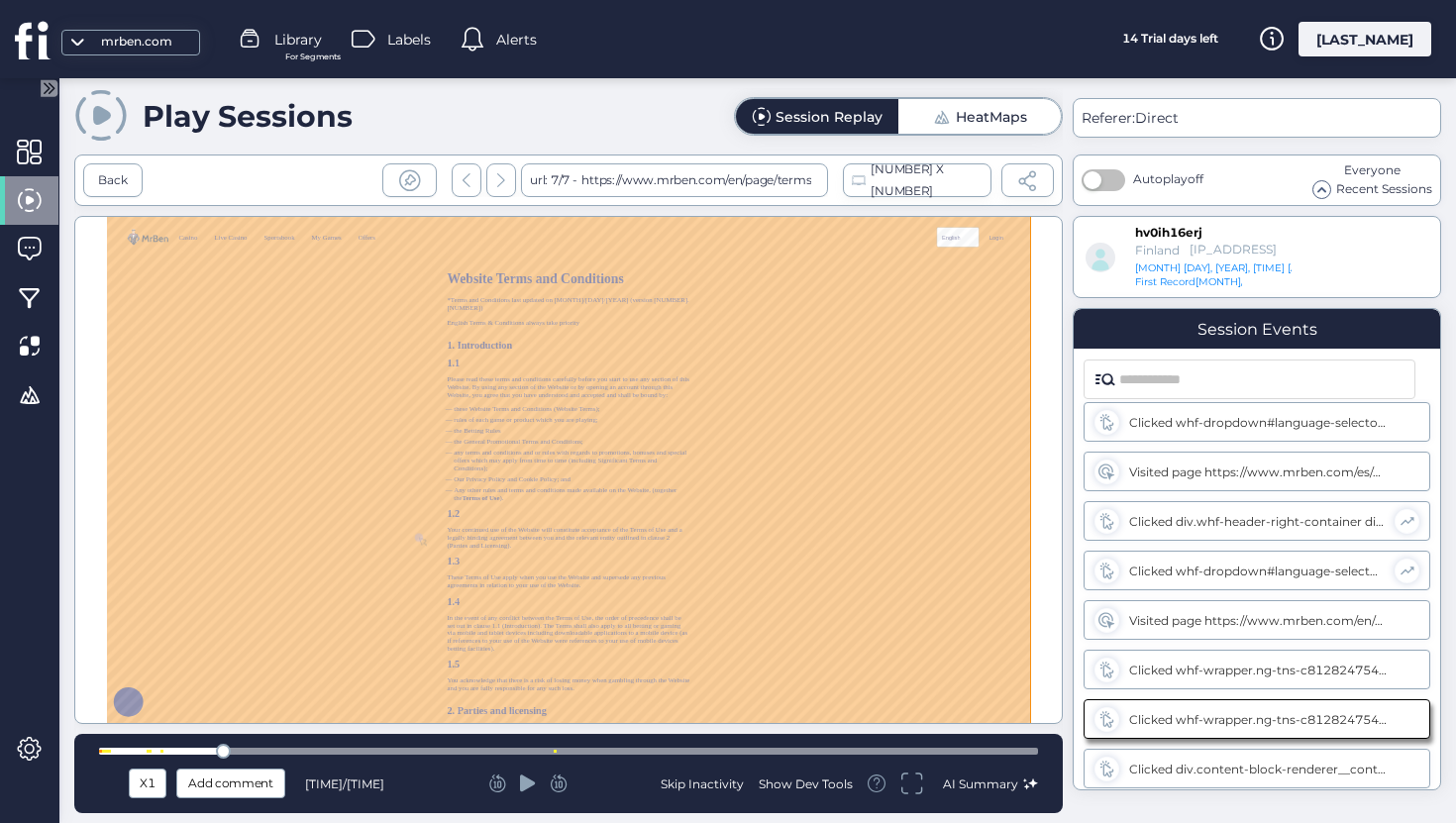 click at bounding box center (569, 751) 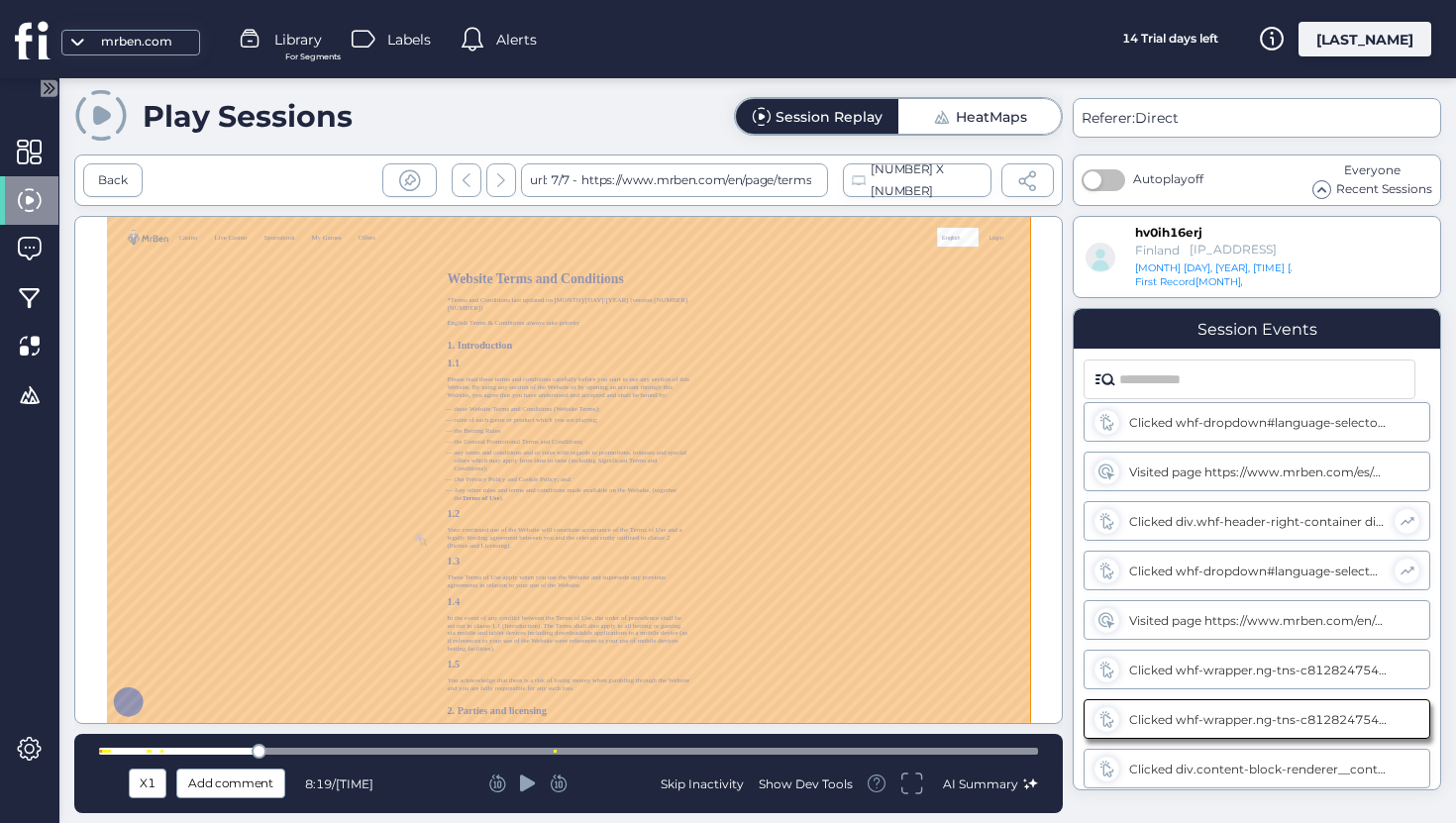 click at bounding box center (569, 751) 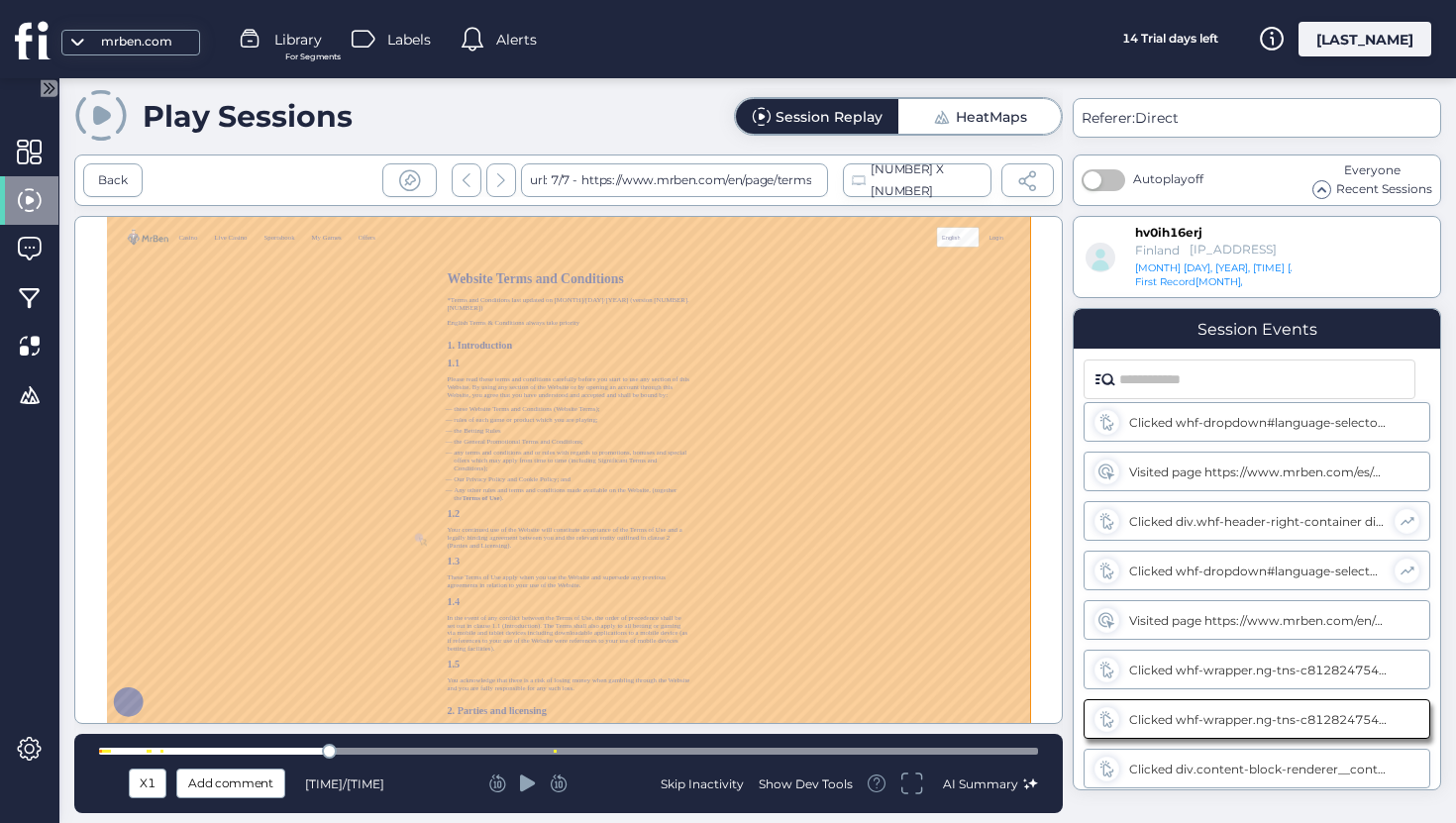 click at bounding box center [569, 751] 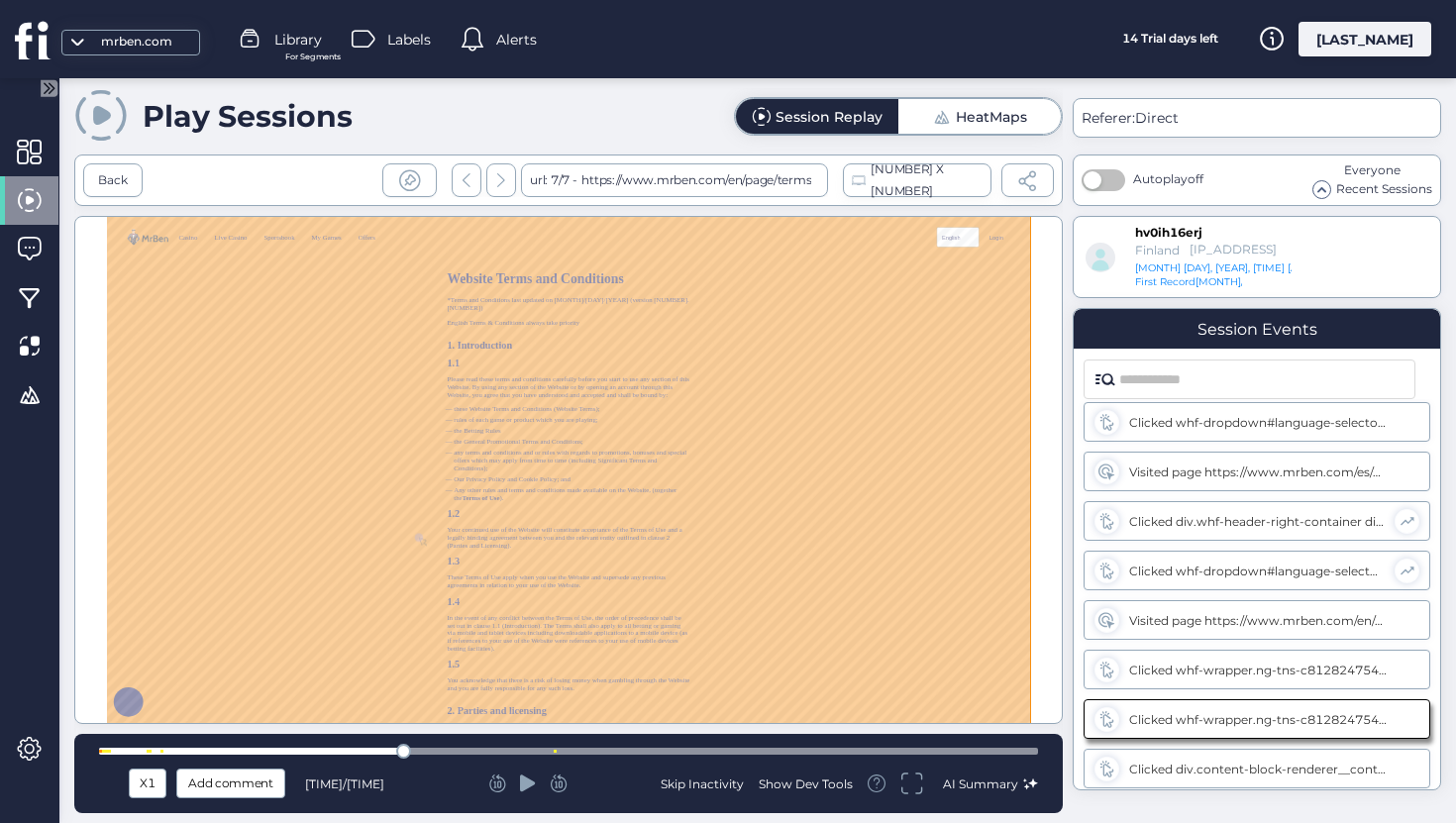 click 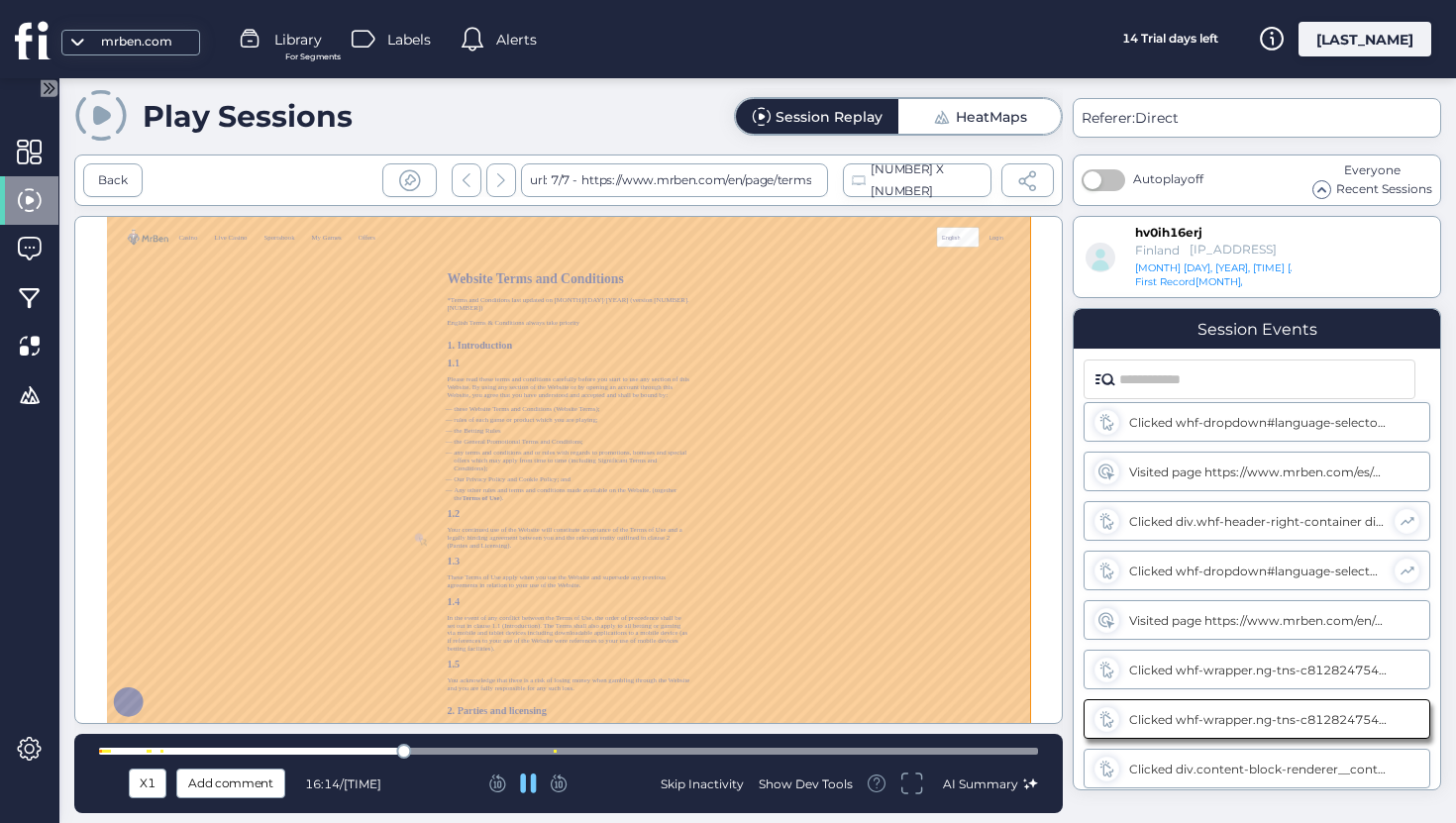 click at bounding box center [569, 751] 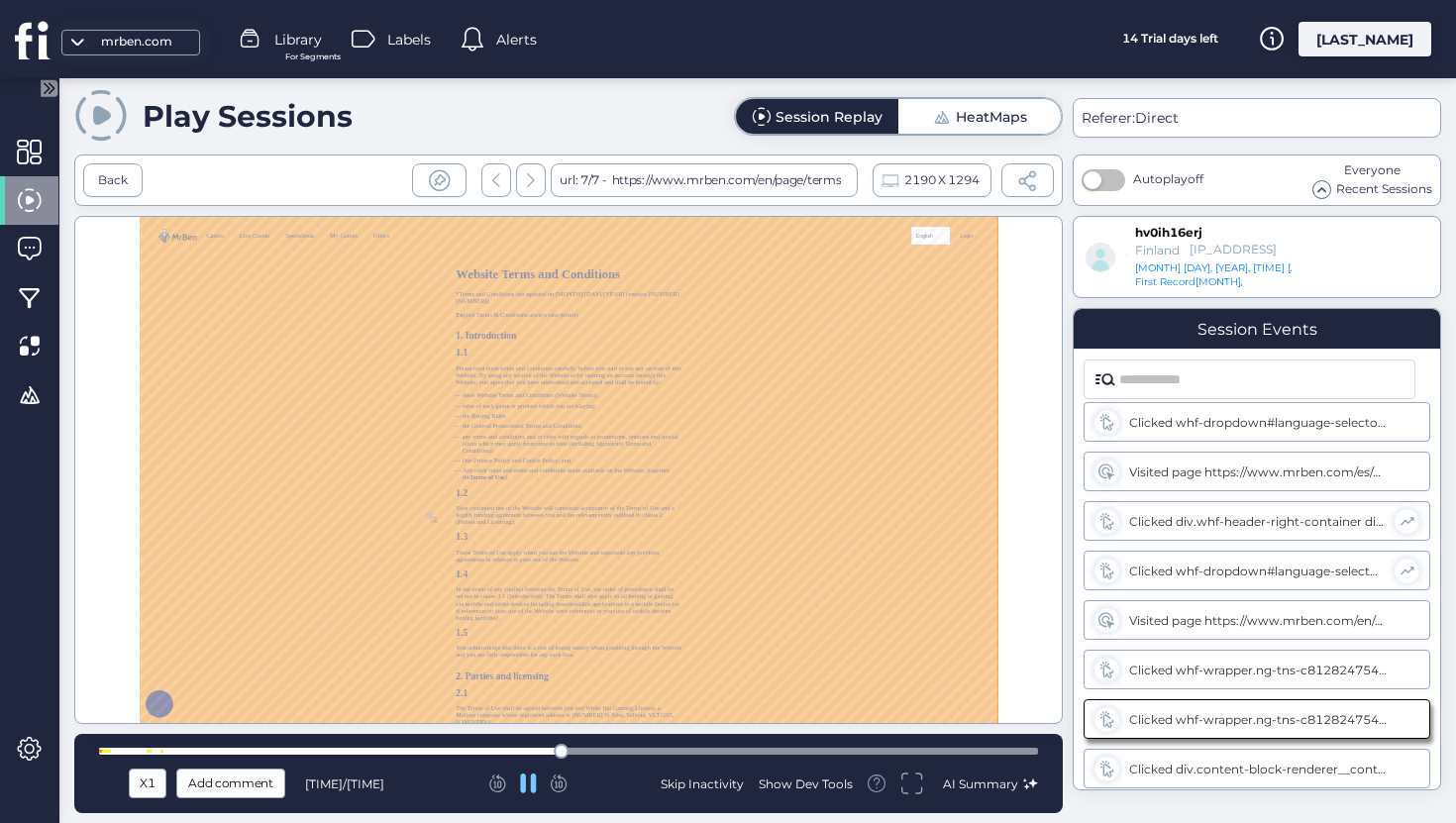 click at bounding box center (569, 751) 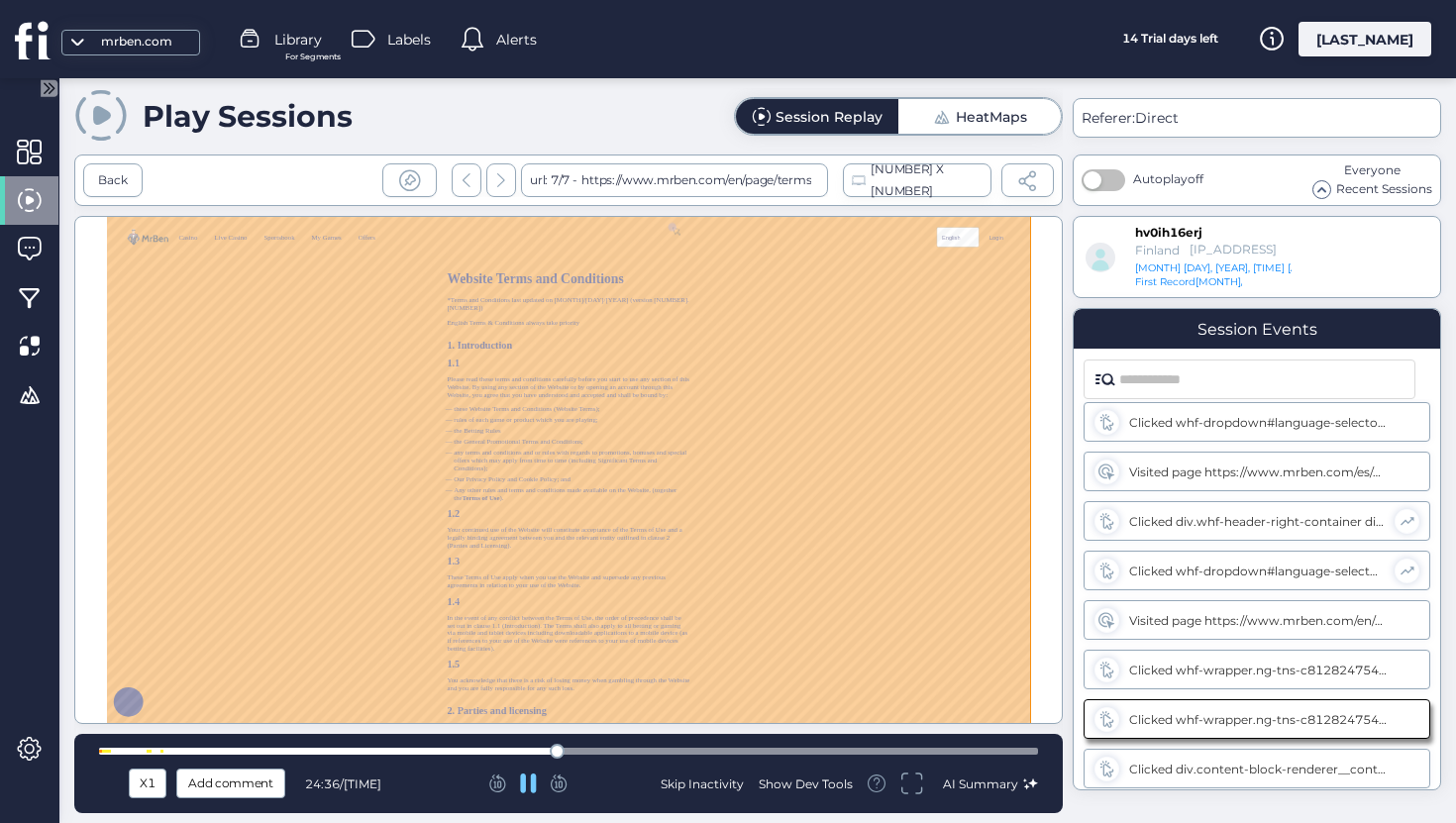 scroll, scrollTop: 0, scrollLeft: 0, axis: both 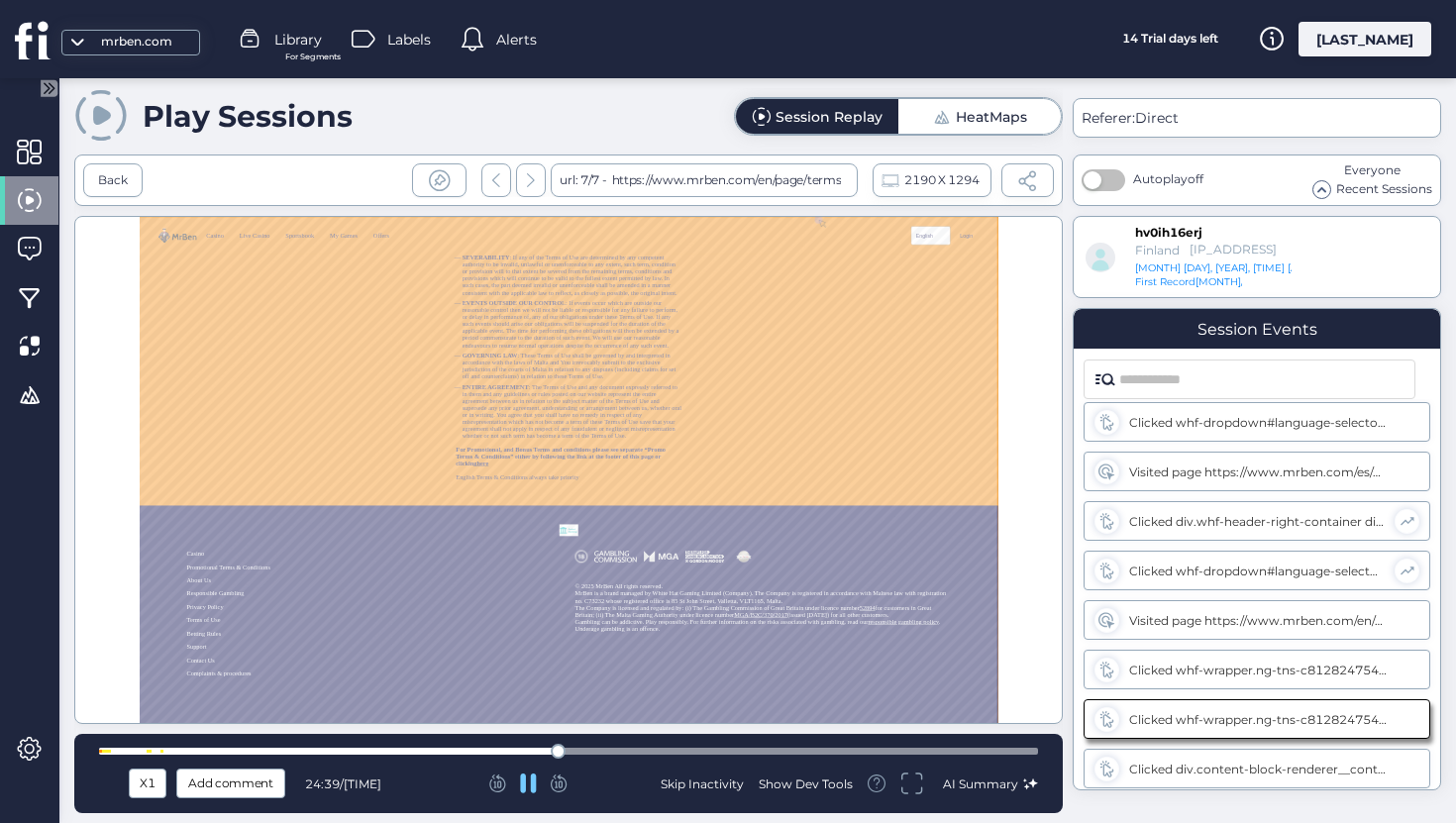 click at bounding box center (569, 751) 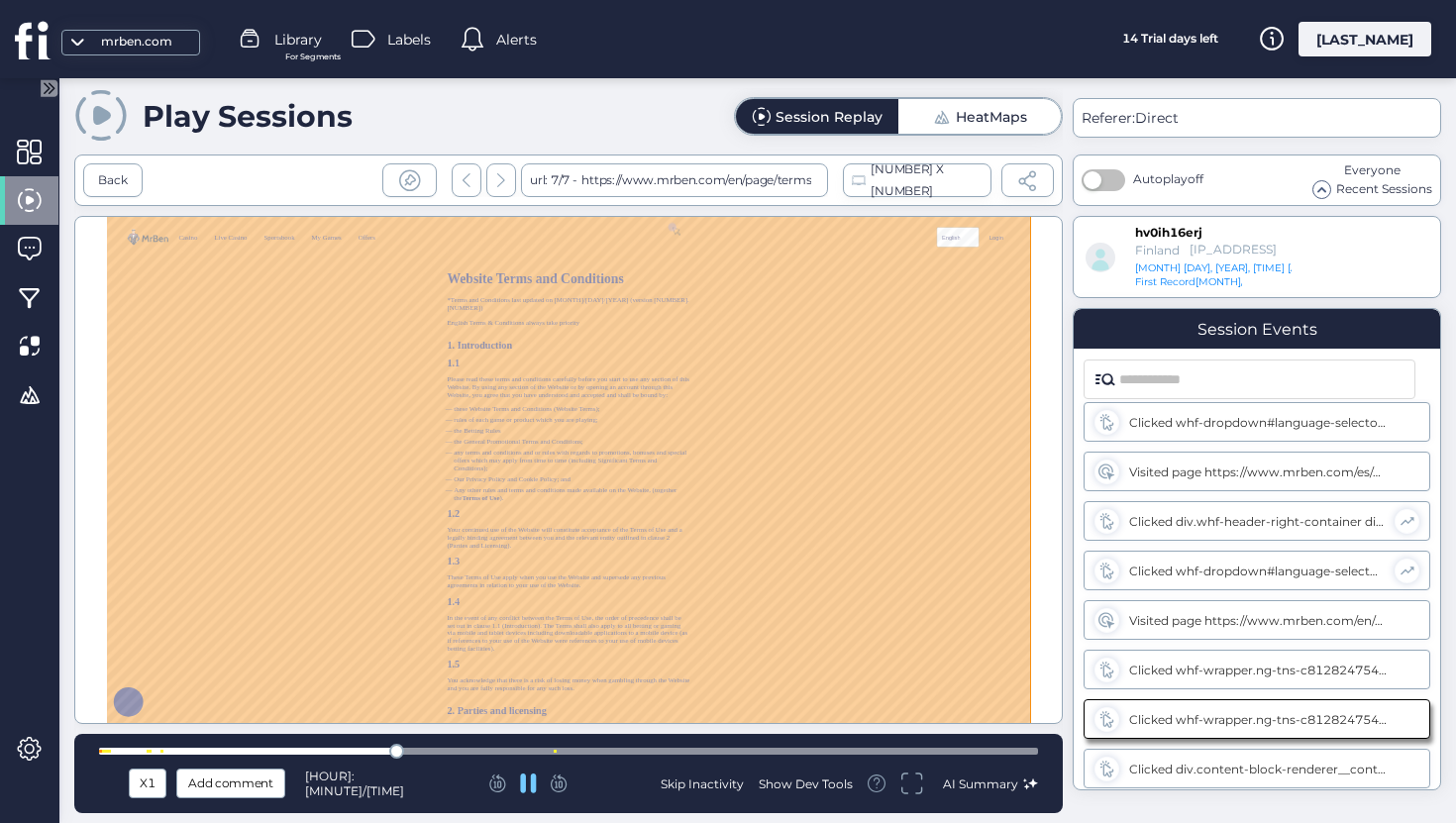 scroll 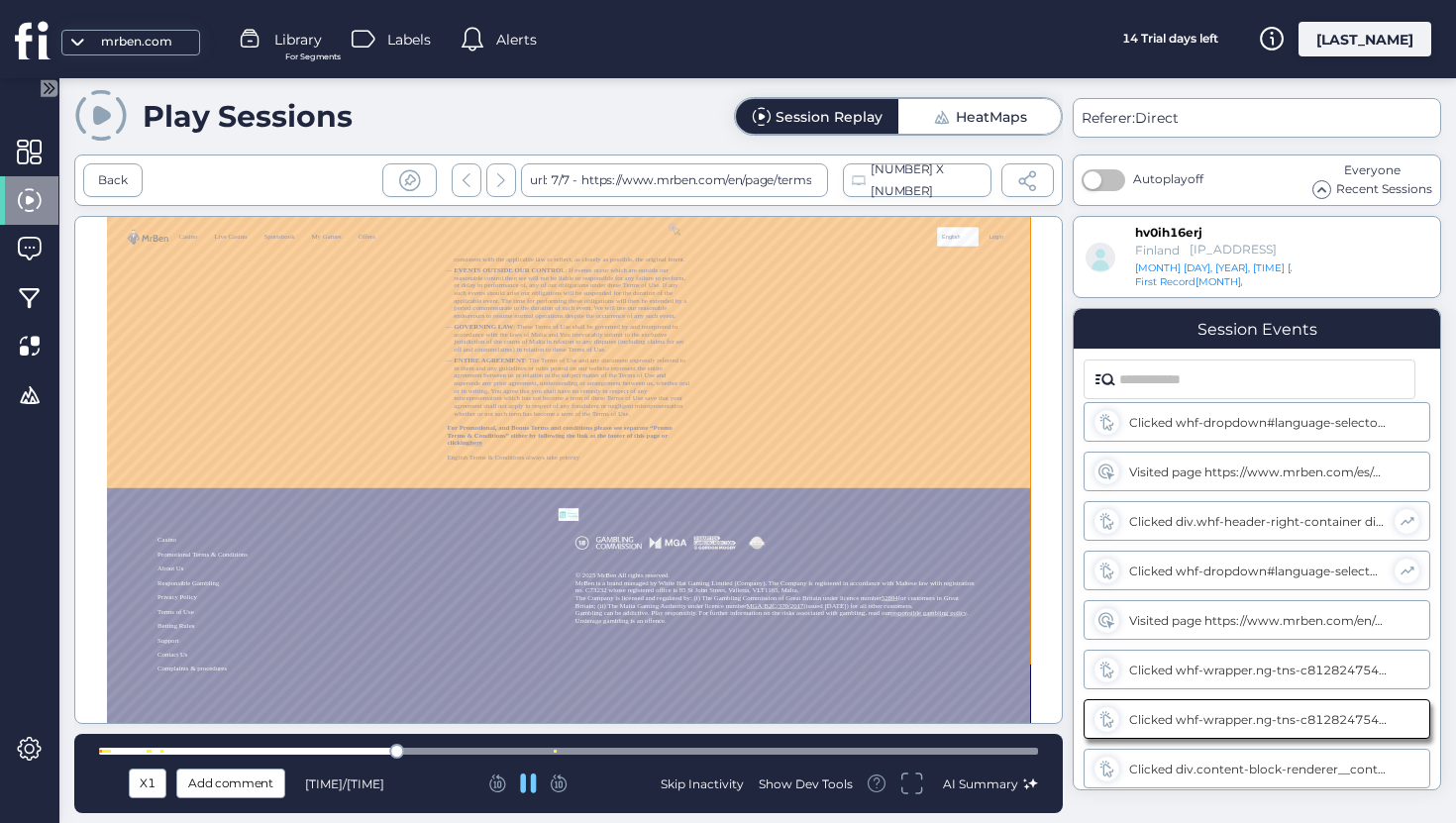 click at bounding box center (569, 751) 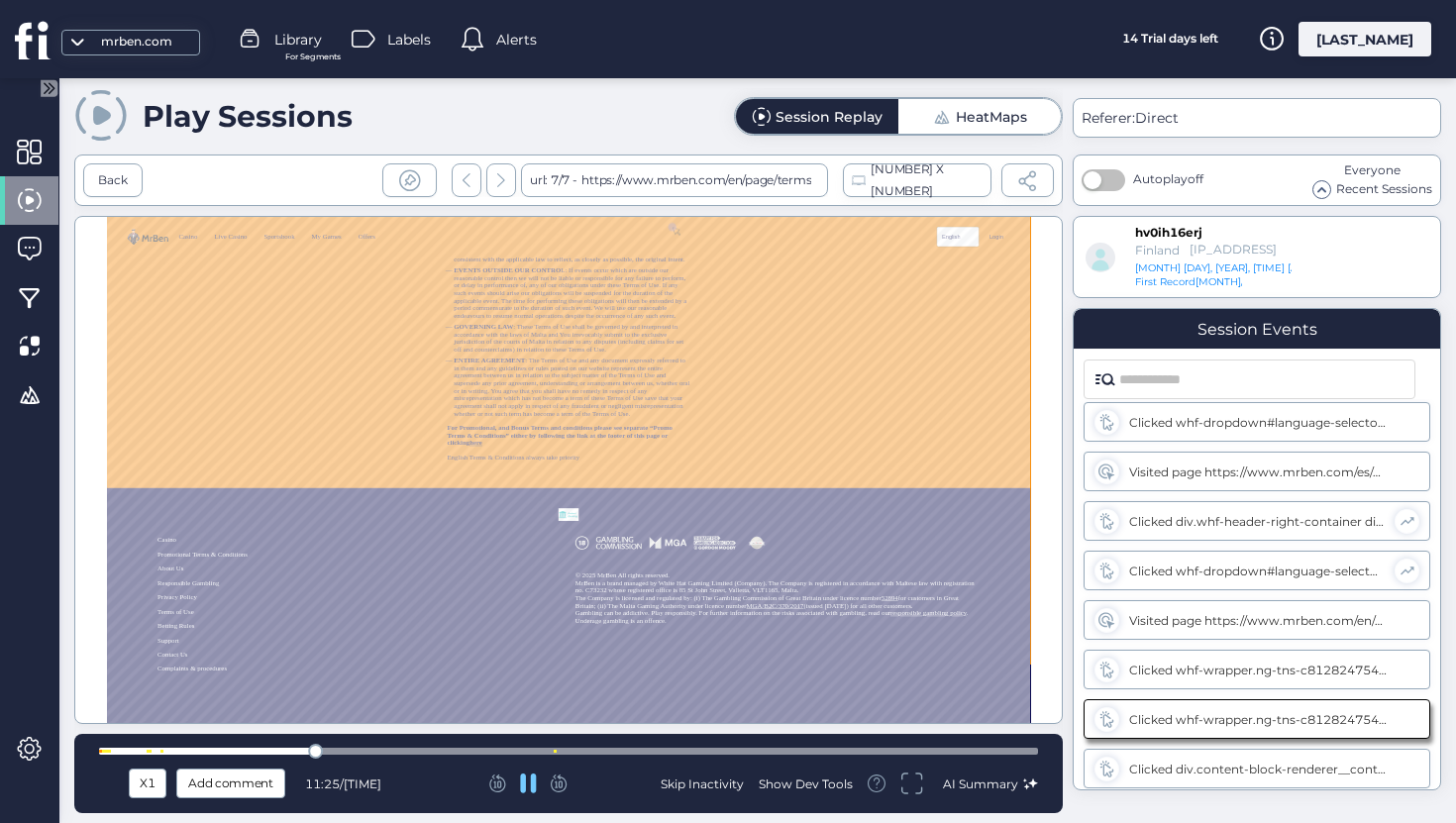 click at bounding box center [569, 751] 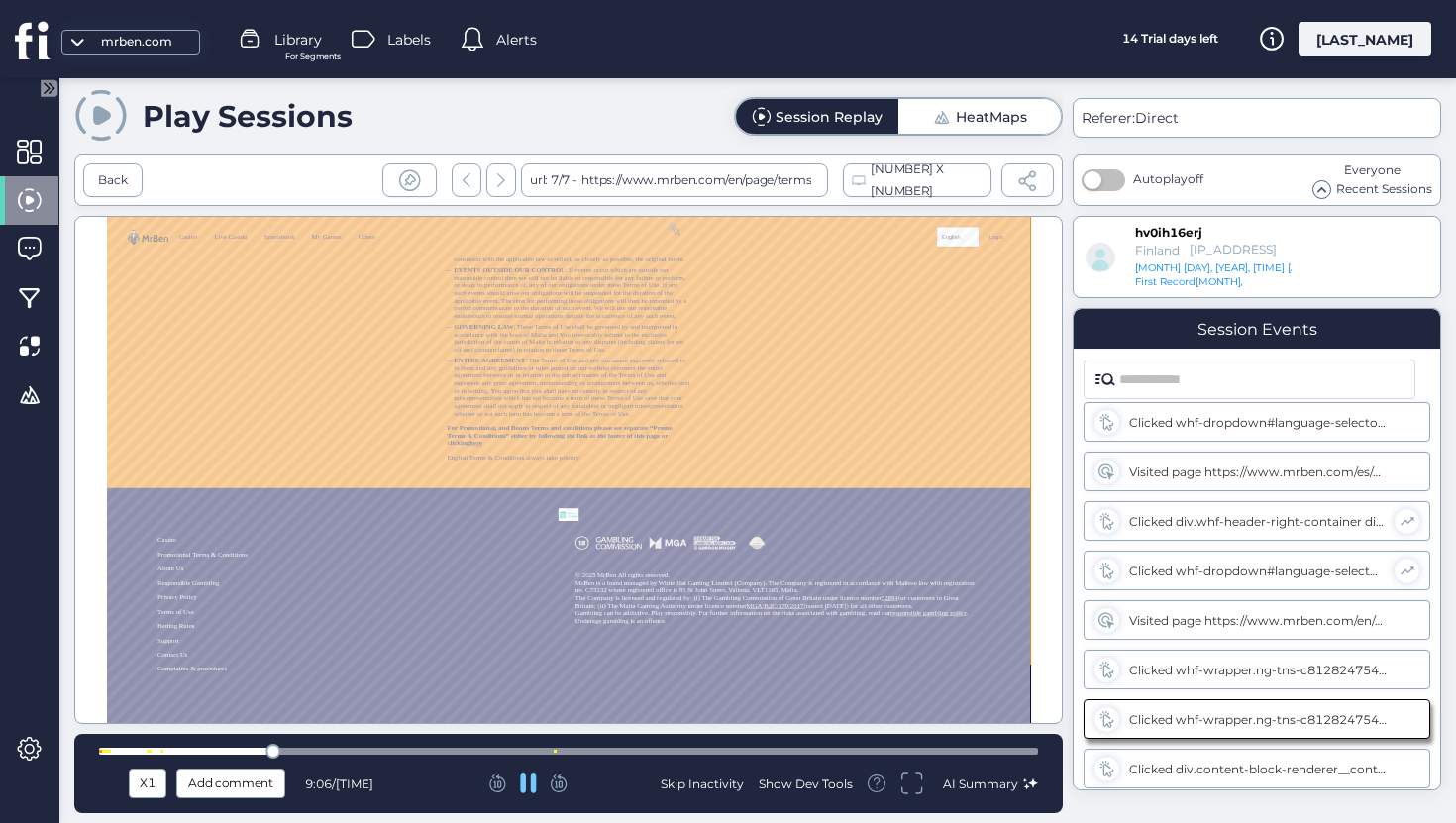 click at bounding box center [569, 751] 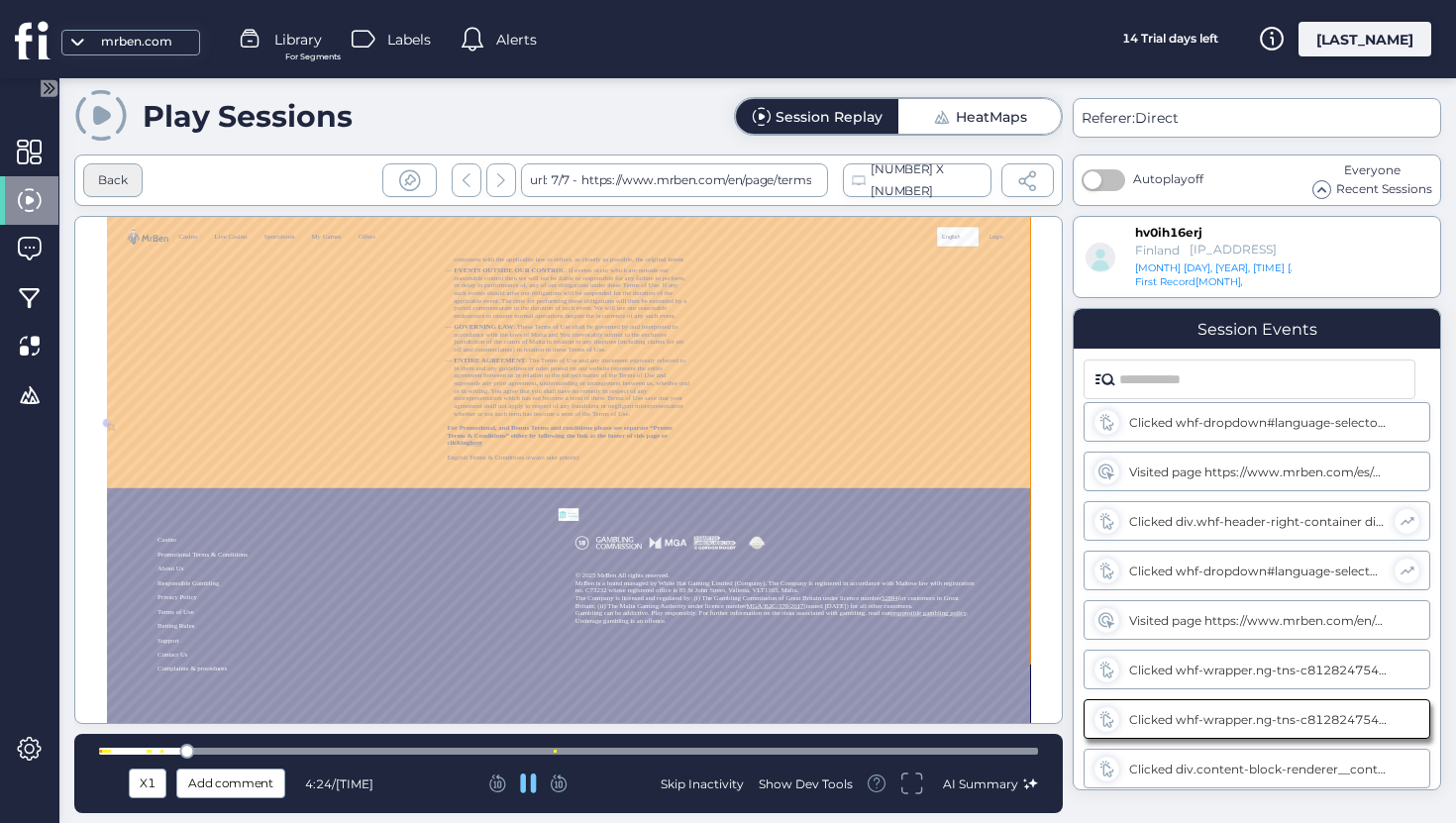 click on "Back" at bounding box center (113, 180) 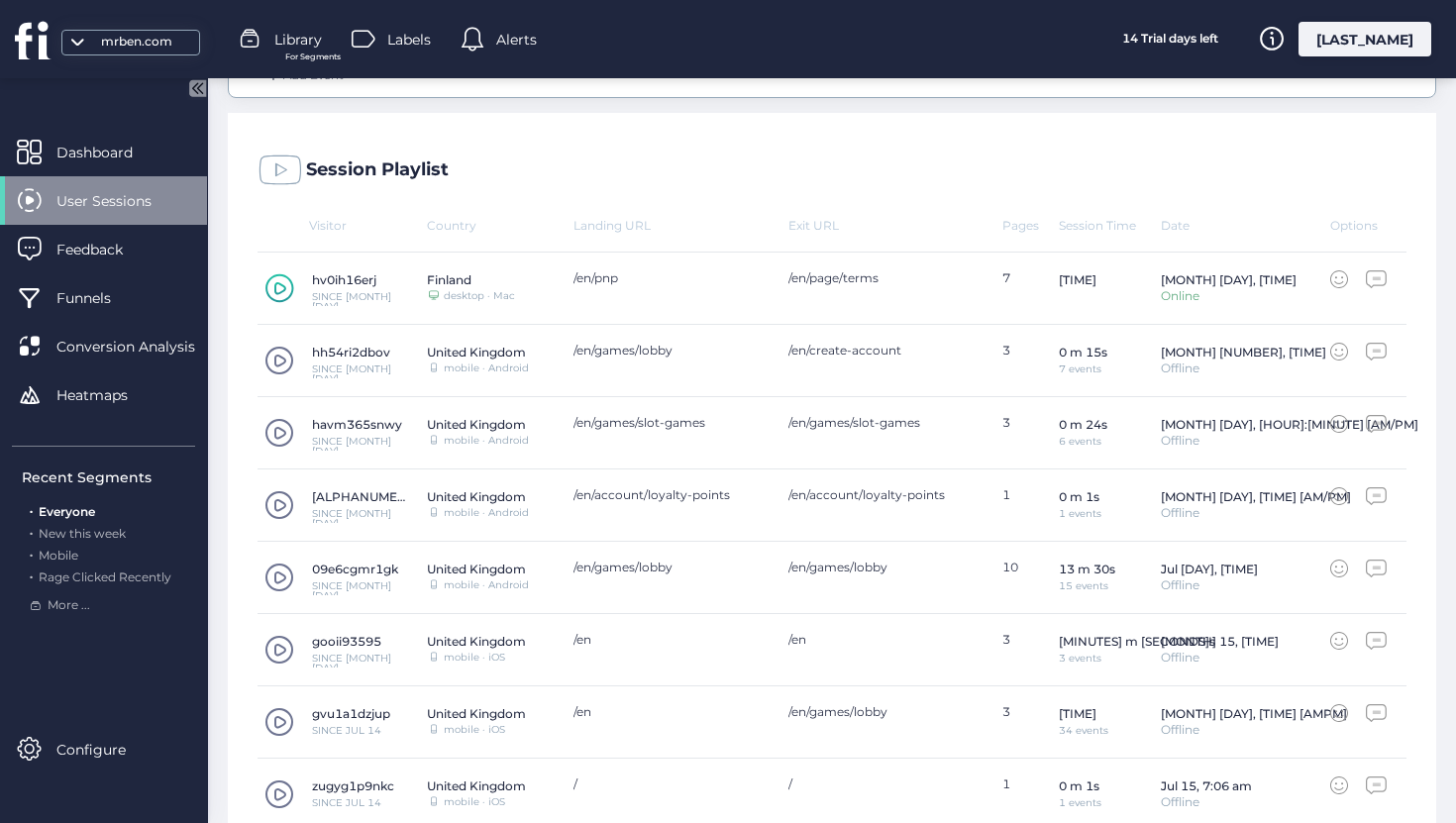 click 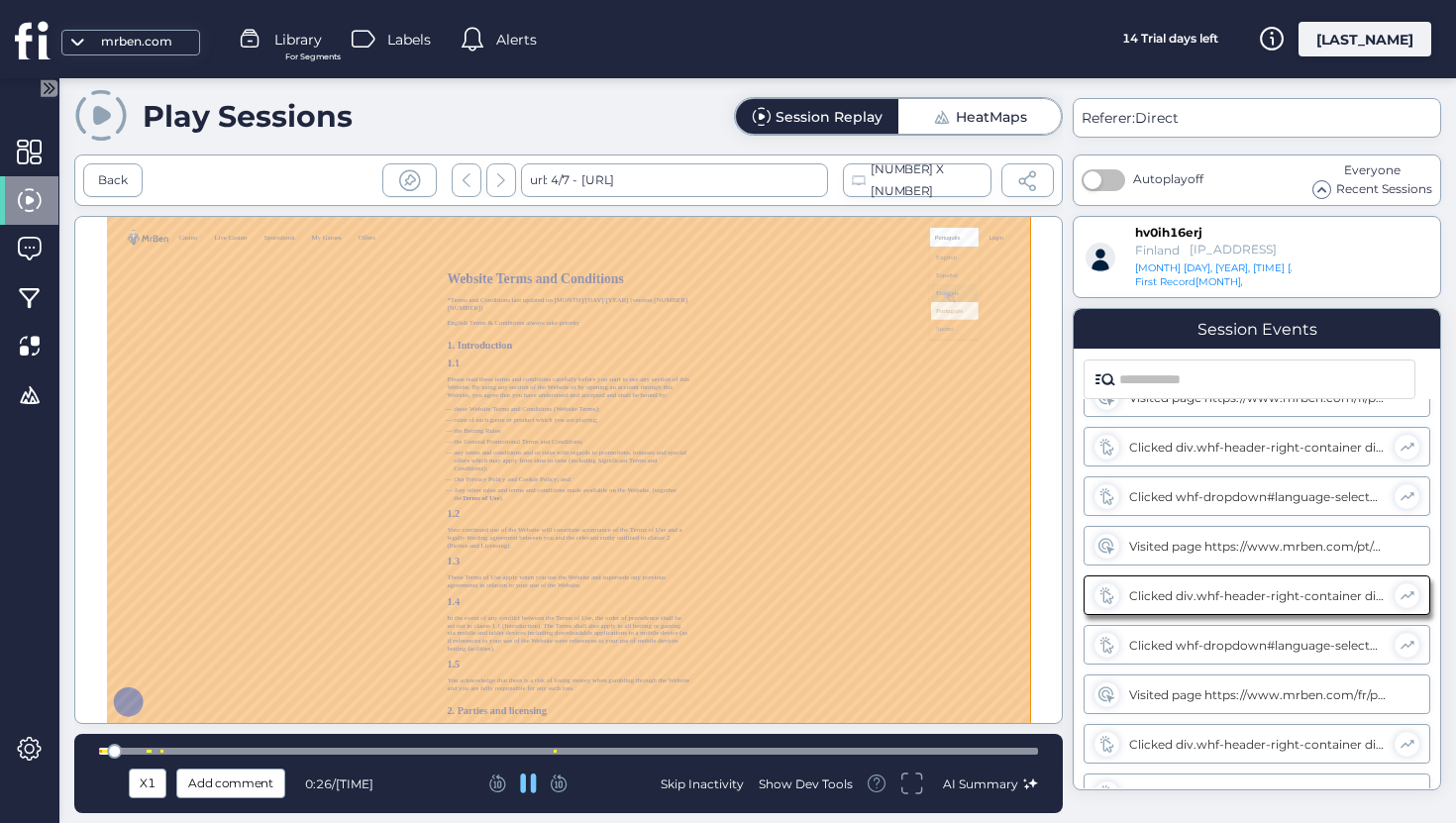 click 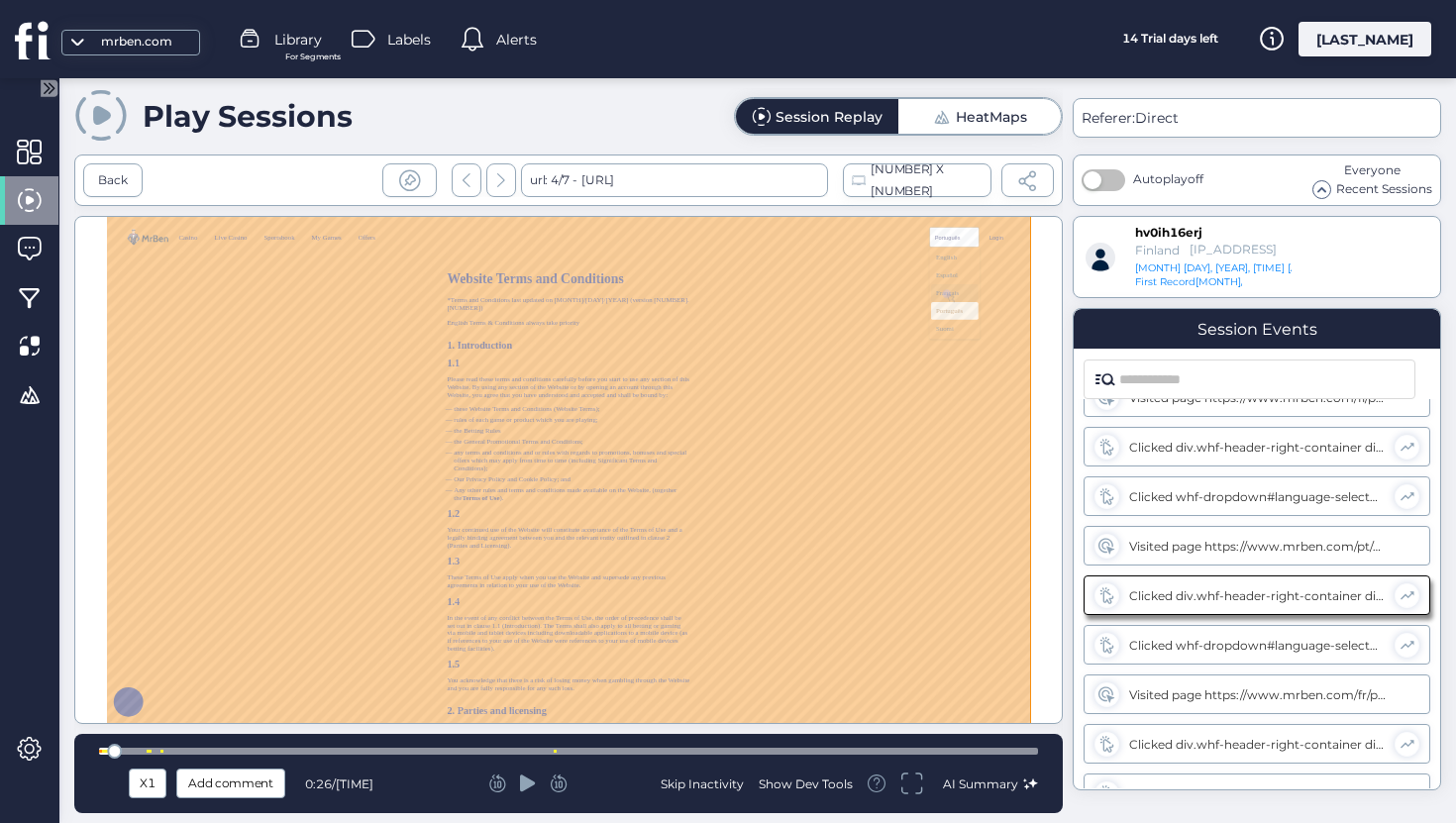 click 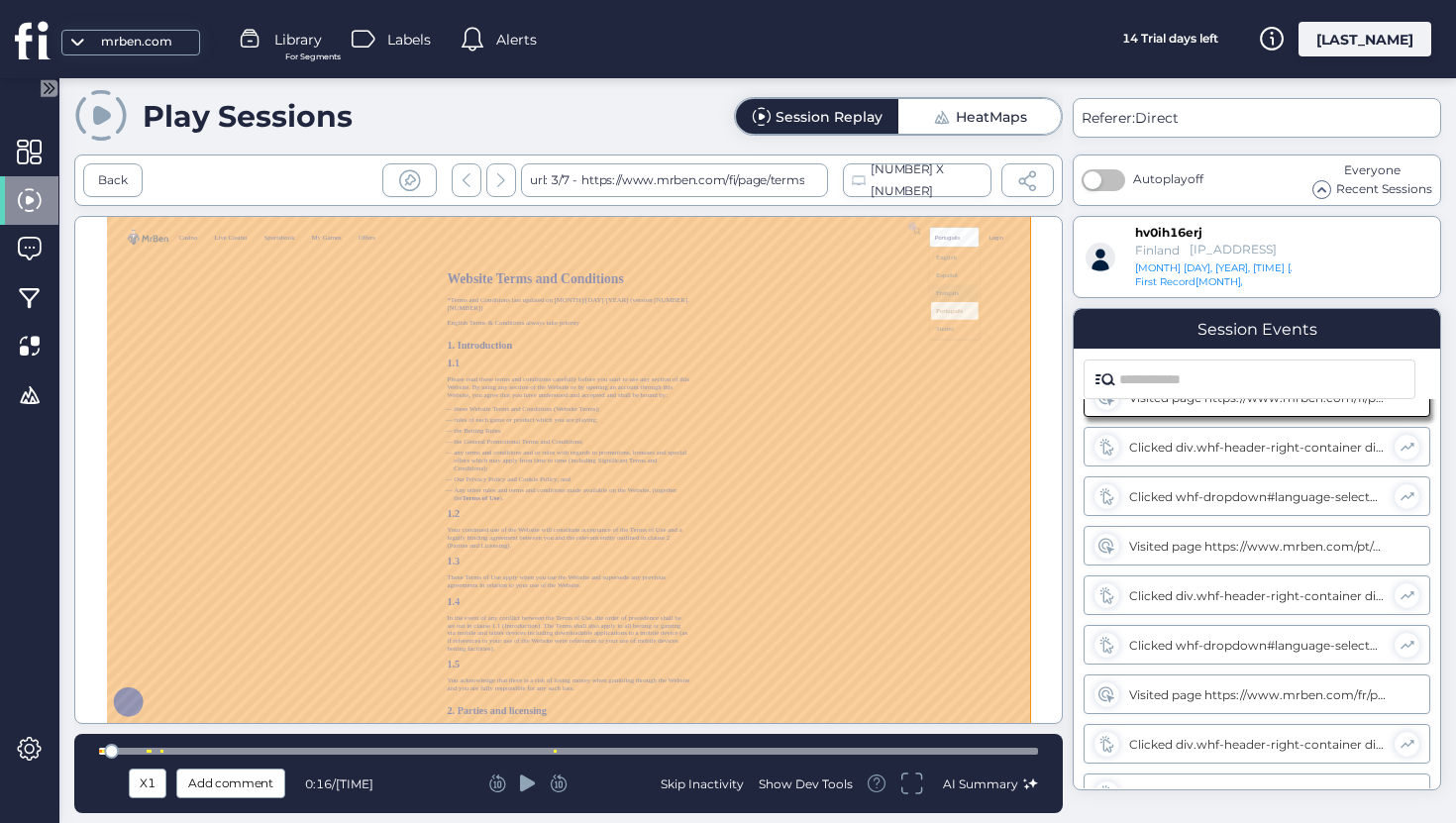 scroll, scrollTop: 119, scrollLeft: 0, axis: vertical 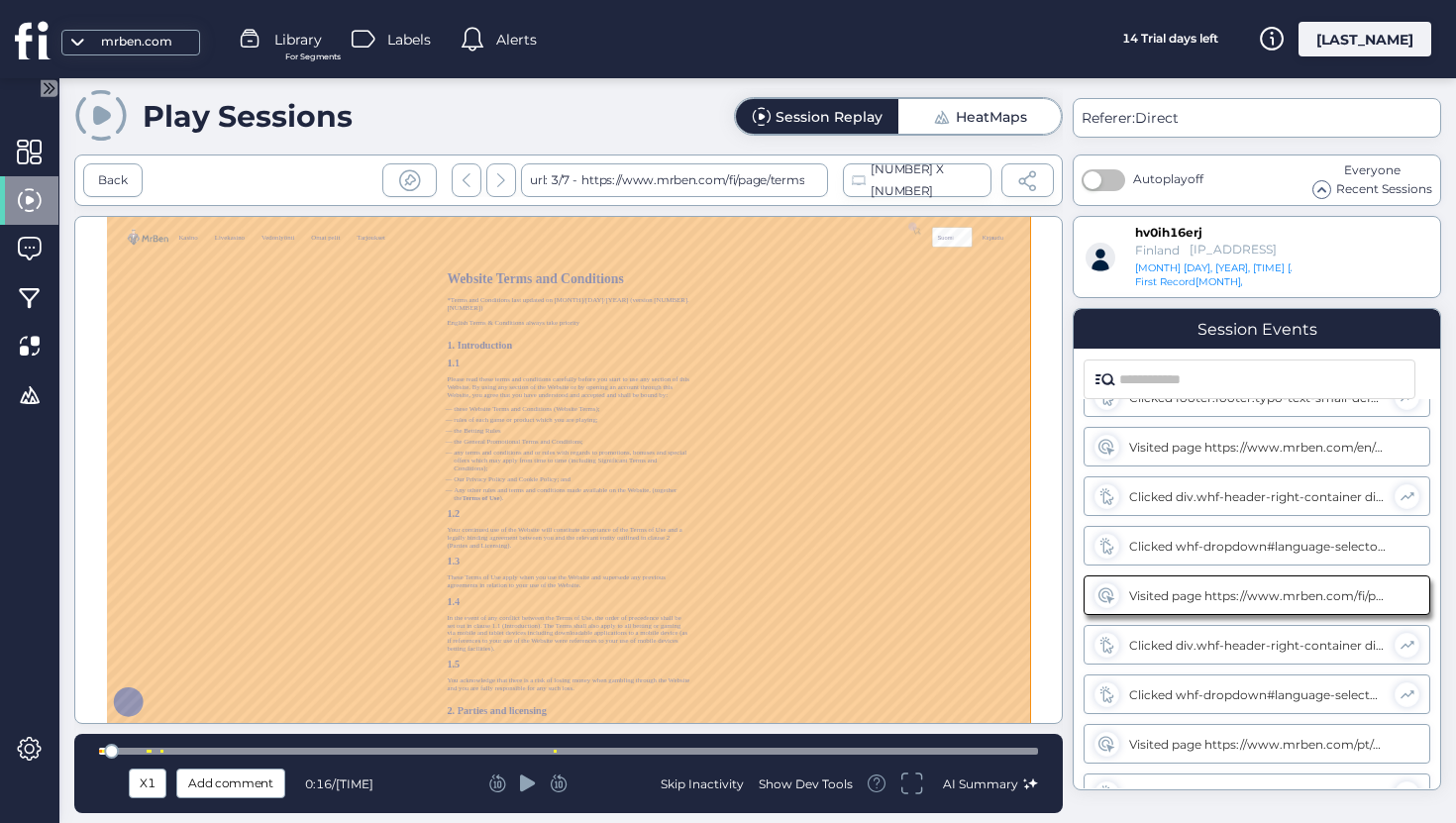 click 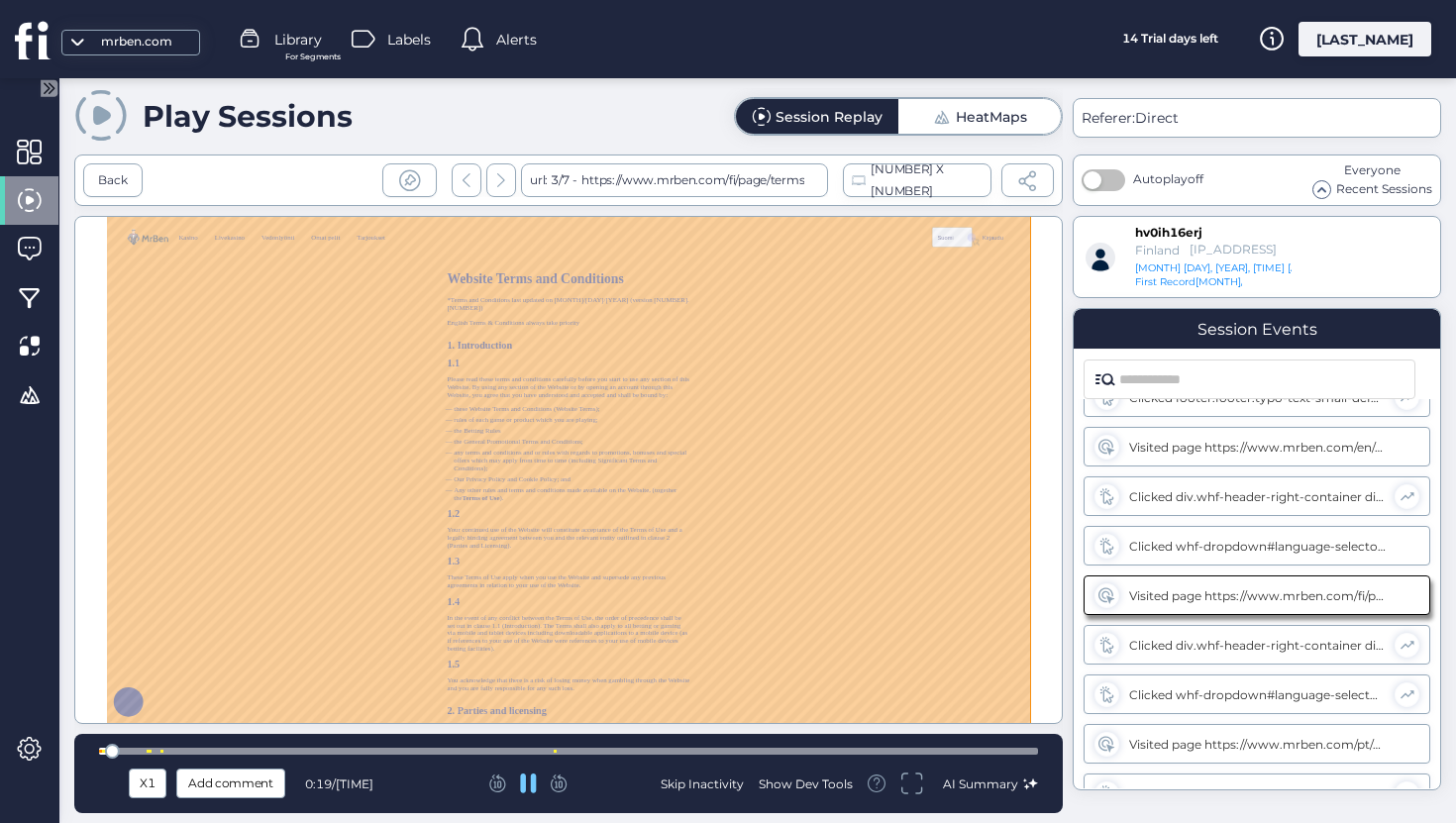 click 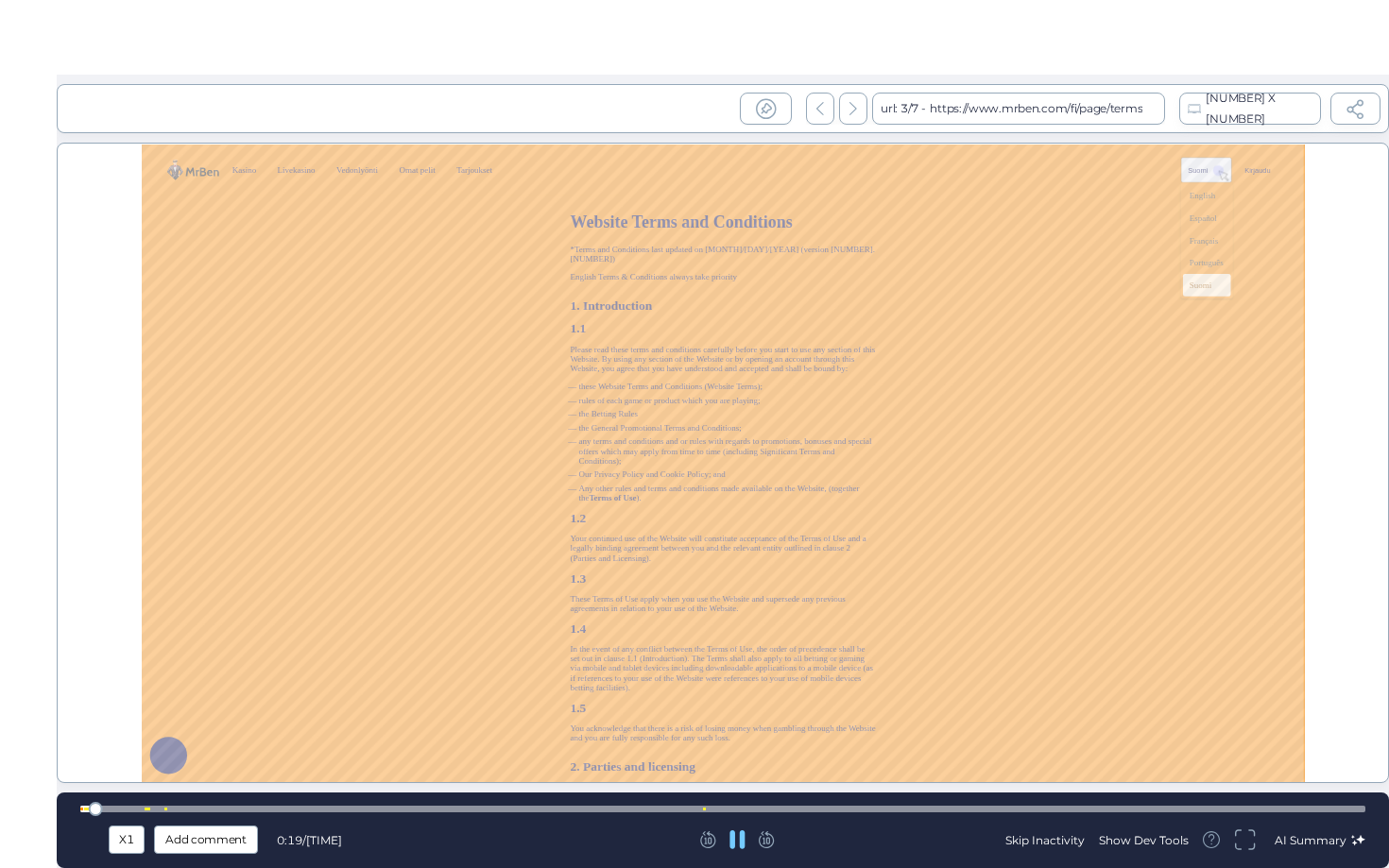 scroll, scrollTop: 83, scrollLeft: 0, axis: vertical 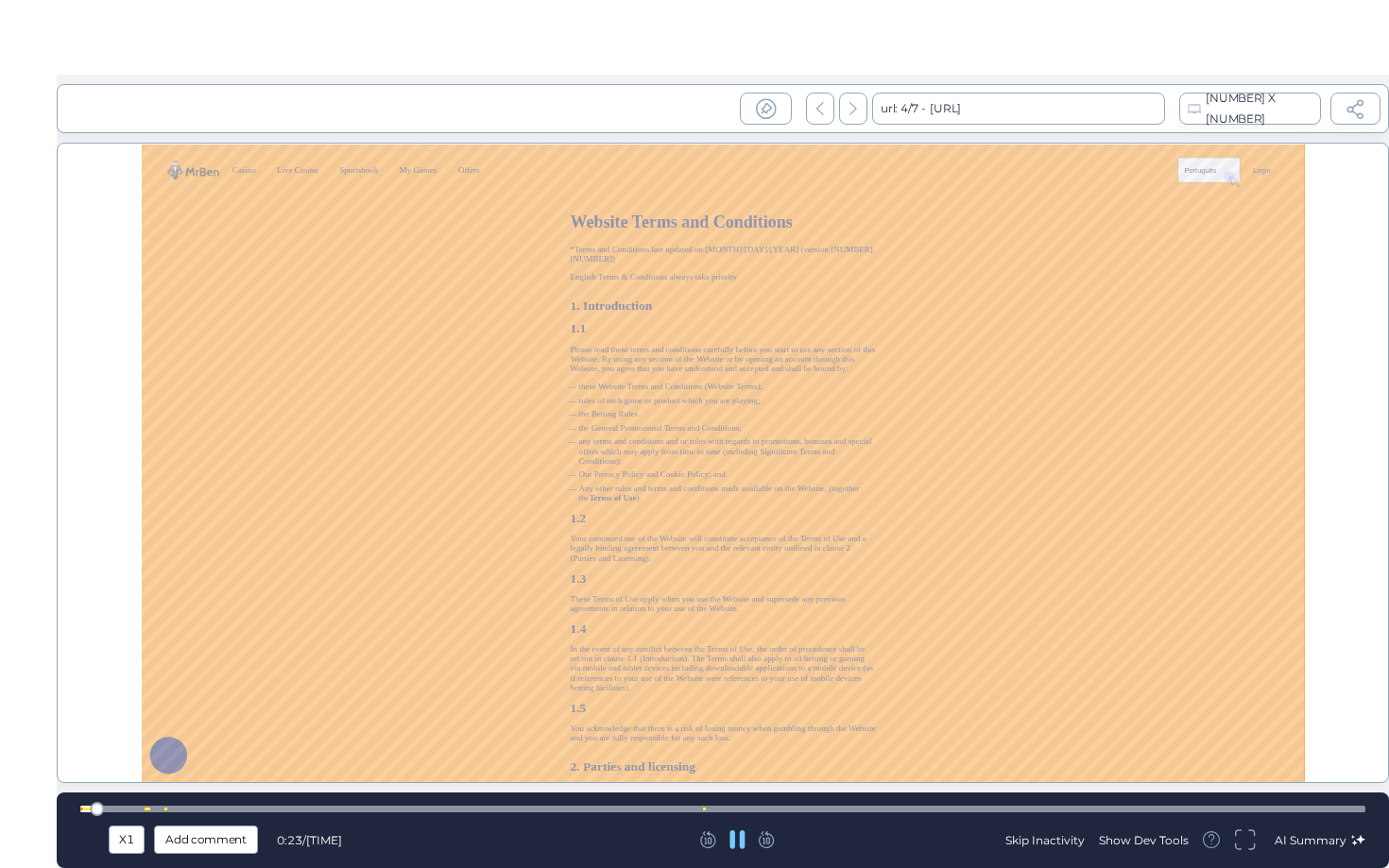 type 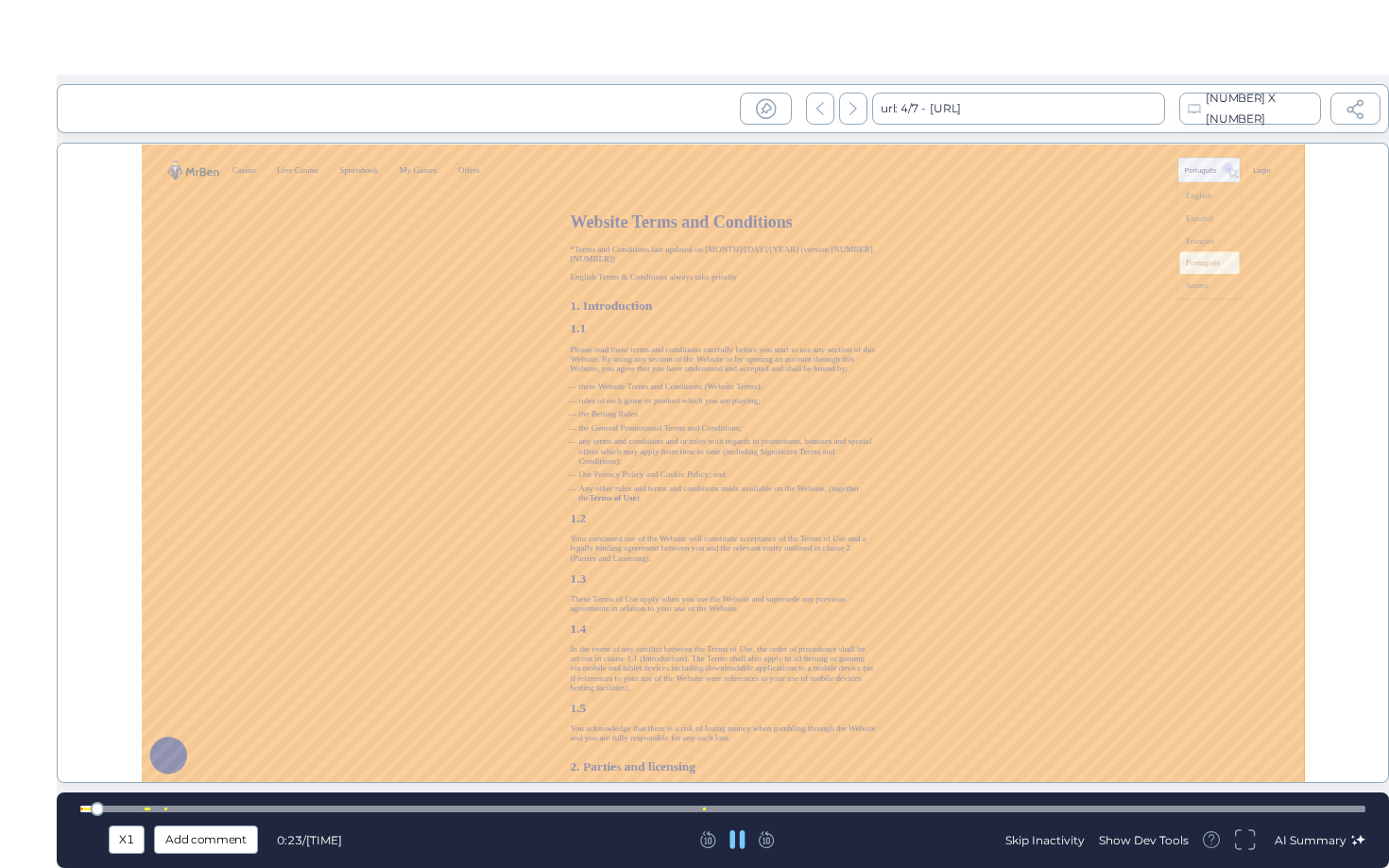 scroll, scrollTop: 225, scrollLeft: 0, axis: vertical 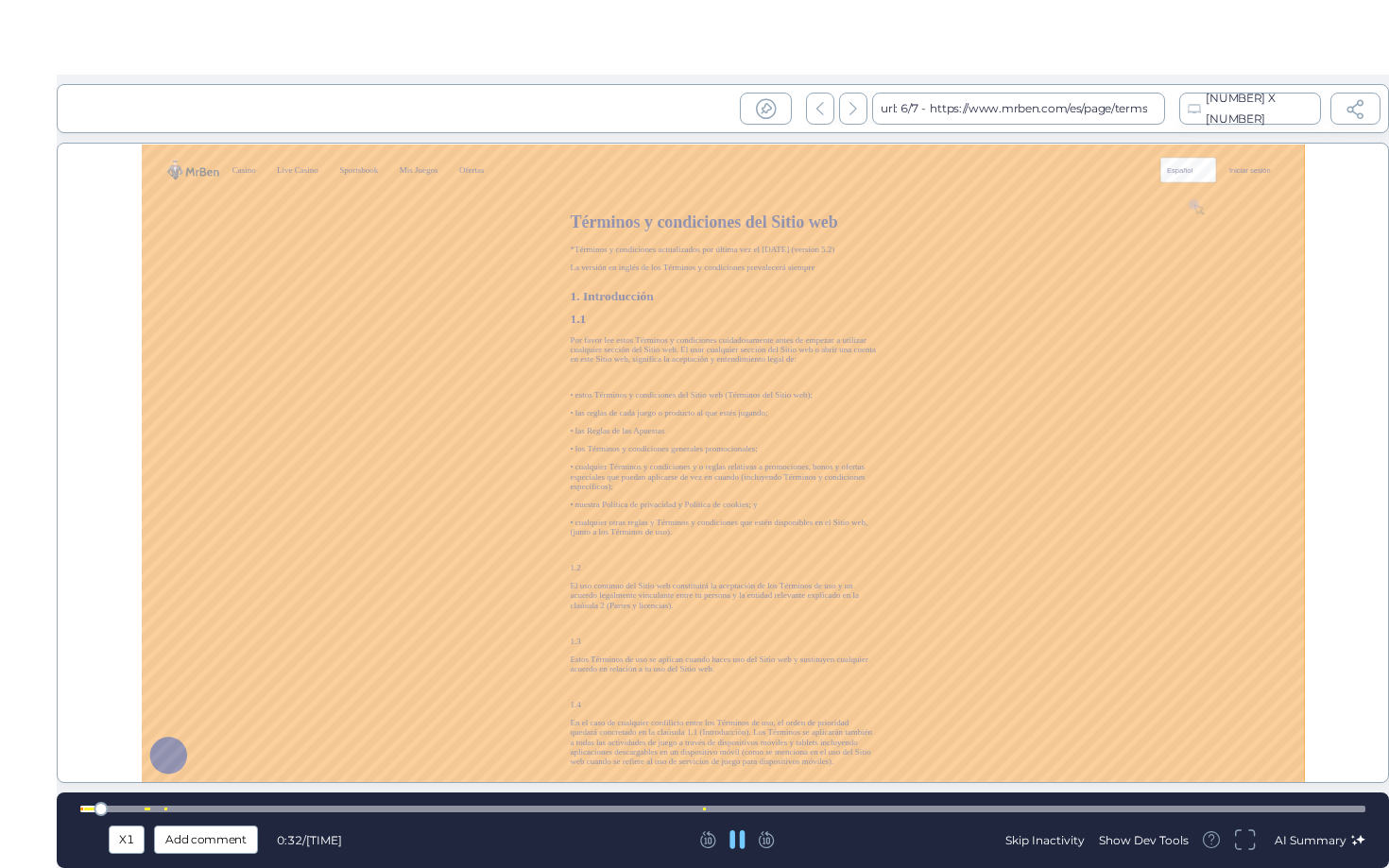click at bounding box center (723, 808) 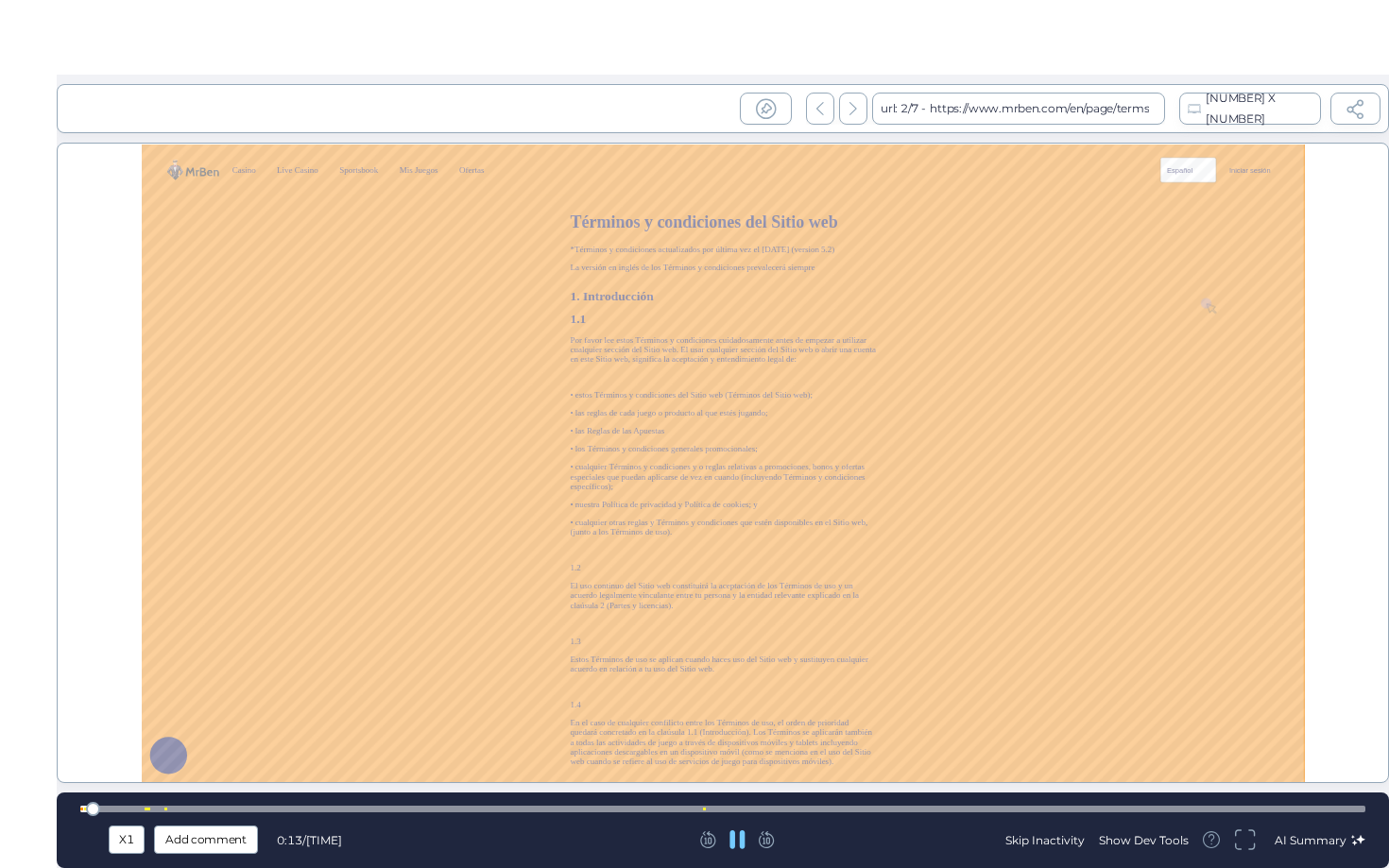 scroll, scrollTop: 379, scrollLeft: 0, axis: vertical 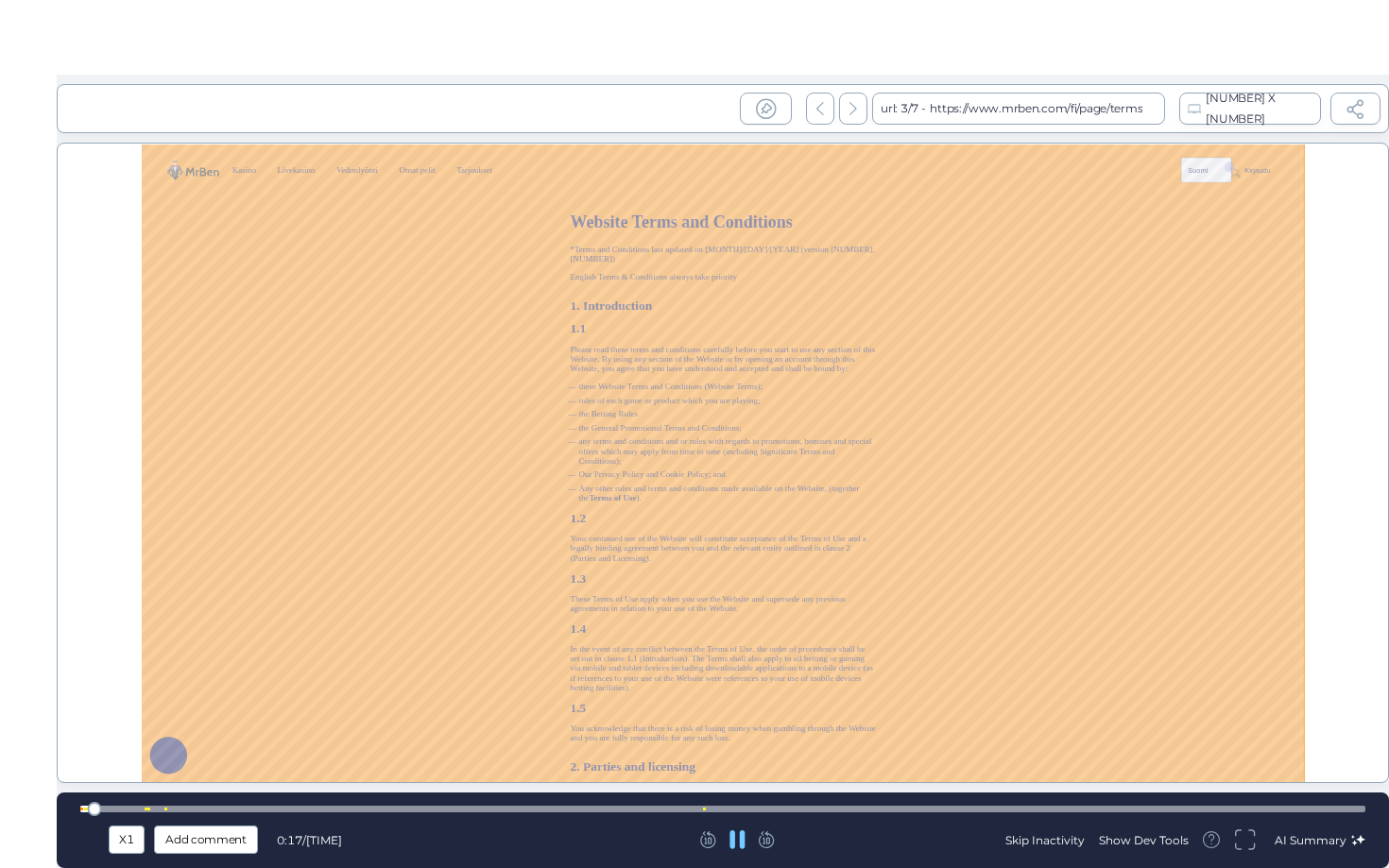 click 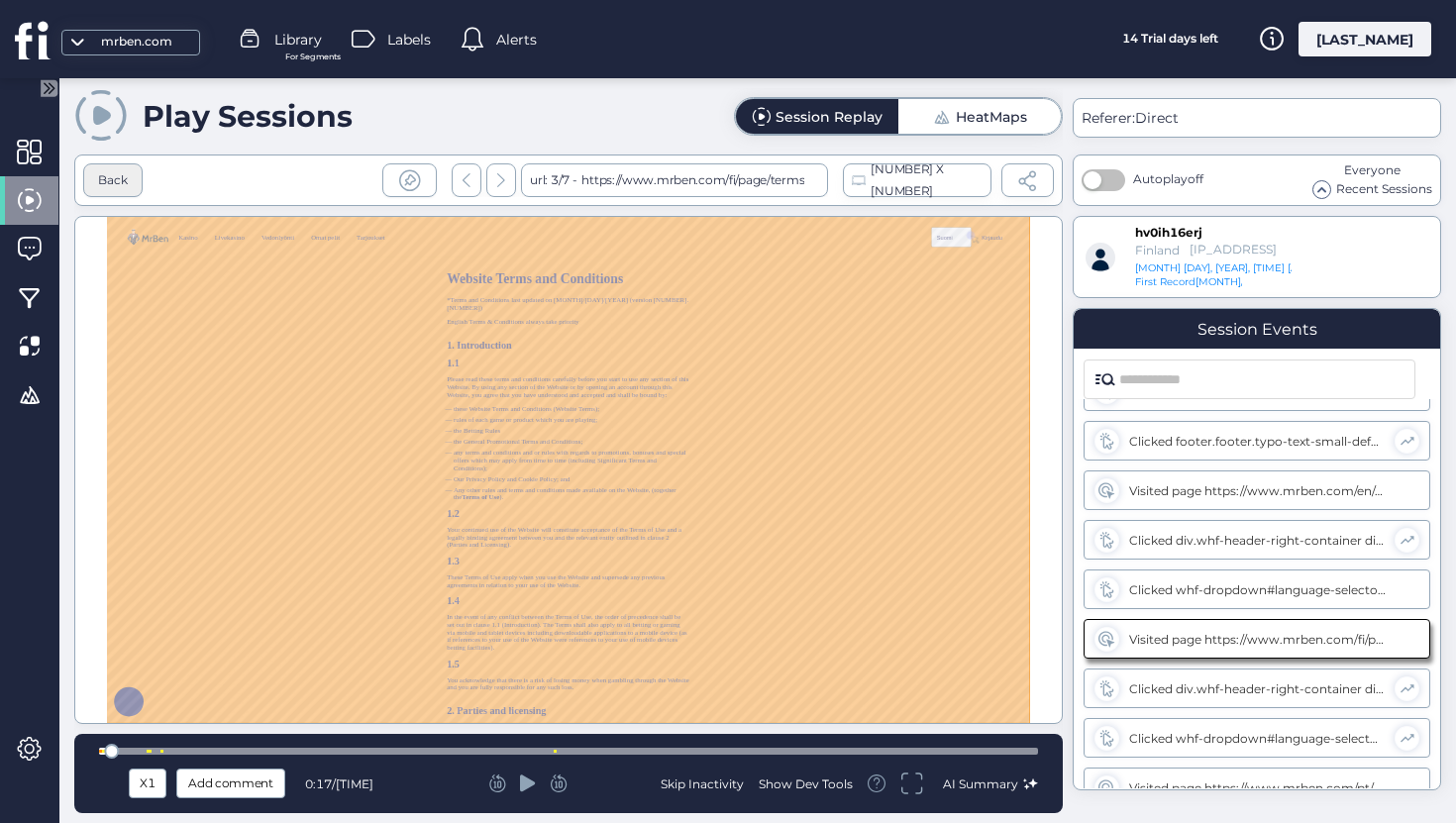 click on "Back" at bounding box center [113, 180] 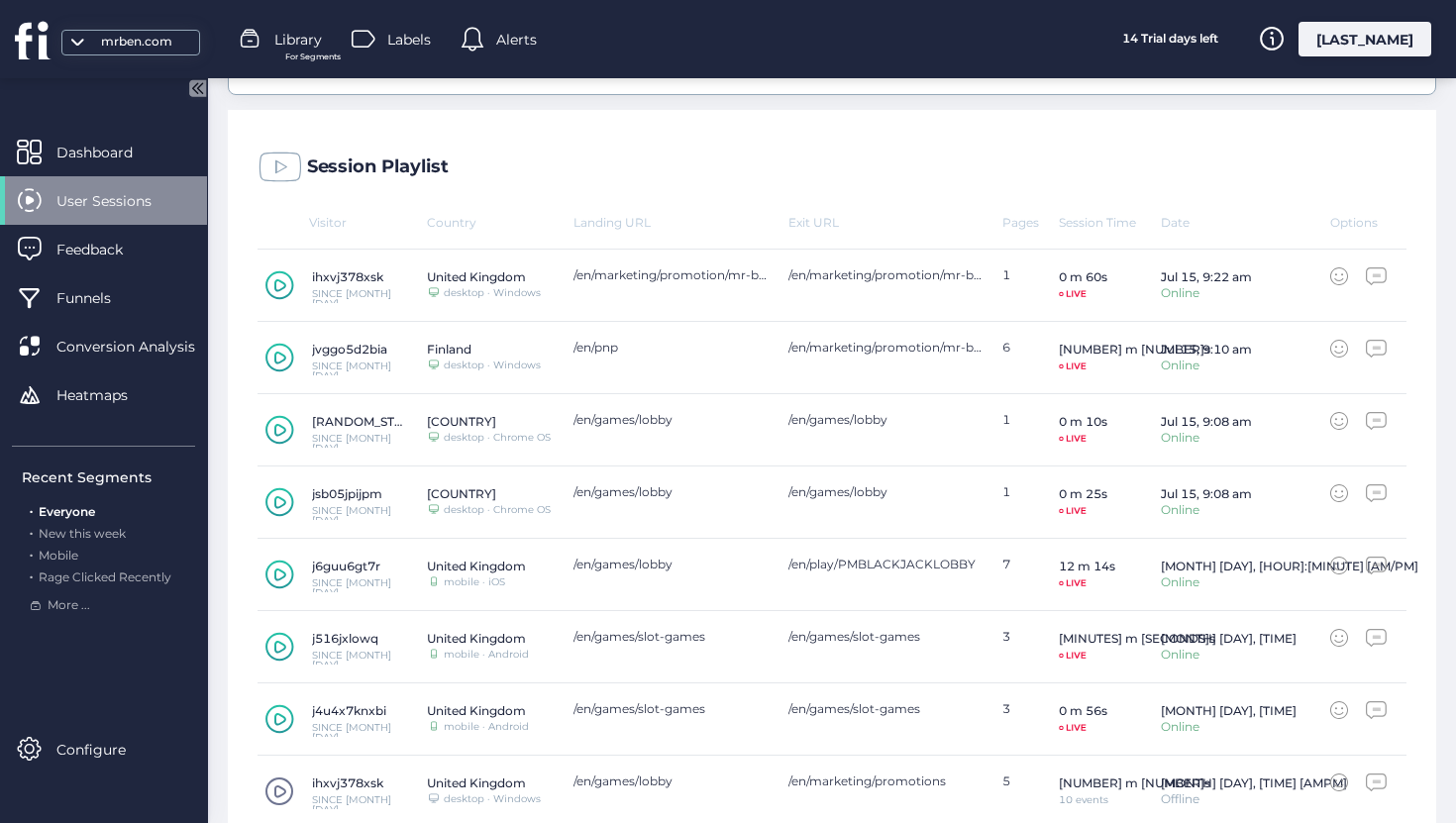 scroll, scrollTop: 716, scrollLeft: 0, axis: vertical 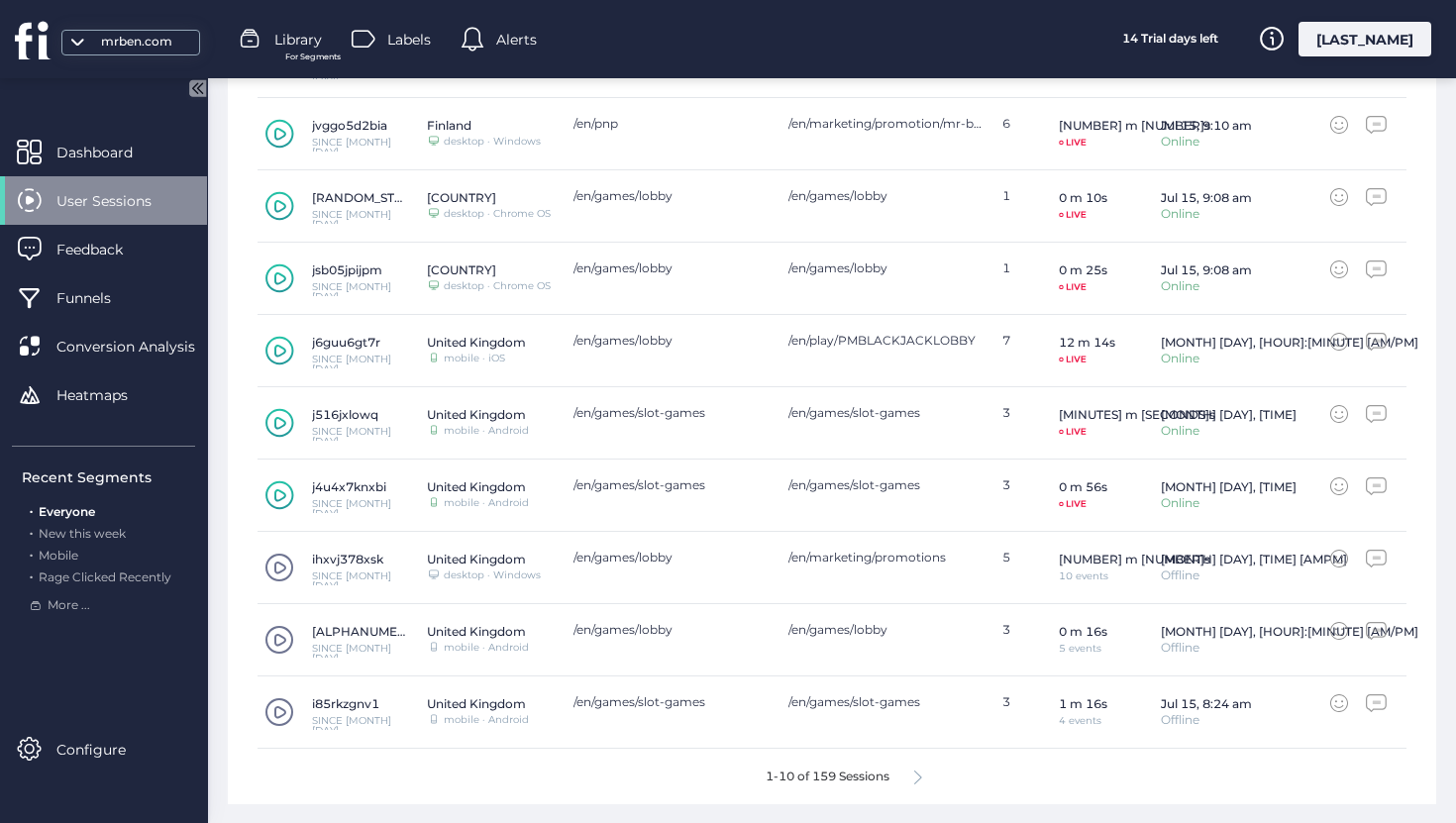 click on "1-10 of 159 Sessions" 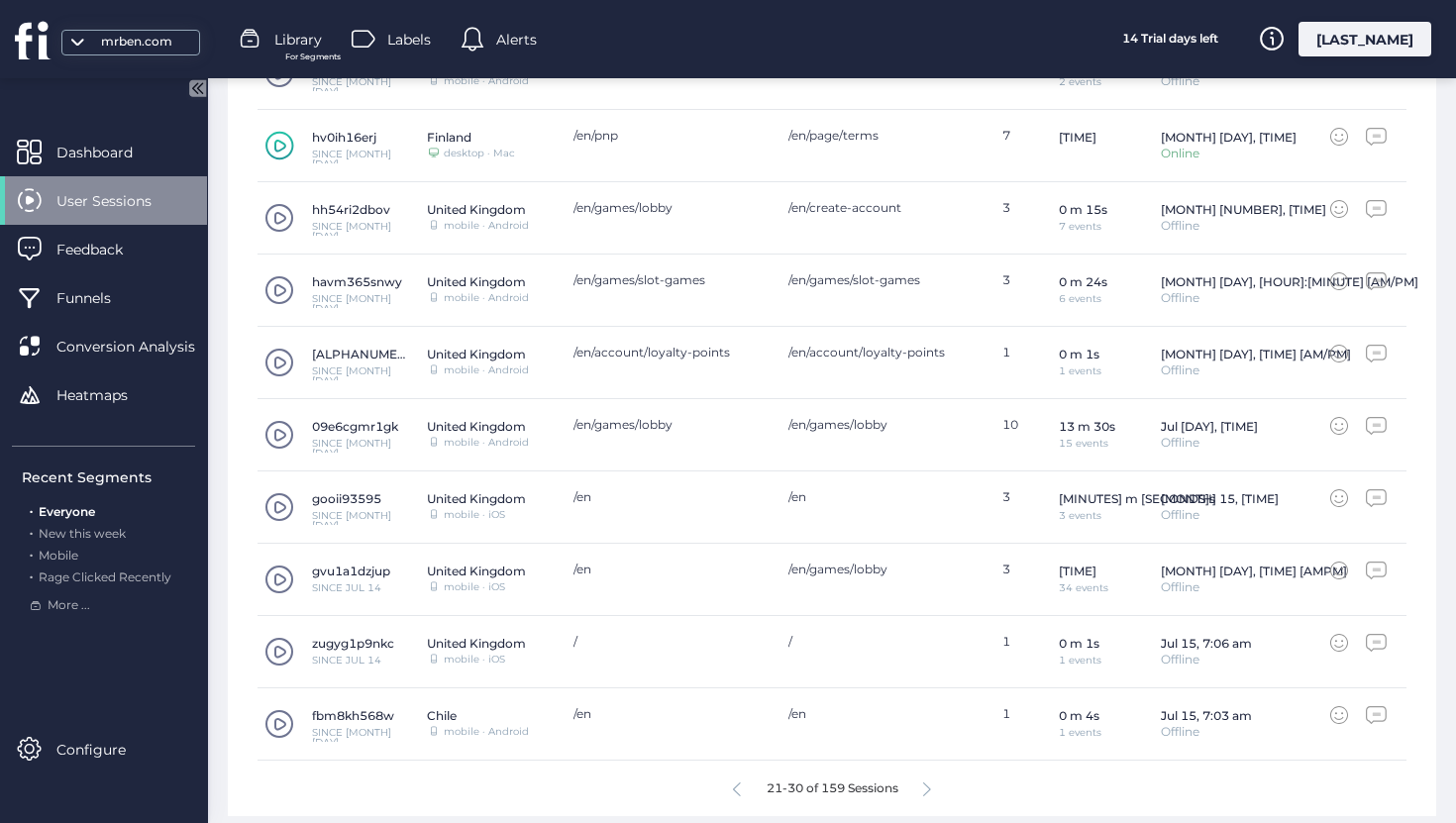 scroll, scrollTop: 705, scrollLeft: 0, axis: vertical 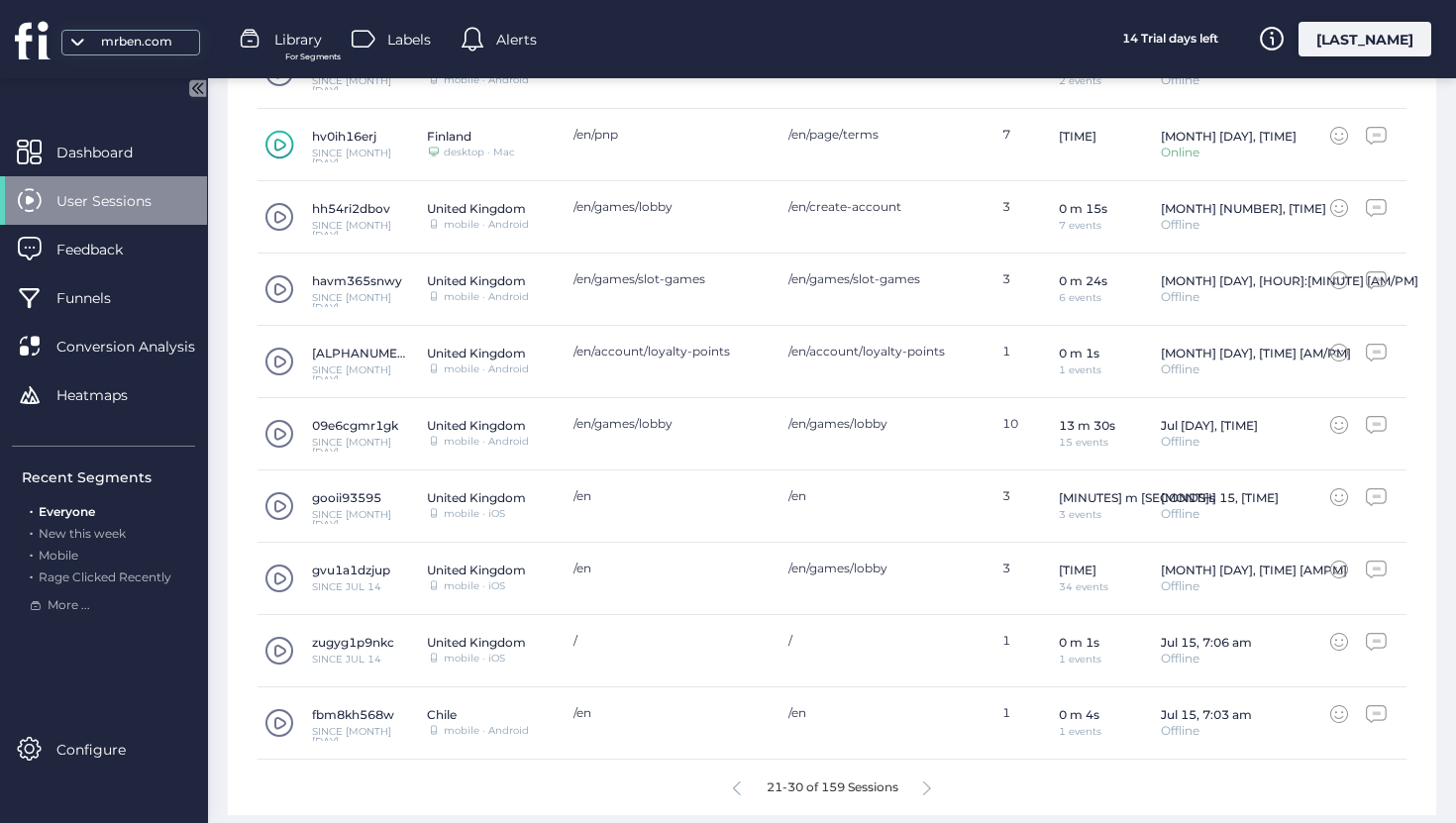click 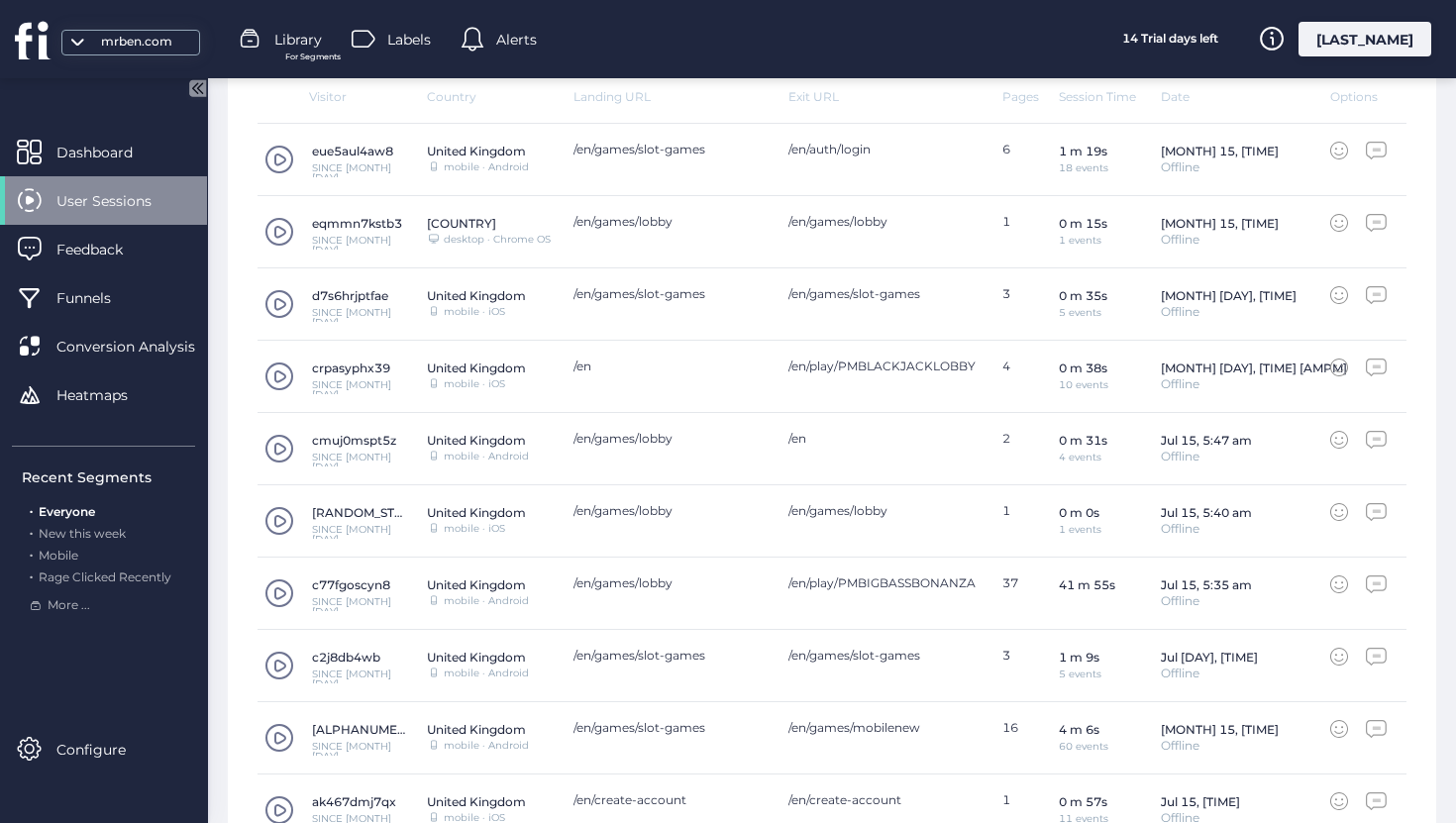scroll, scrollTop: 716, scrollLeft: 0, axis: vertical 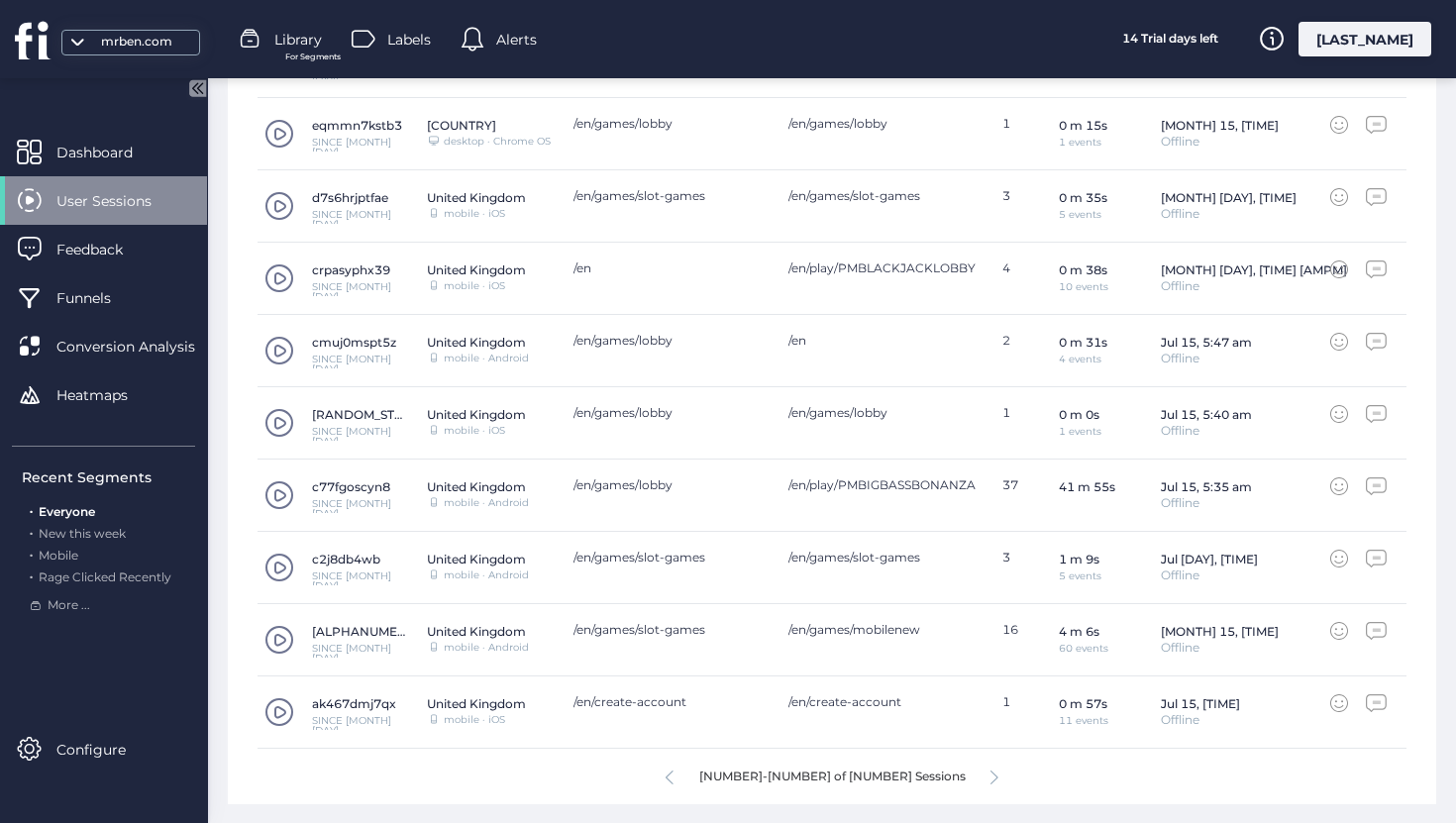 click on "[NUMBER]-[NUMBER] of [NUMBER] Sessions" 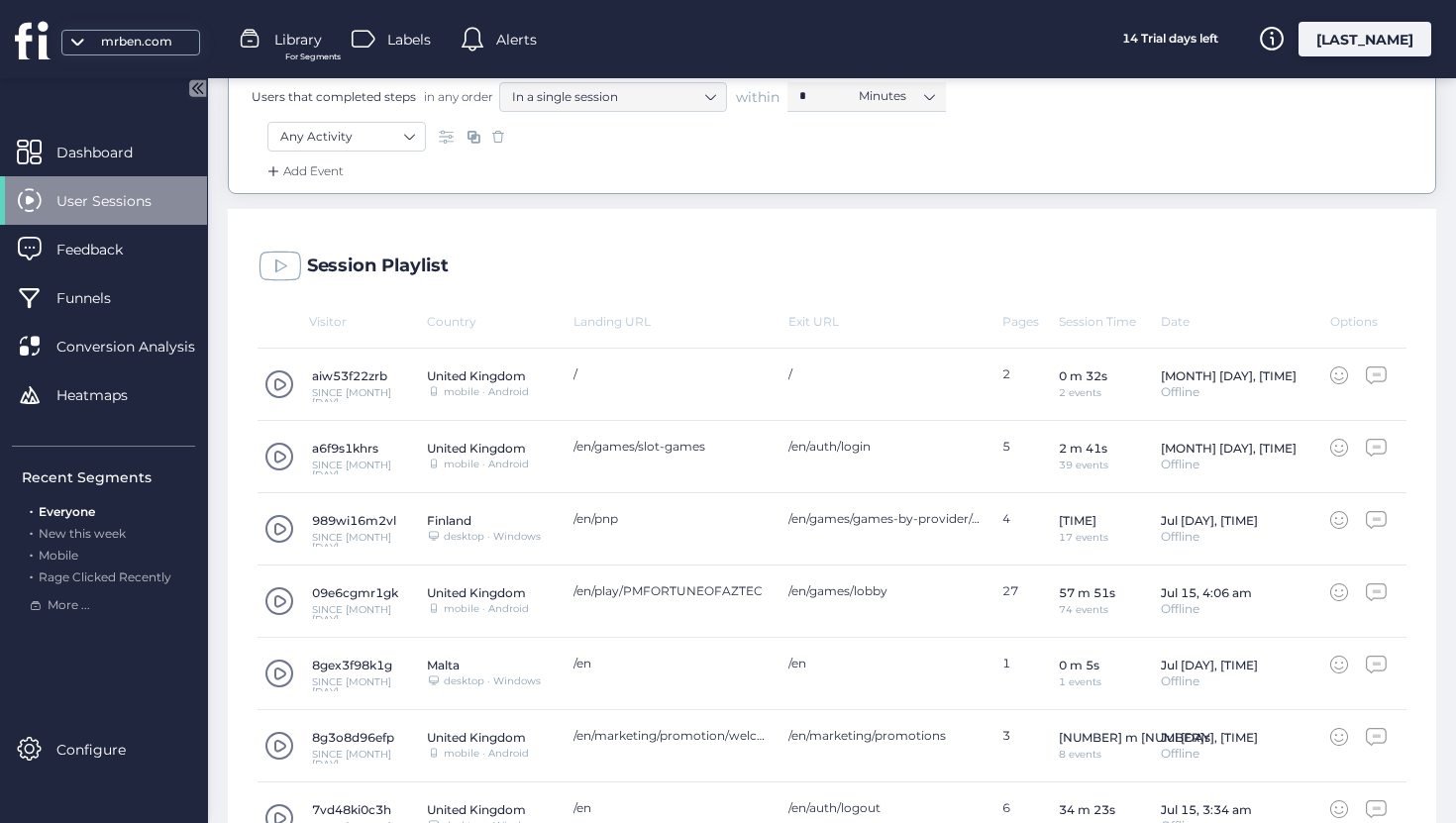 scroll, scrollTop: 716, scrollLeft: 0, axis: vertical 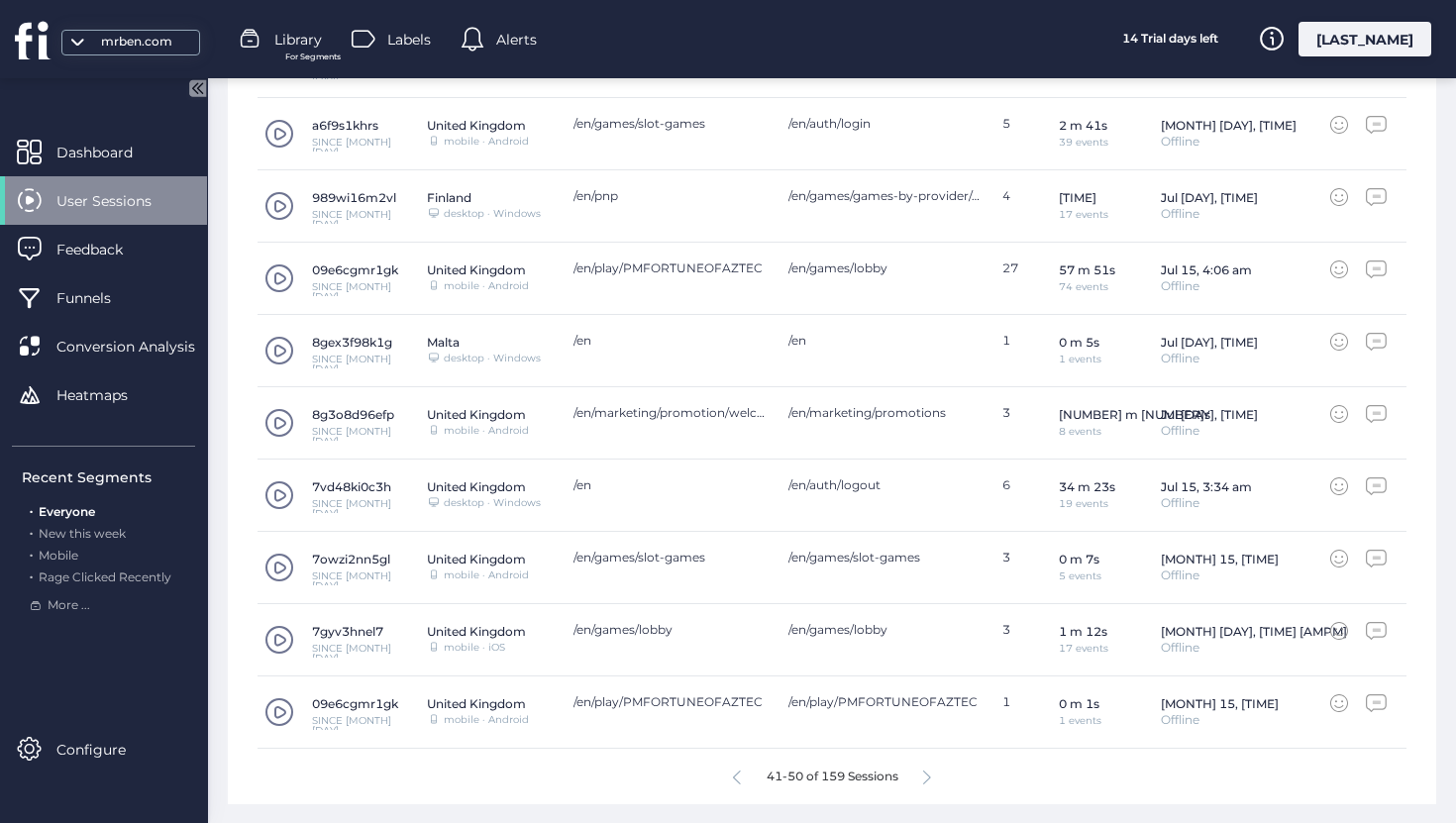 click 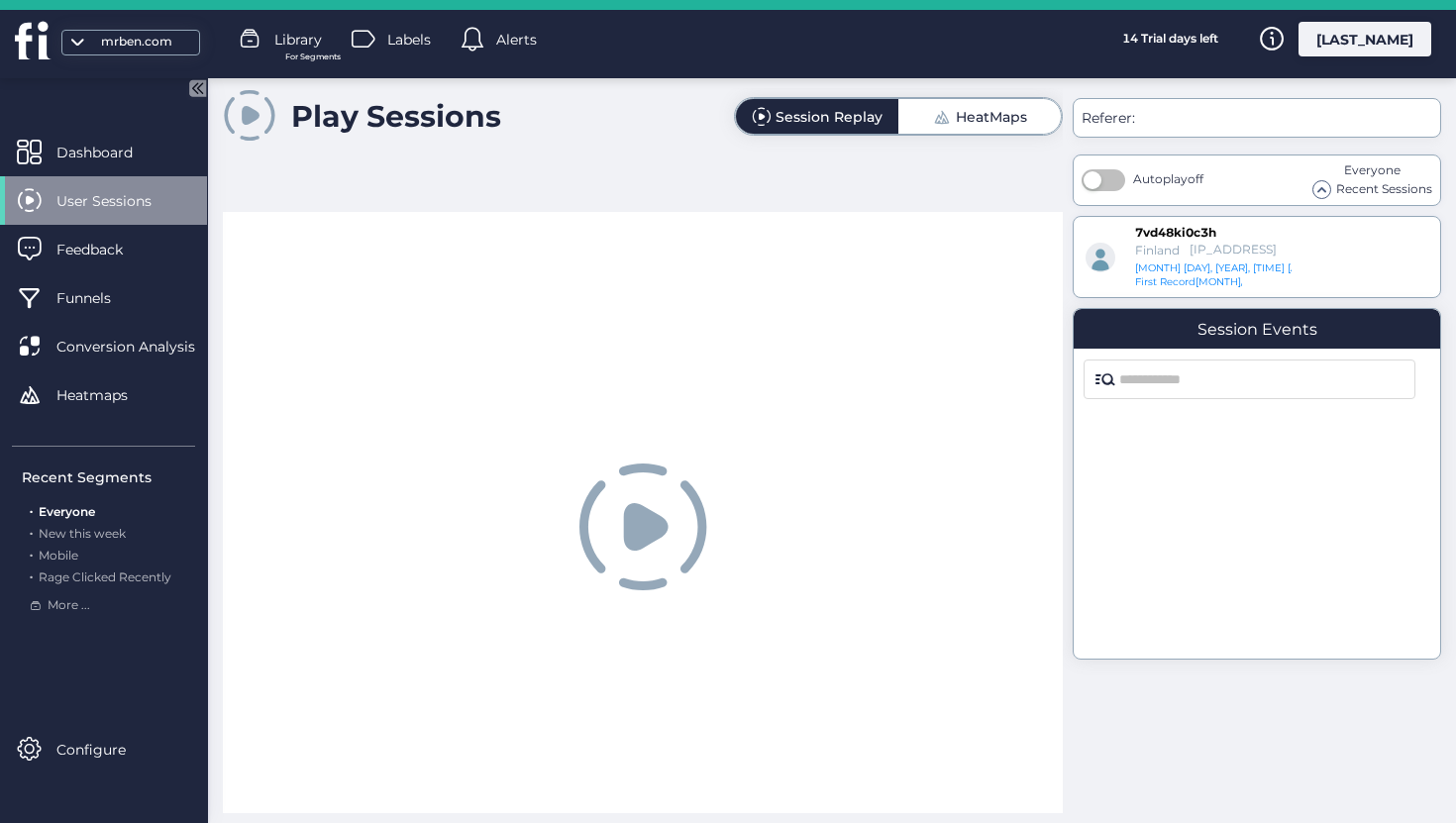 scroll, scrollTop: 0, scrollLeft: 0, axis: both 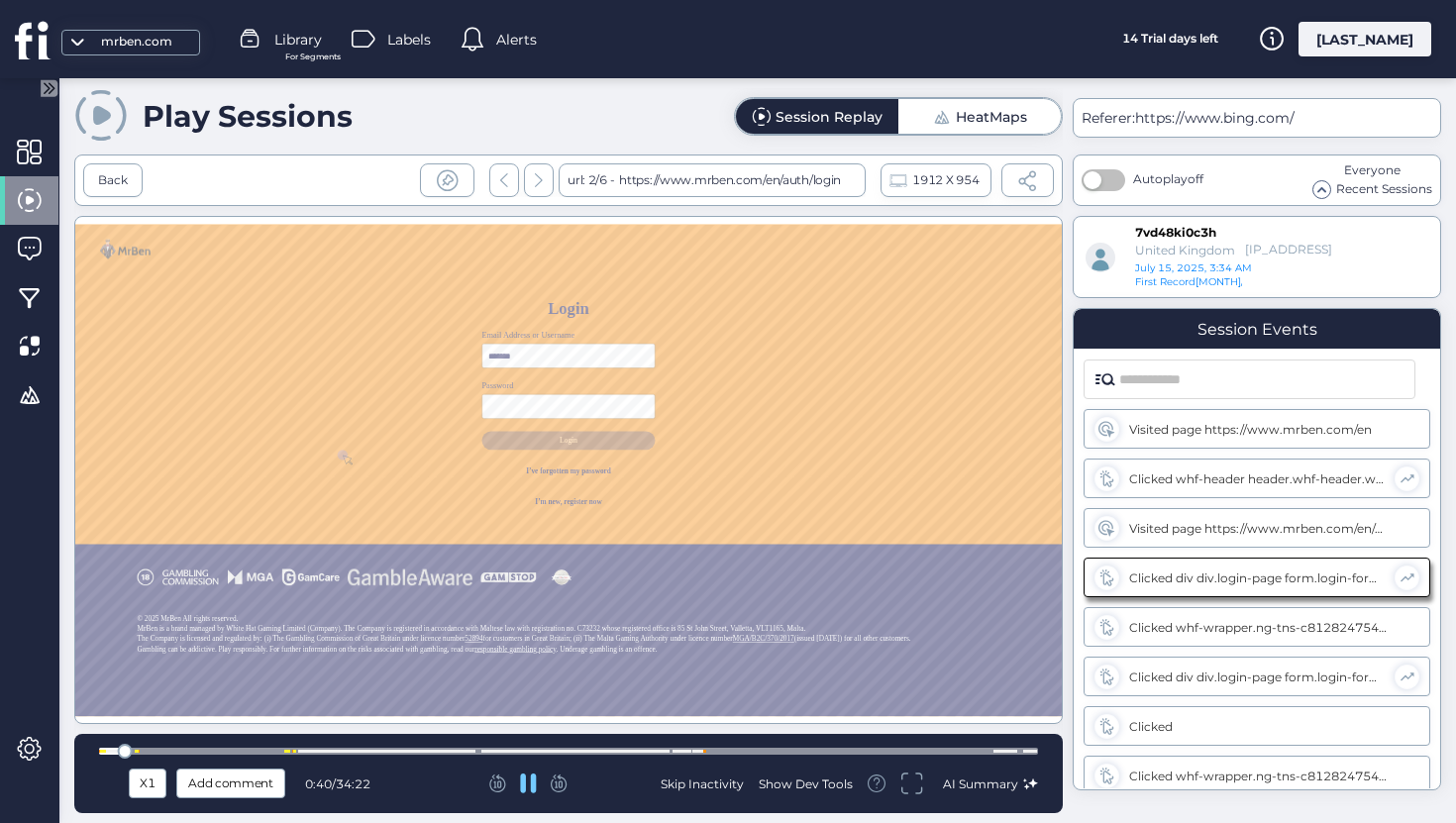 click 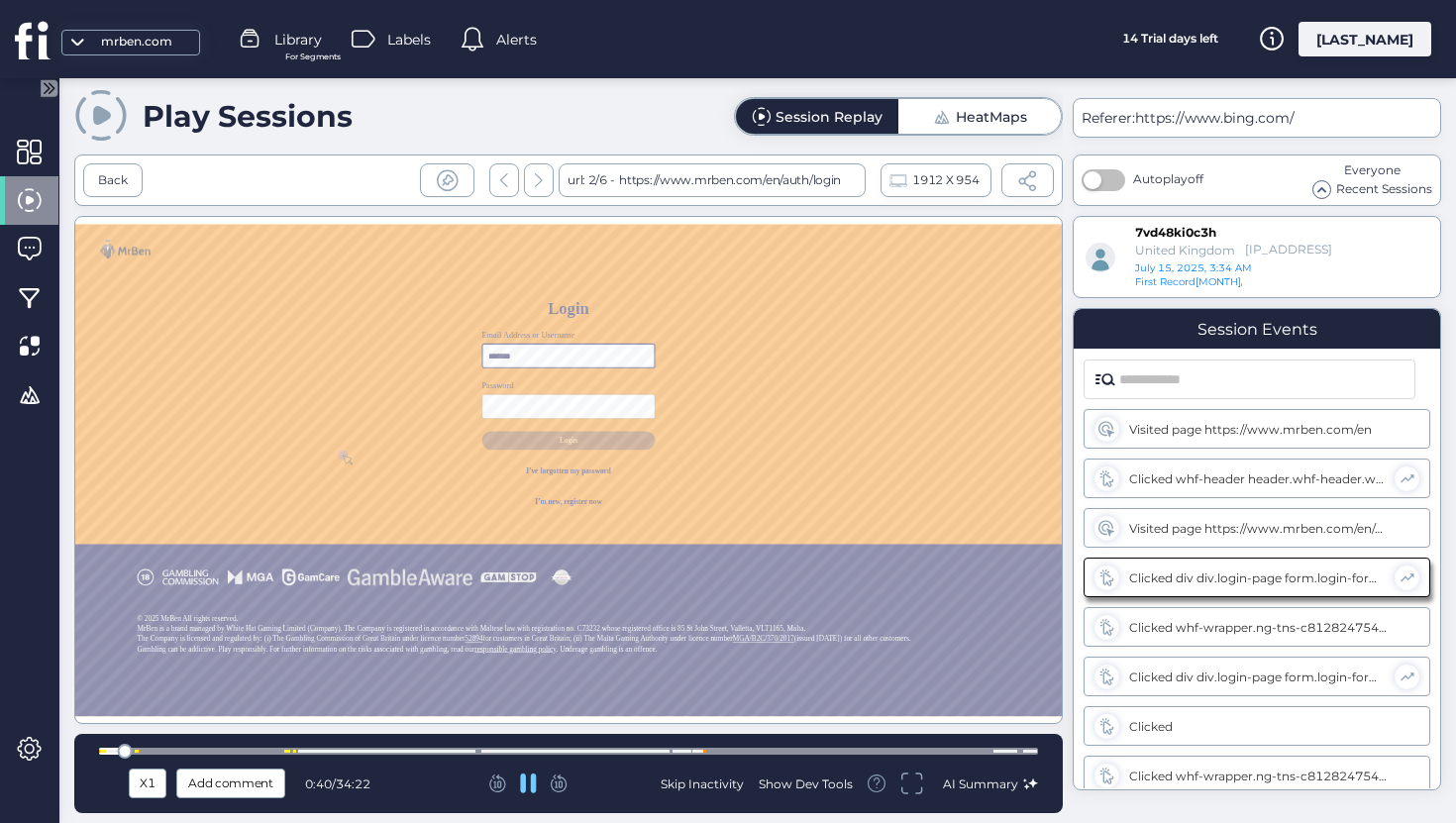 type on "**********" 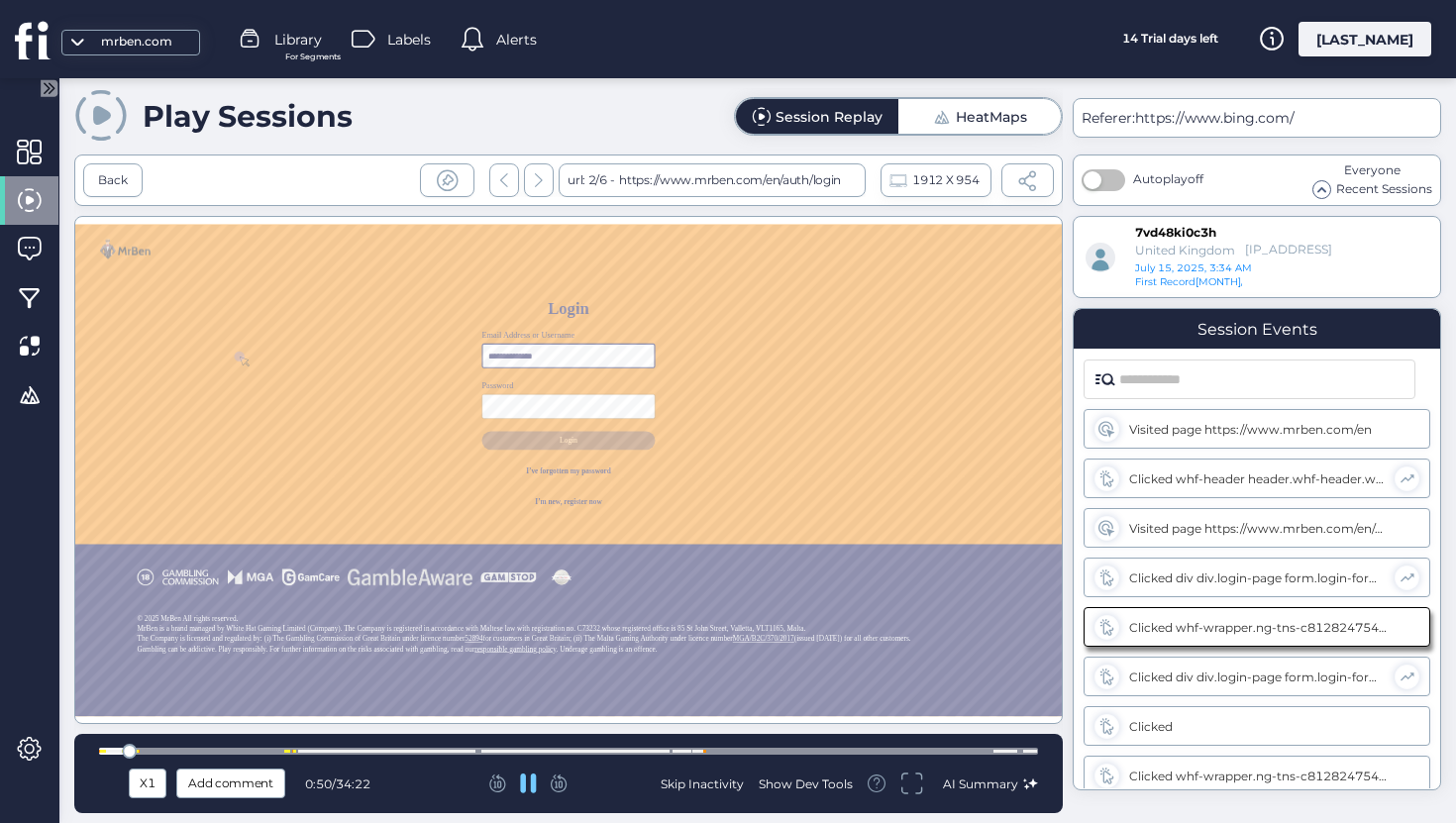 scroll, scrollTop: 32, scrollLeft: 0, axis: vertical 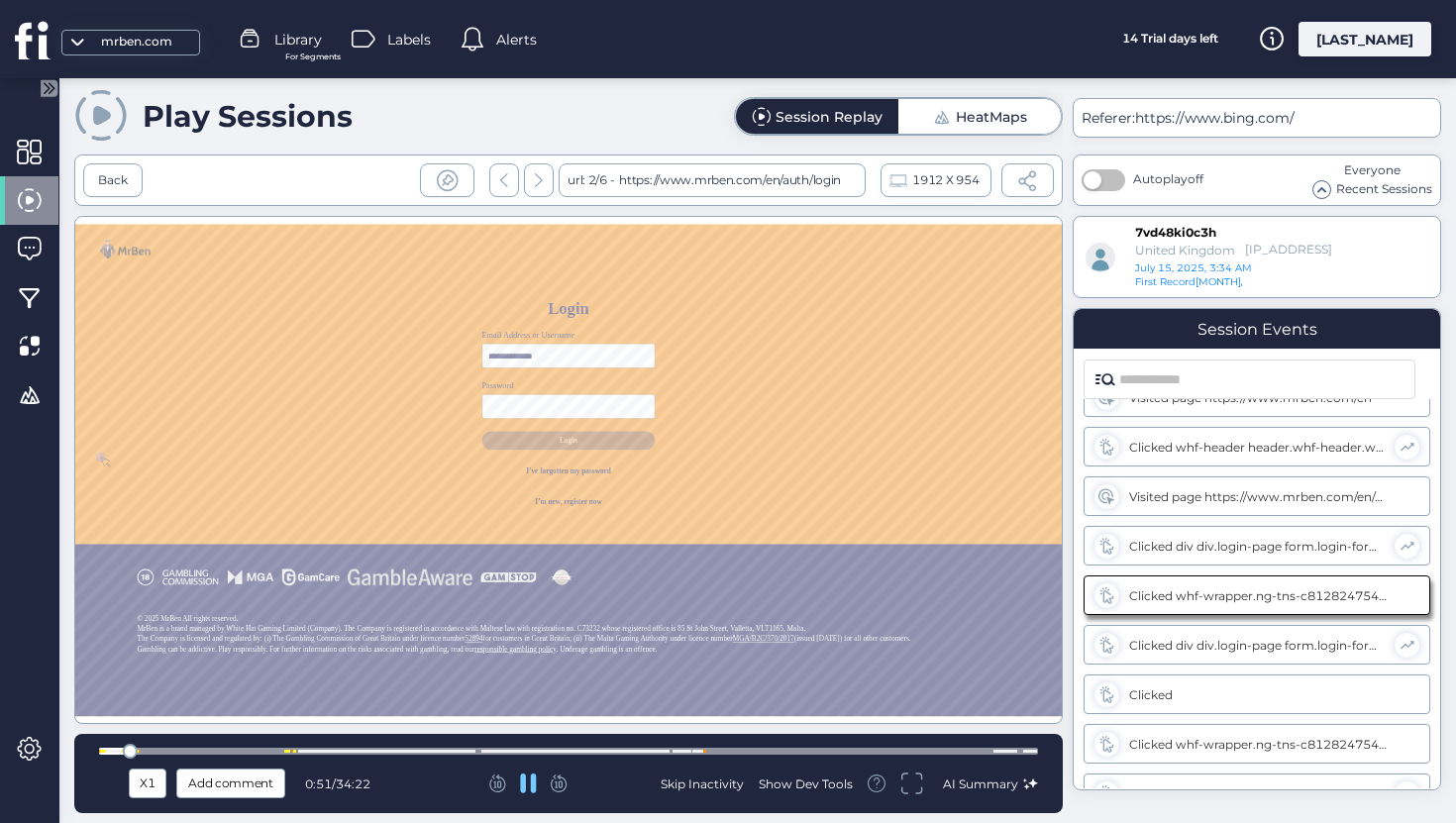 click 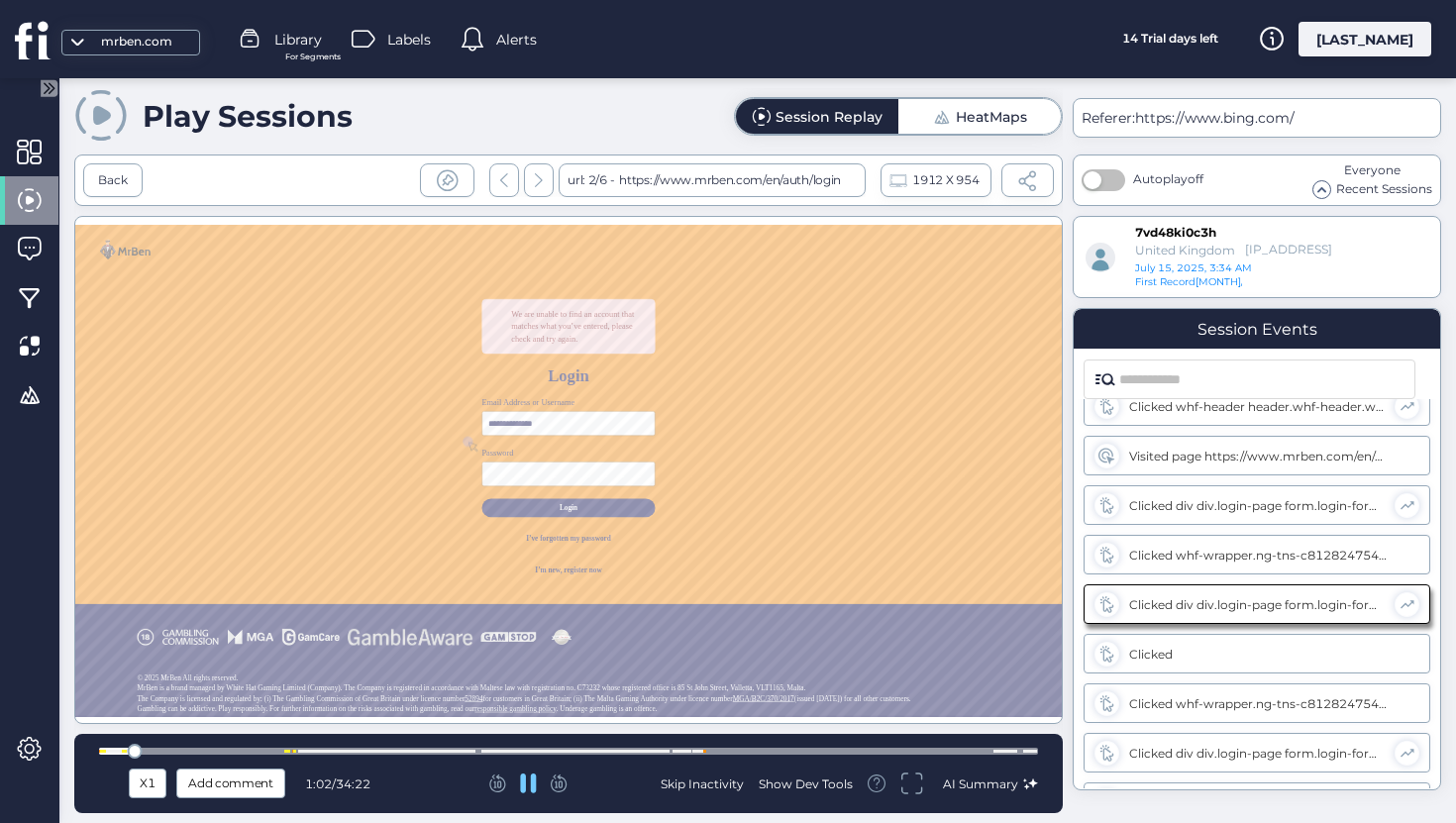 scroll, scrollTop: 81, scrollLeft: 0, axis: vertical 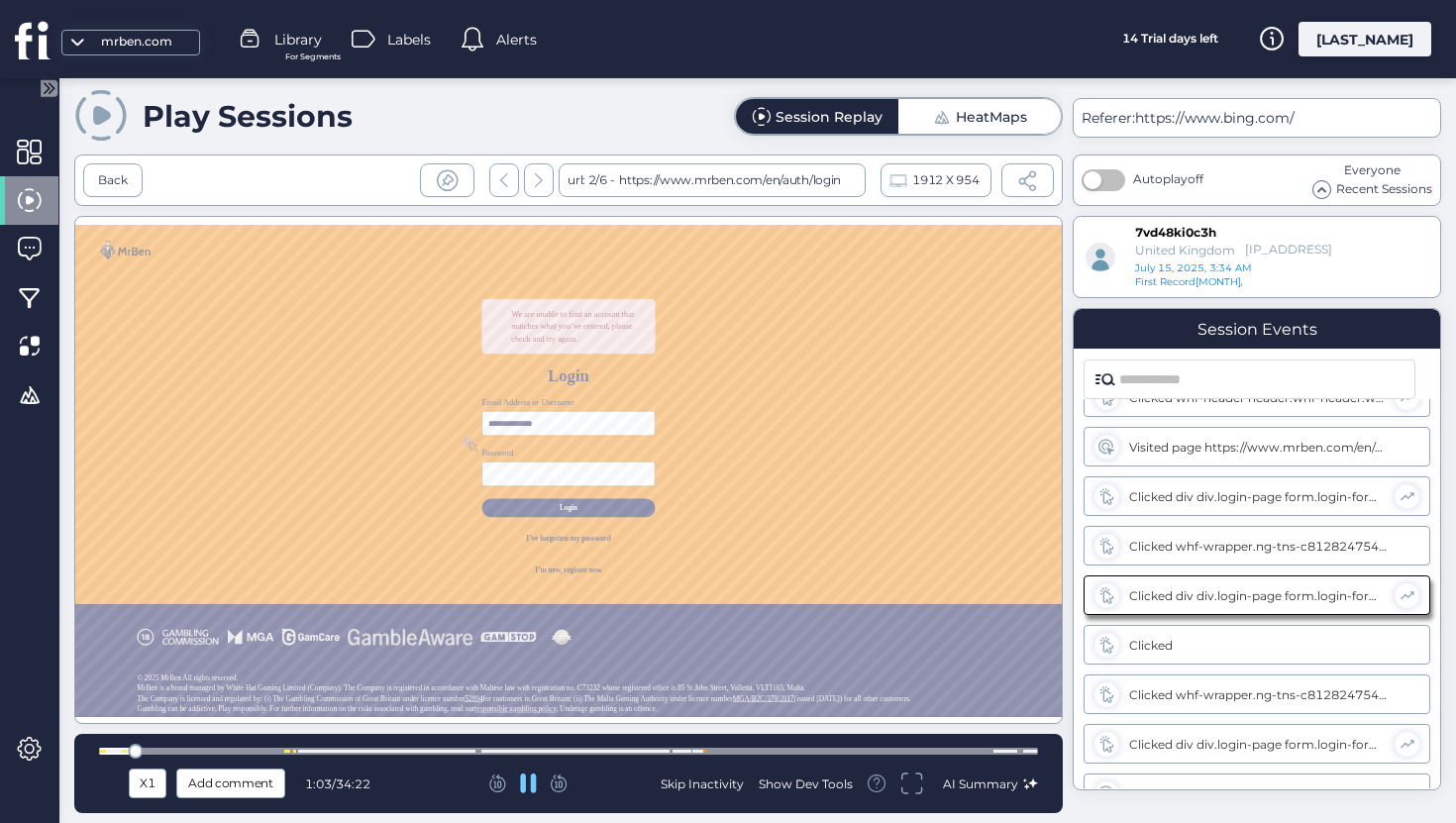click 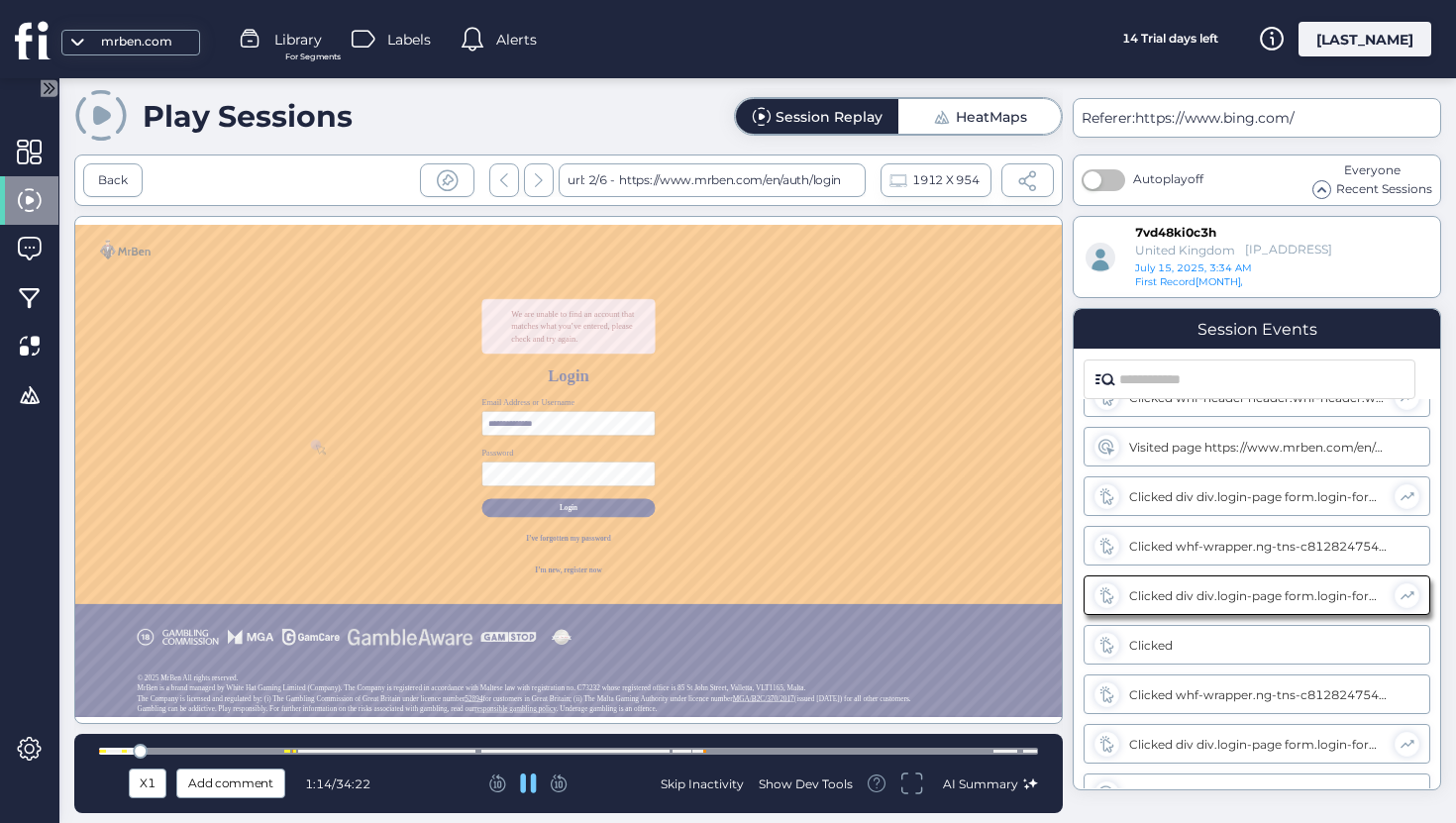 click 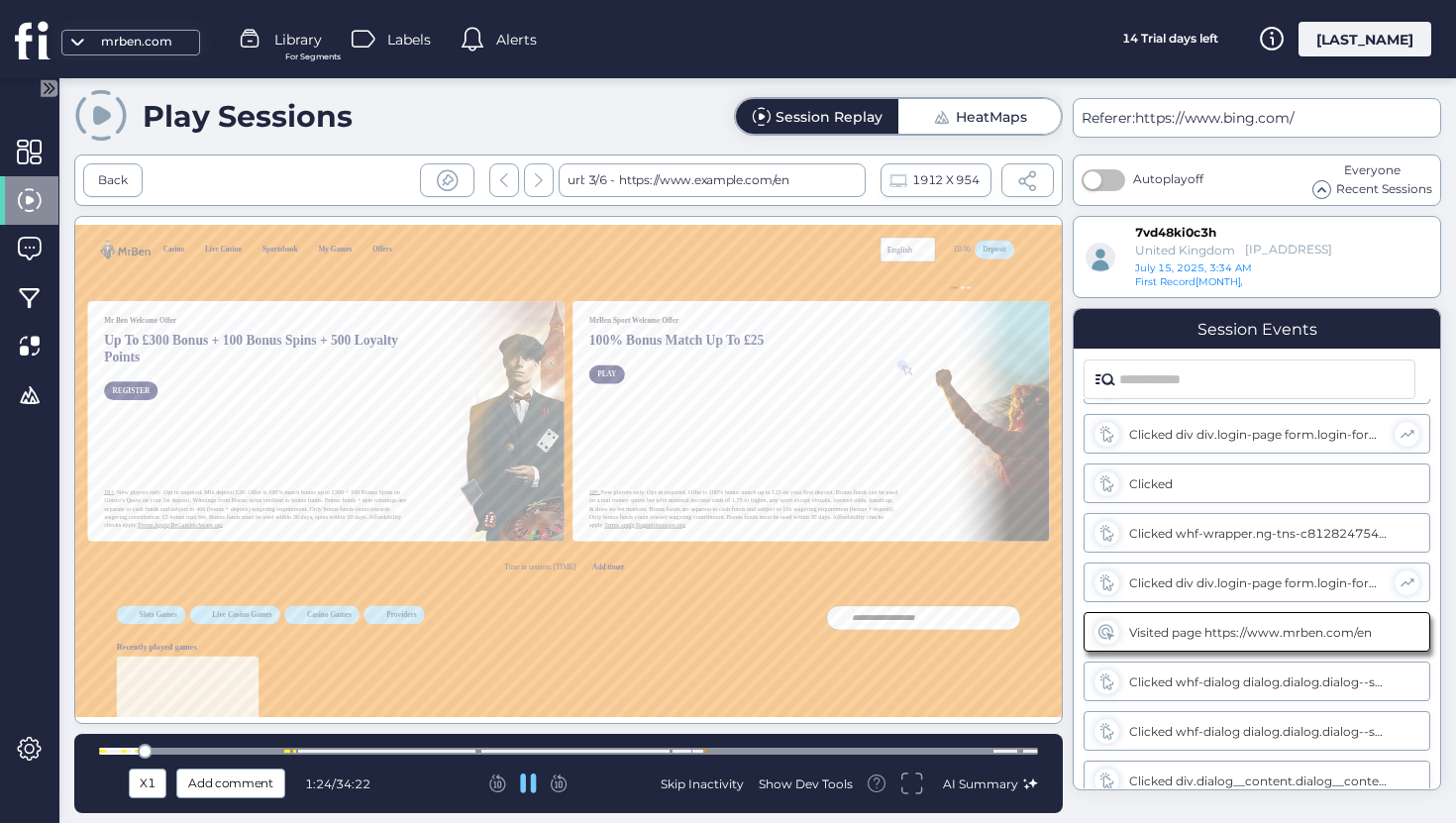 scroll, scrollTop: 279, scrollLeft: 0, axis: vertical 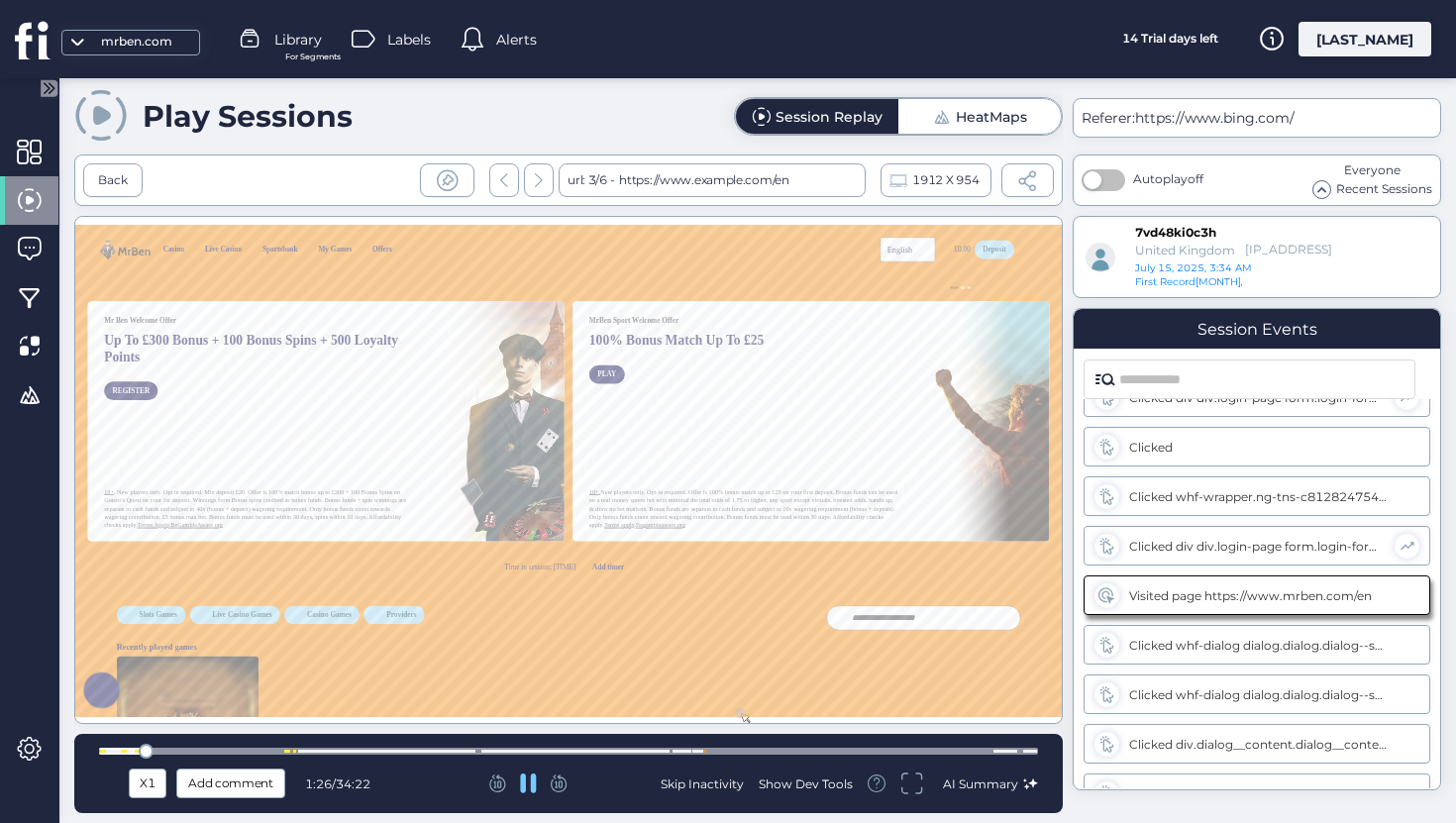 click 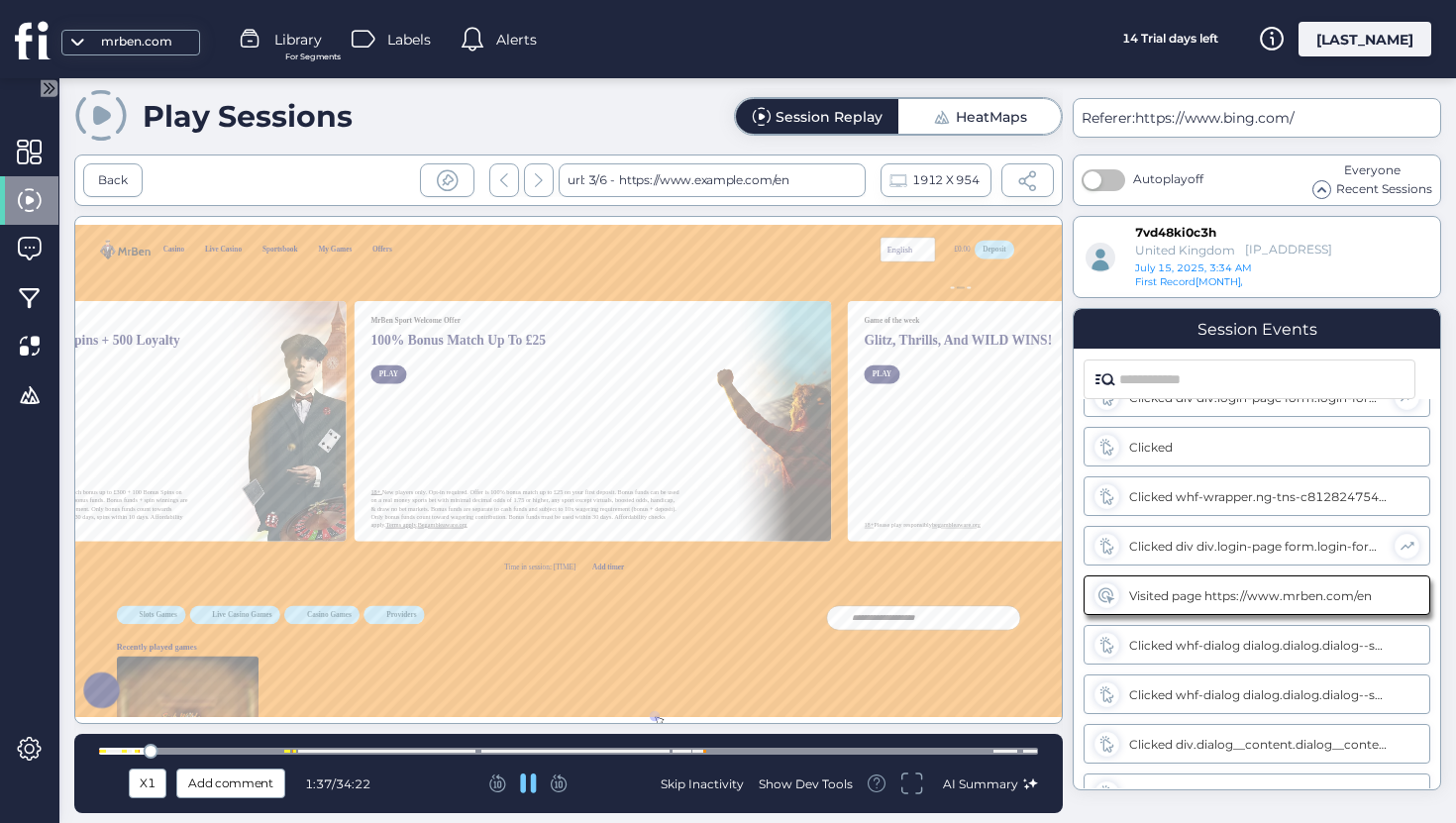 scroll, scrollTop: 0, scrollLeft: 1389, axis: horizontal 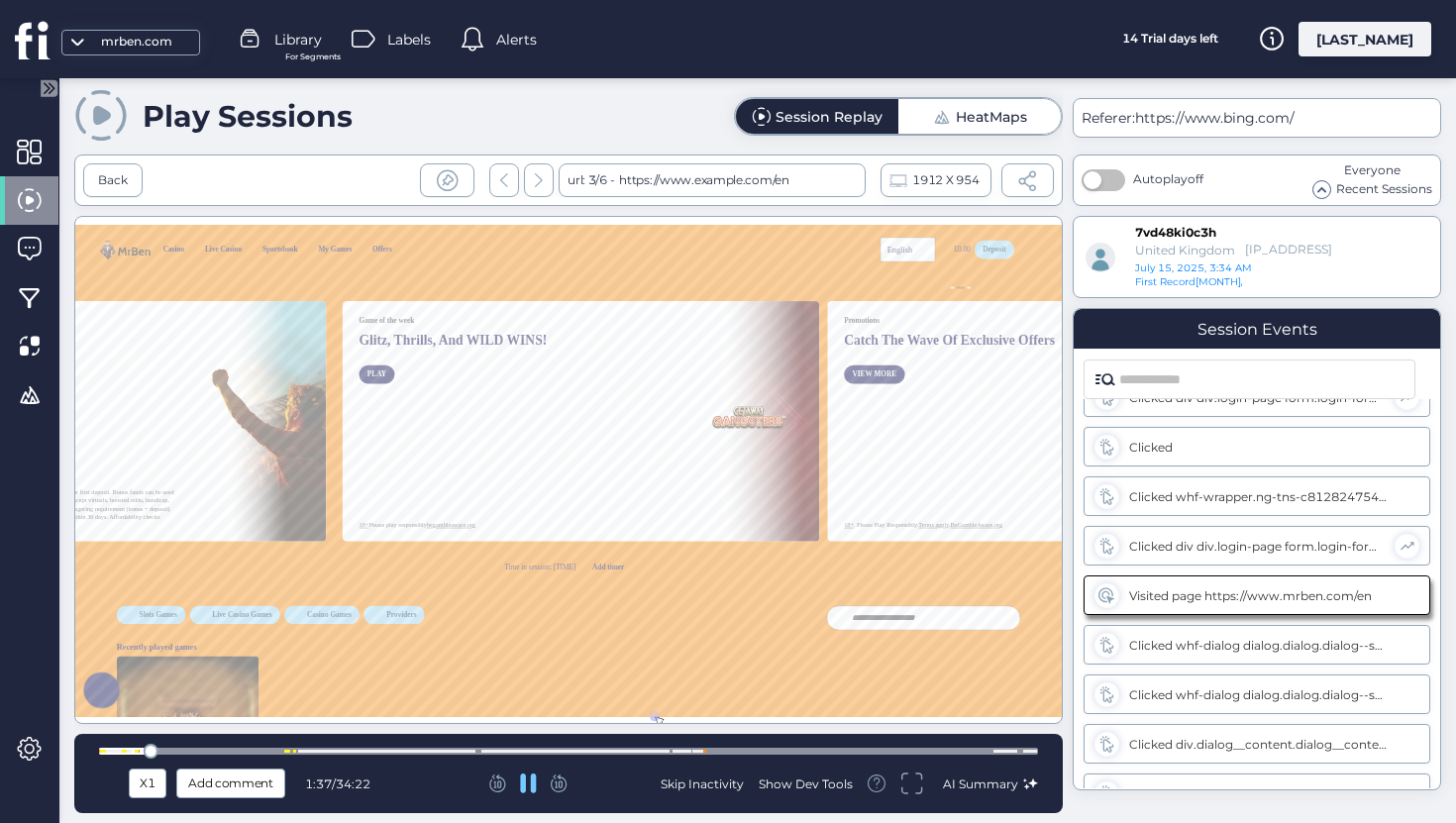 click 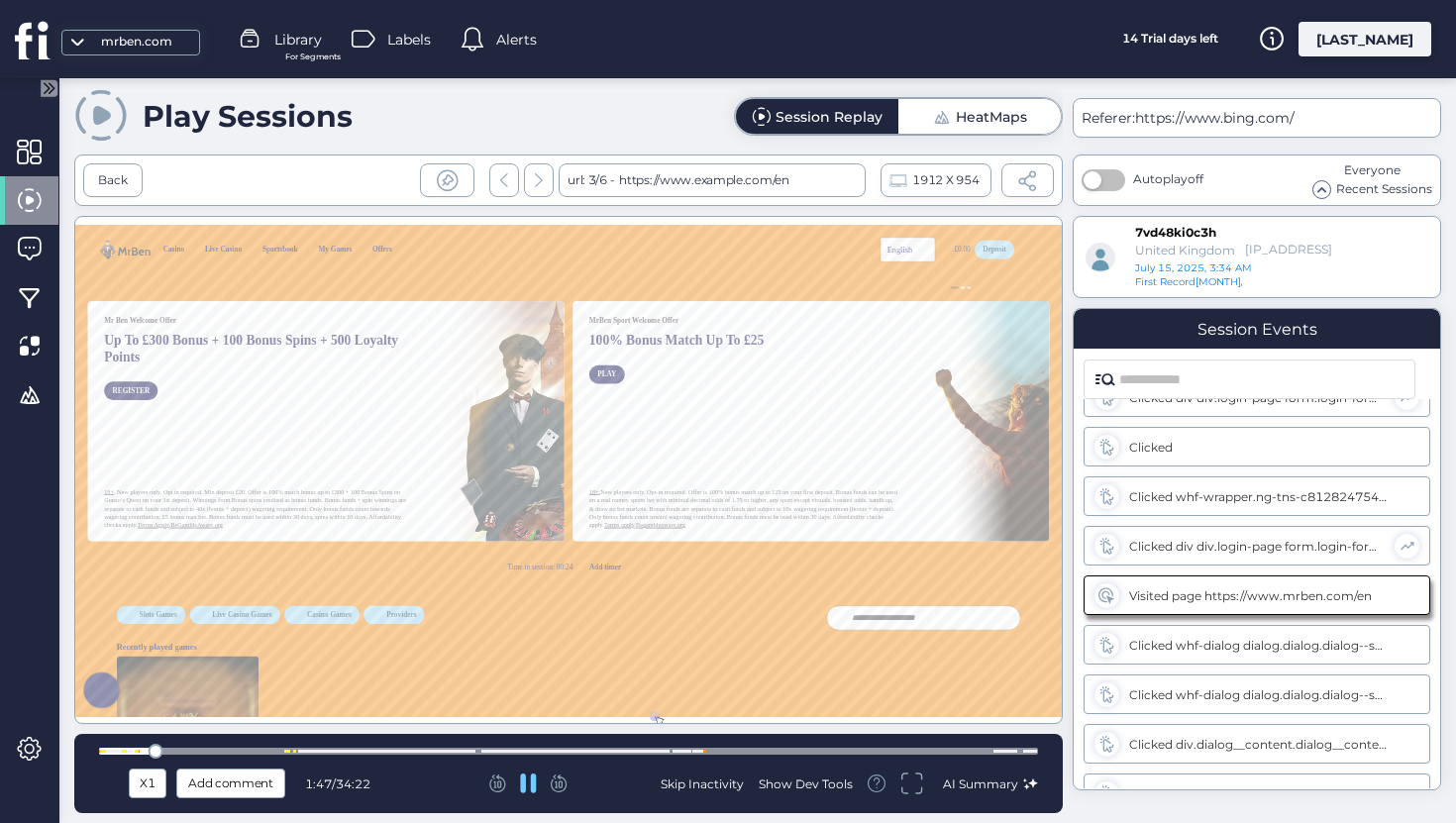 click 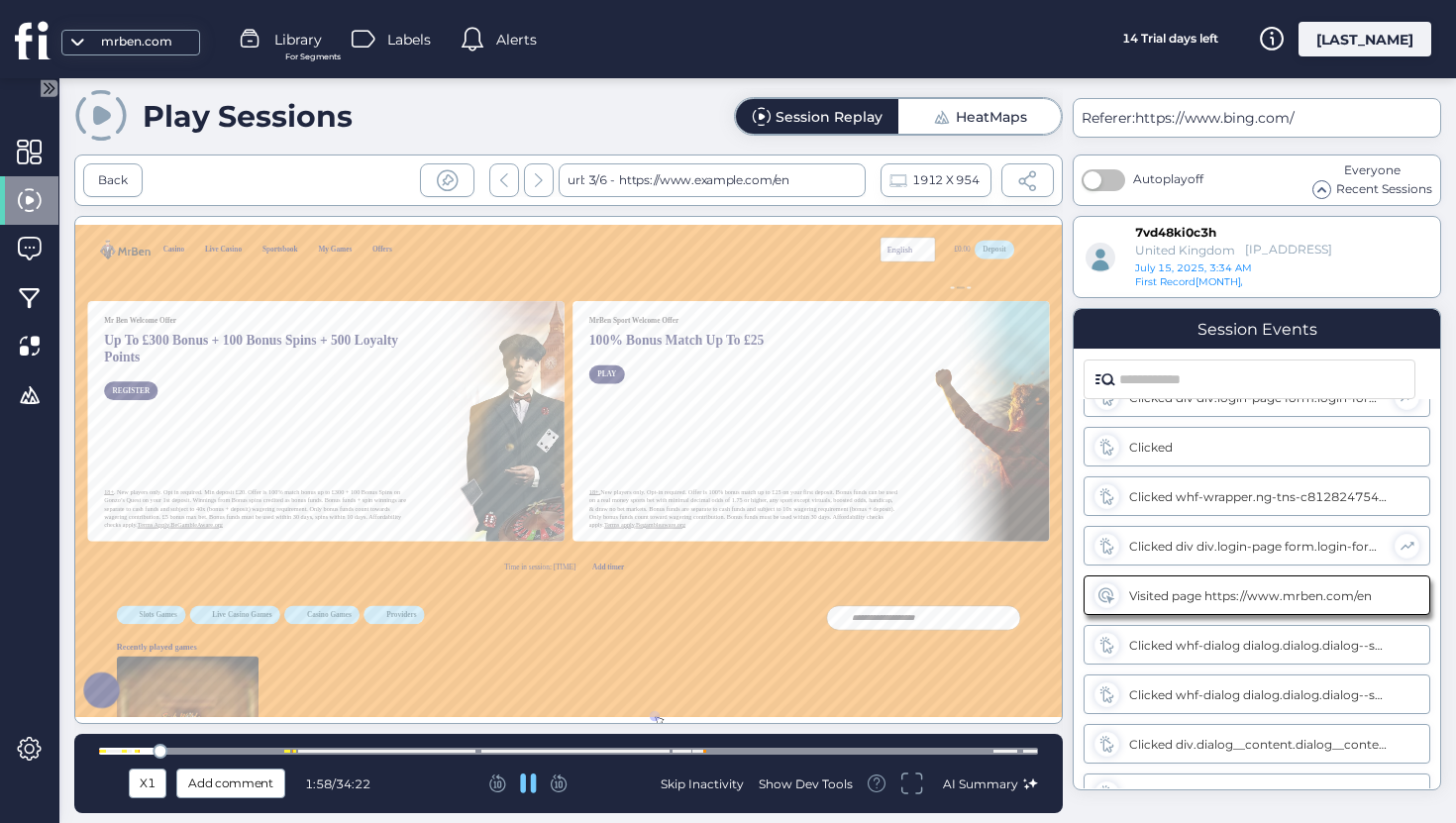 scroll, scrollTop: 0, scrollLeft: 829, axis: horizontal 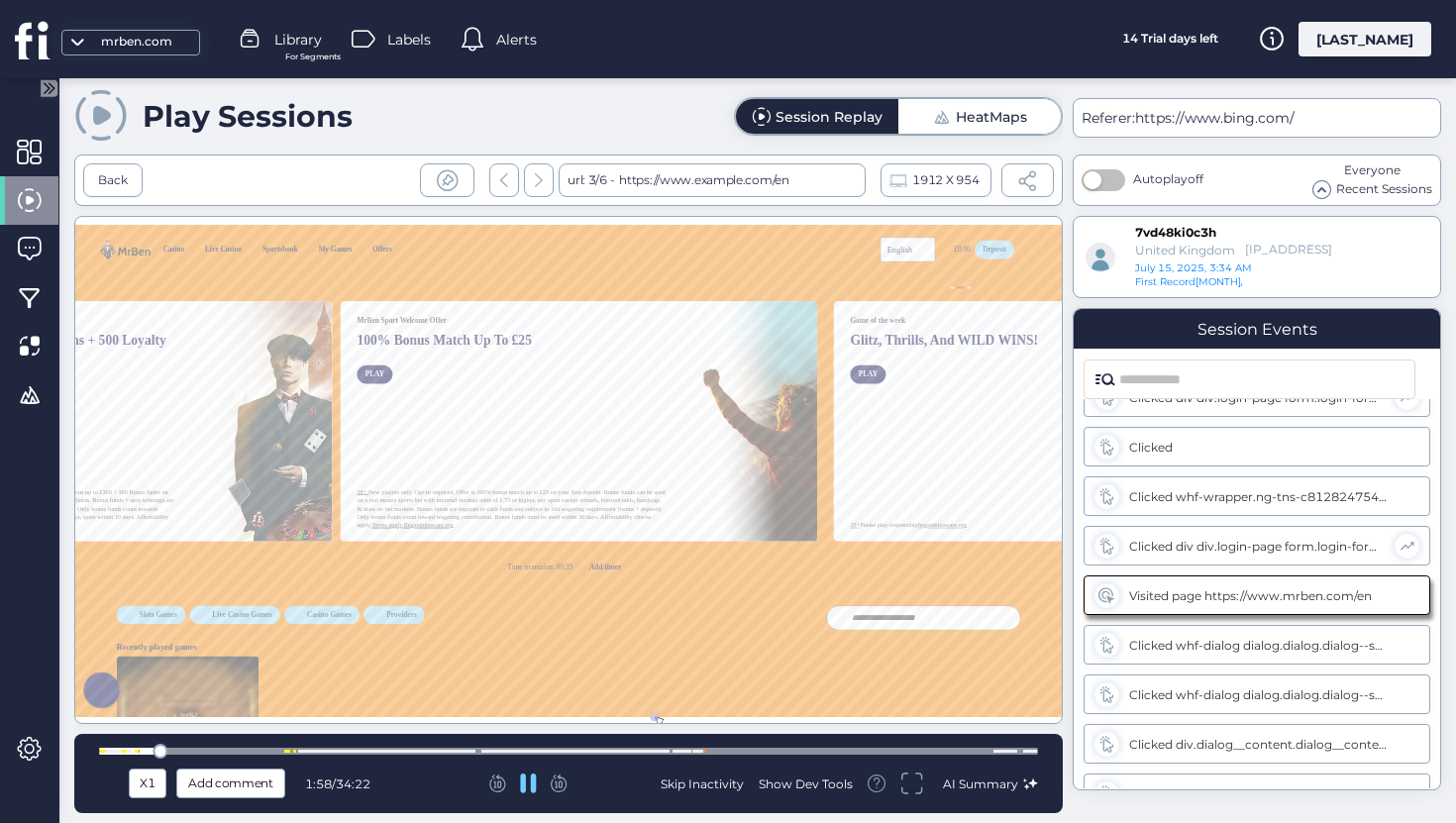 click 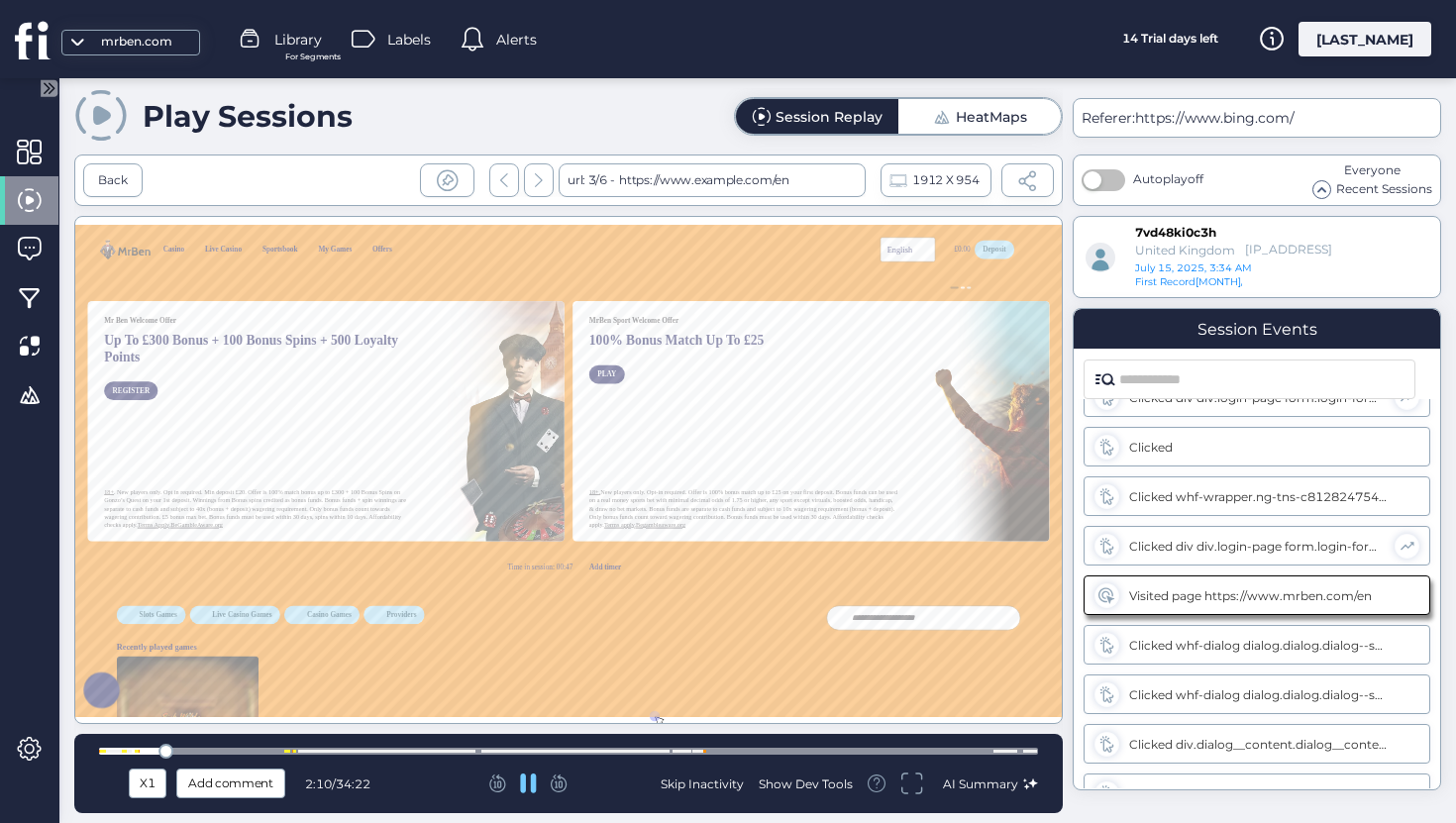 click 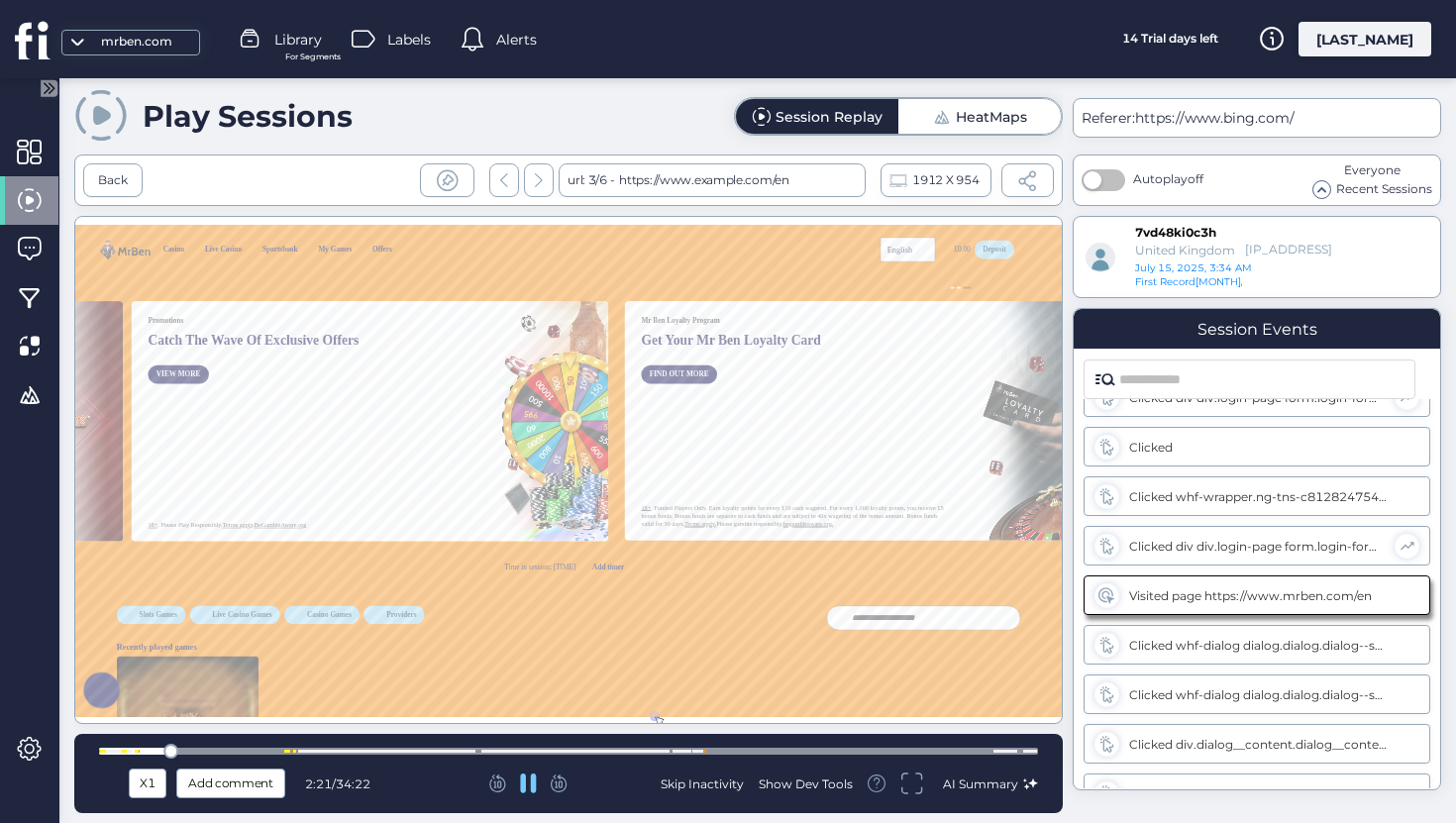 scroll, scrollTop: 0, scrollLeft: 2811, axis: horizontal 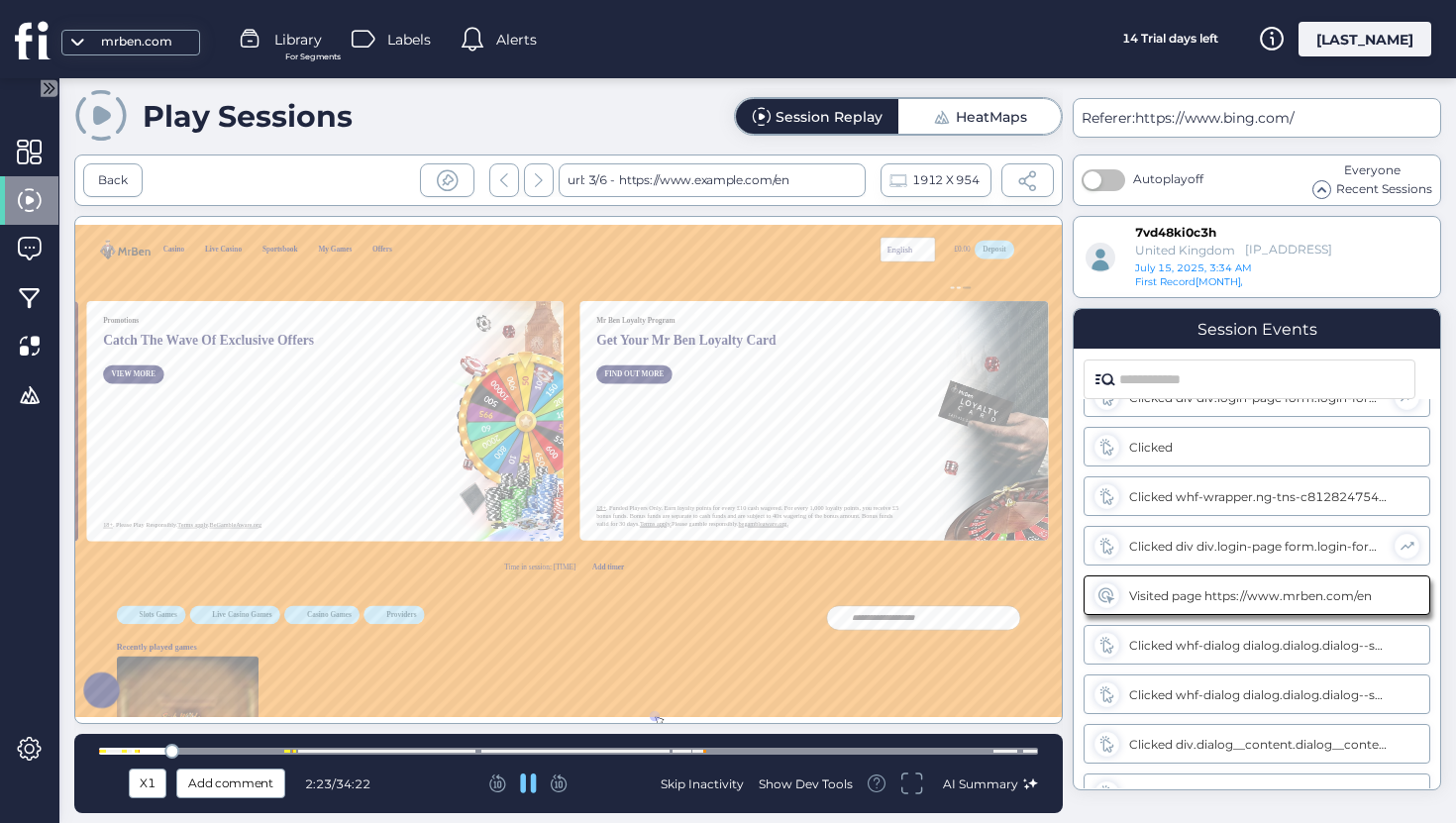 click 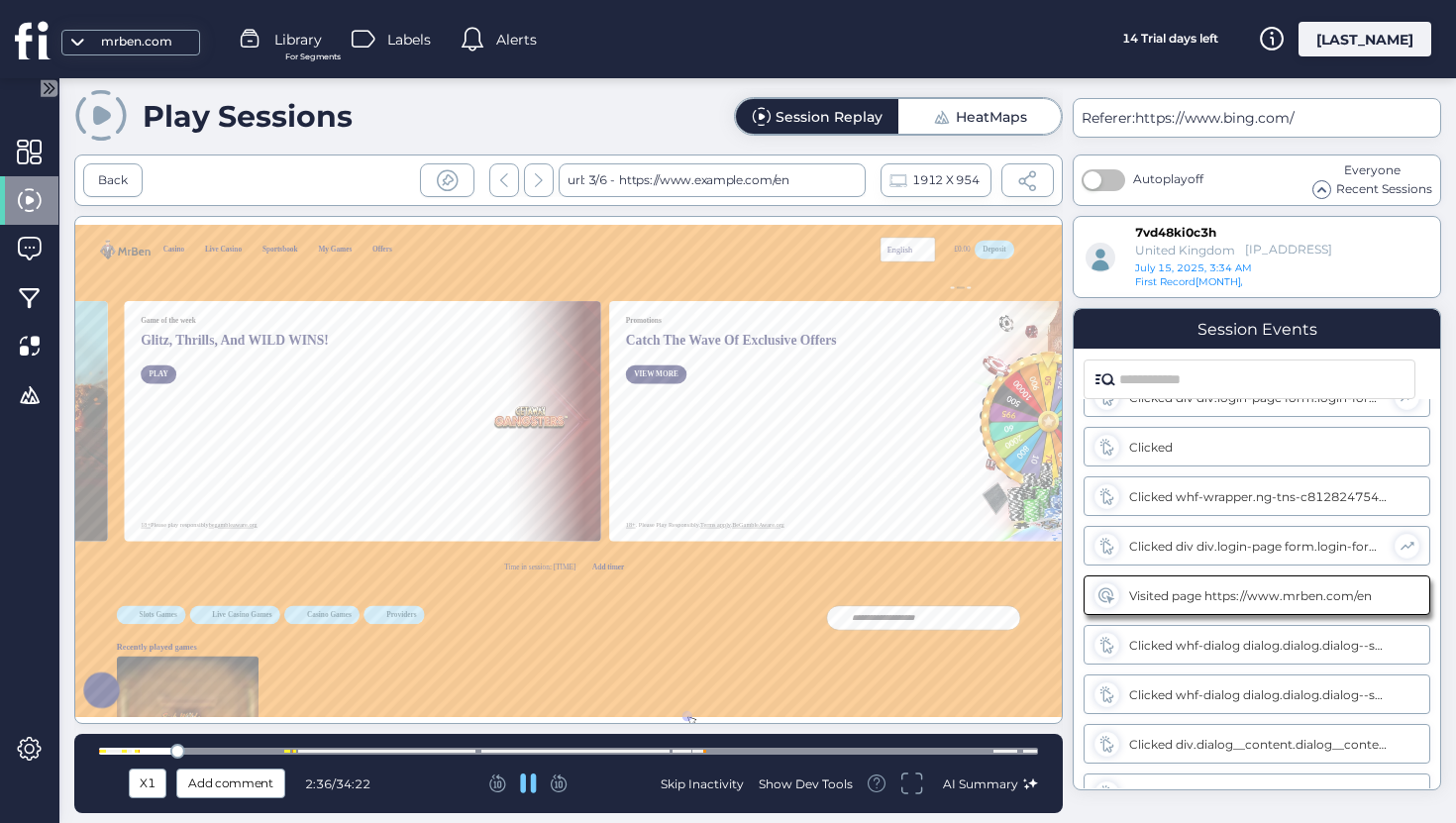 click 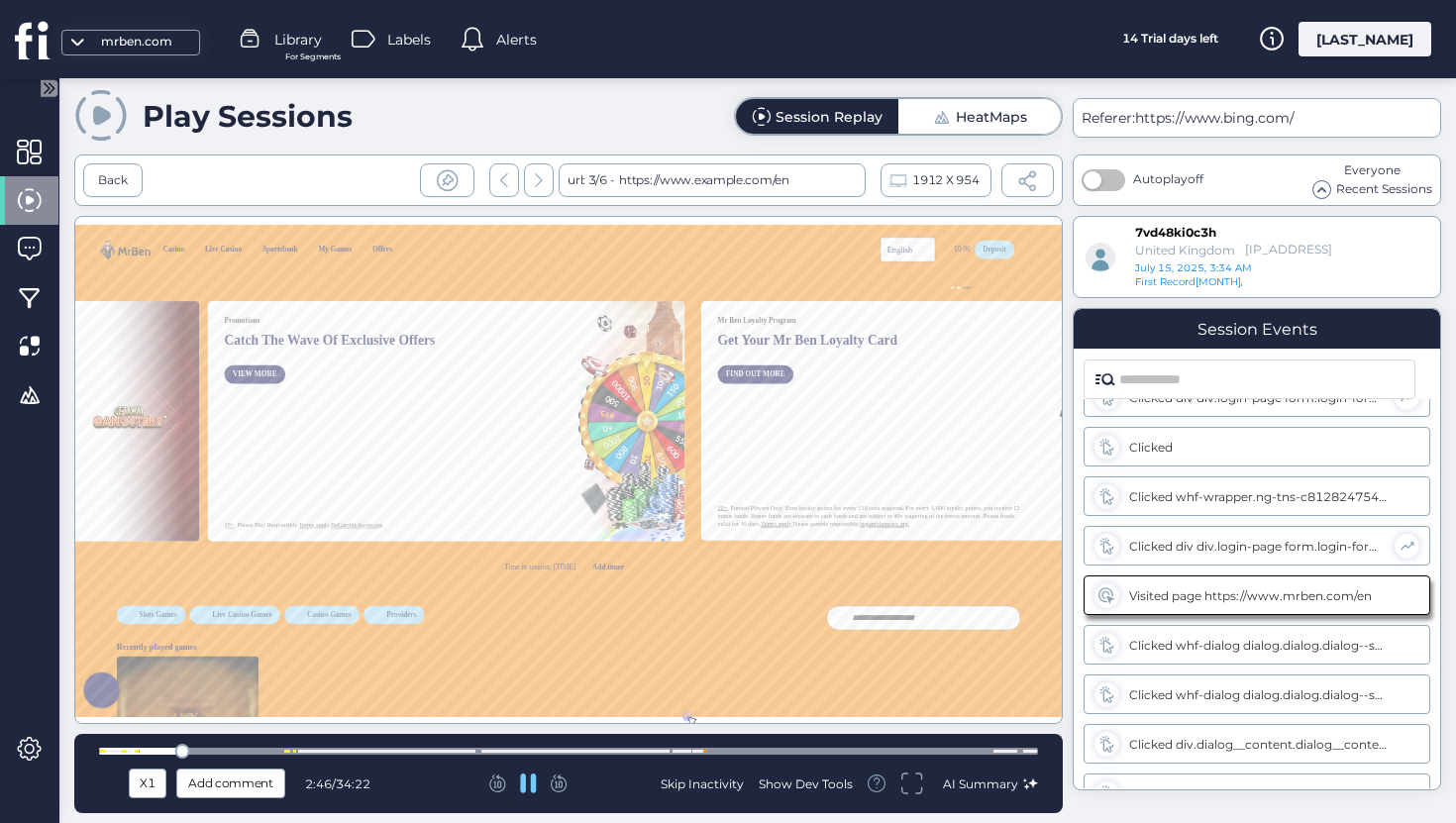 scroll, scrollTop: 0, scrollLeft: 2811, axis: horizontal 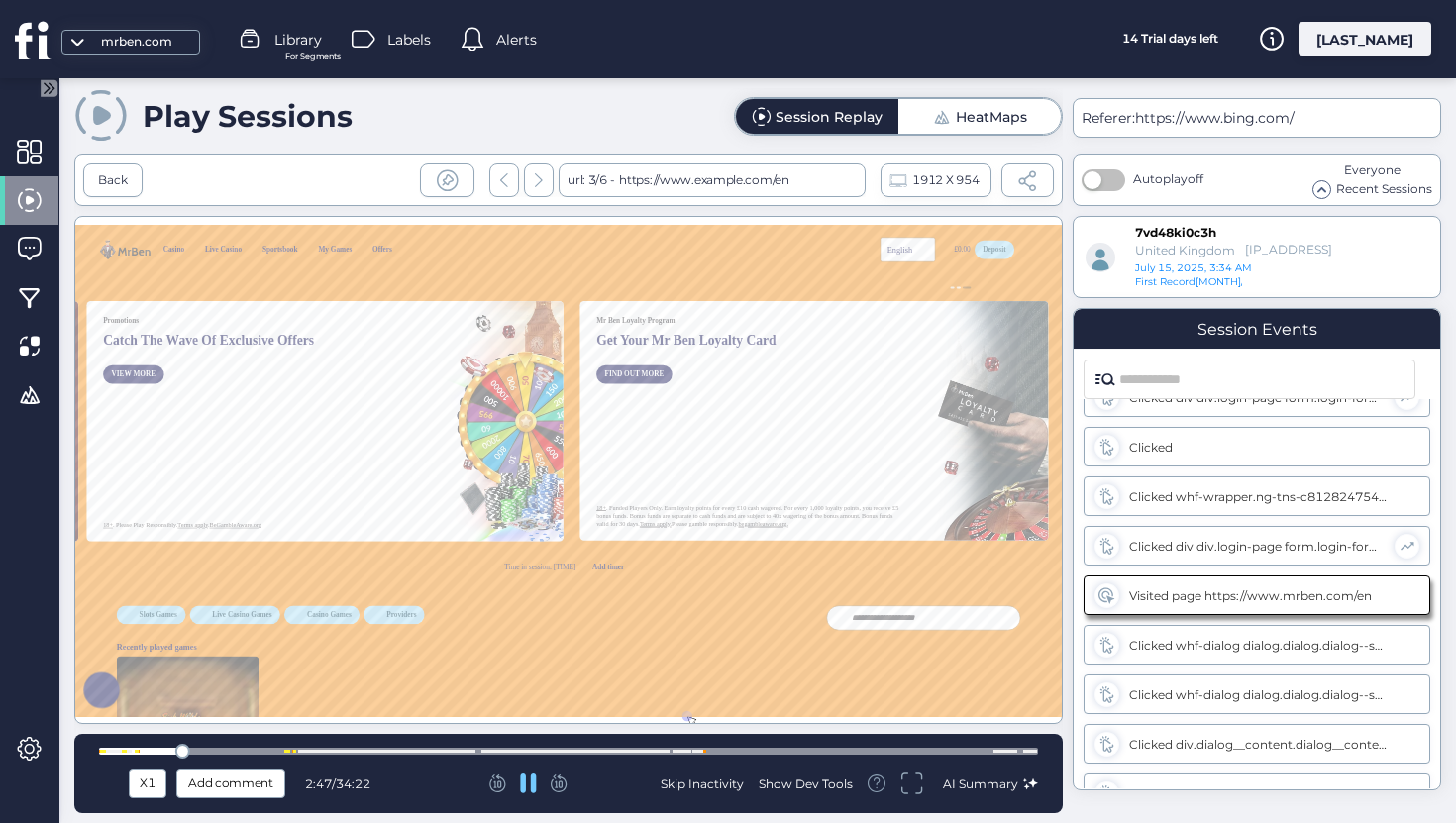 click 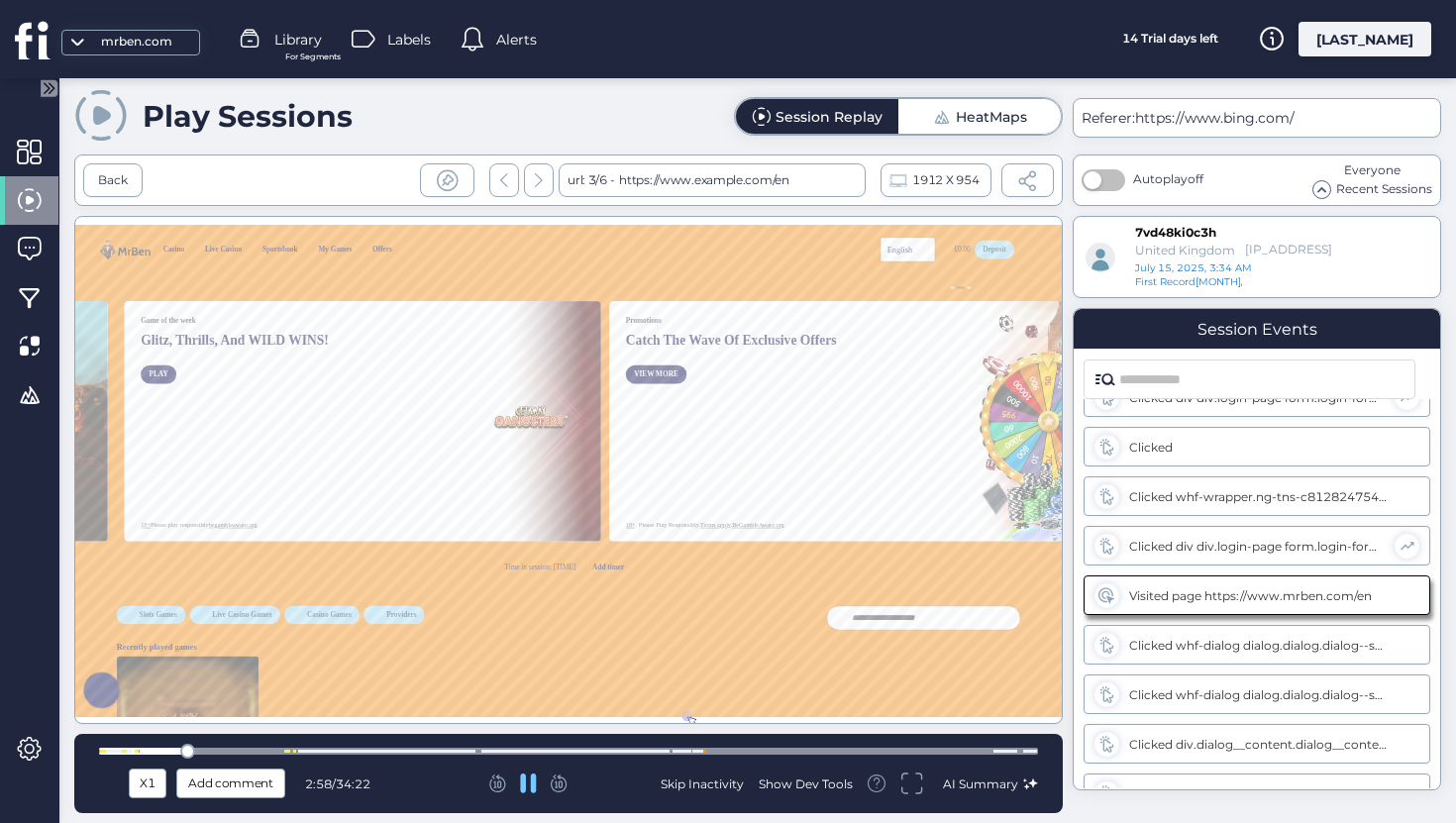 click 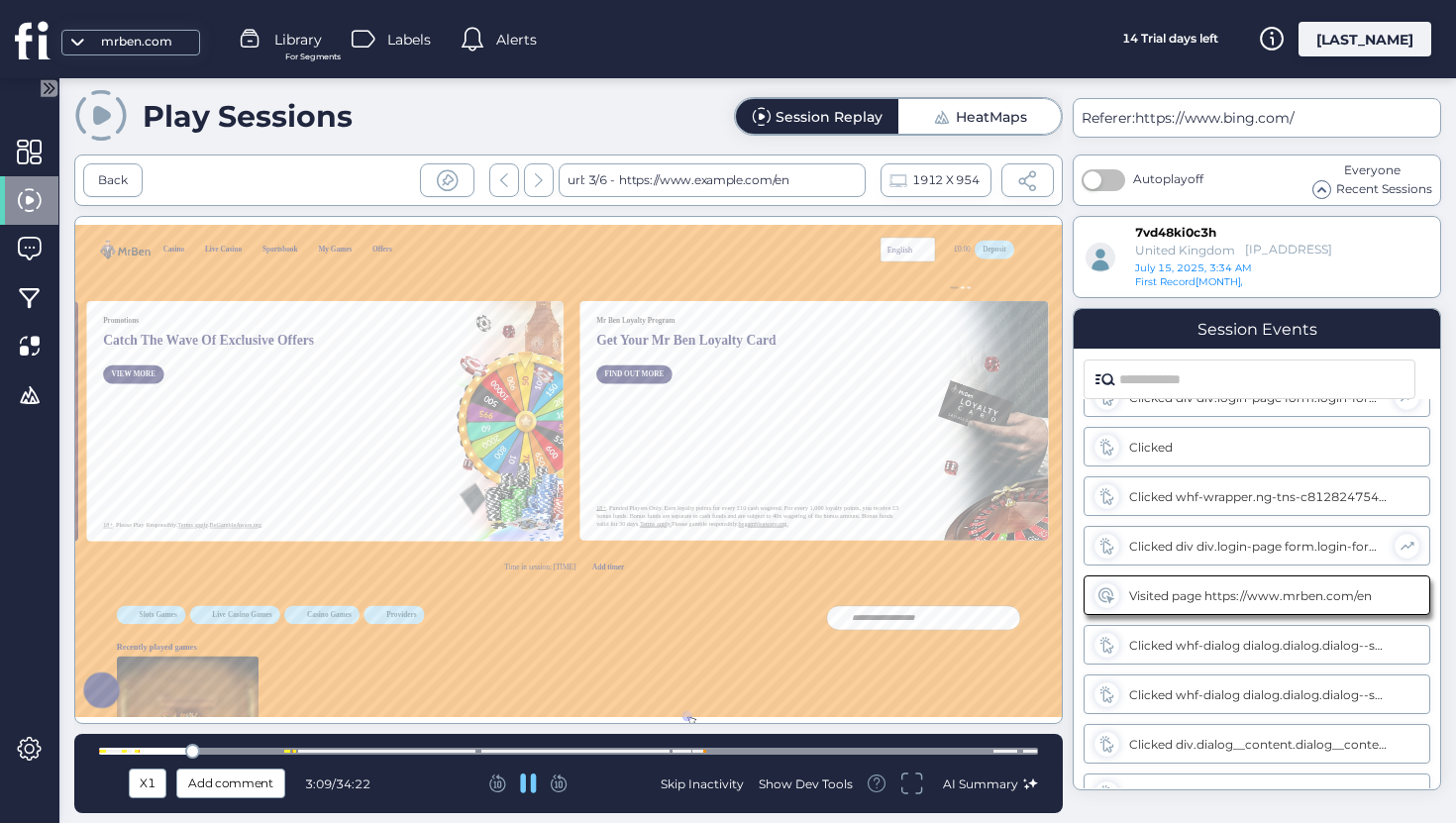 scroll, scrollTop: 0, scrollLeft: 2808, axis: horizontal 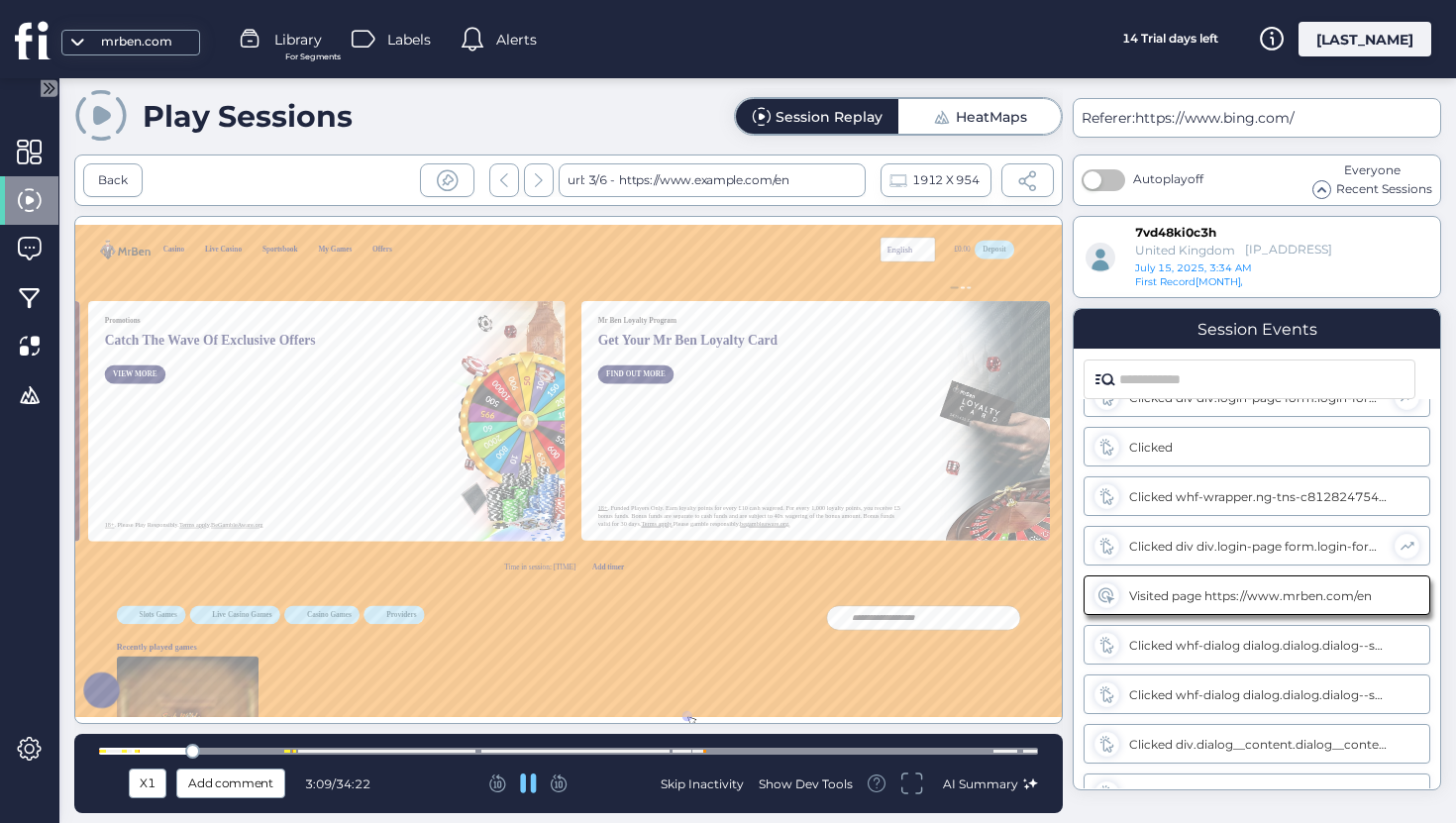 click 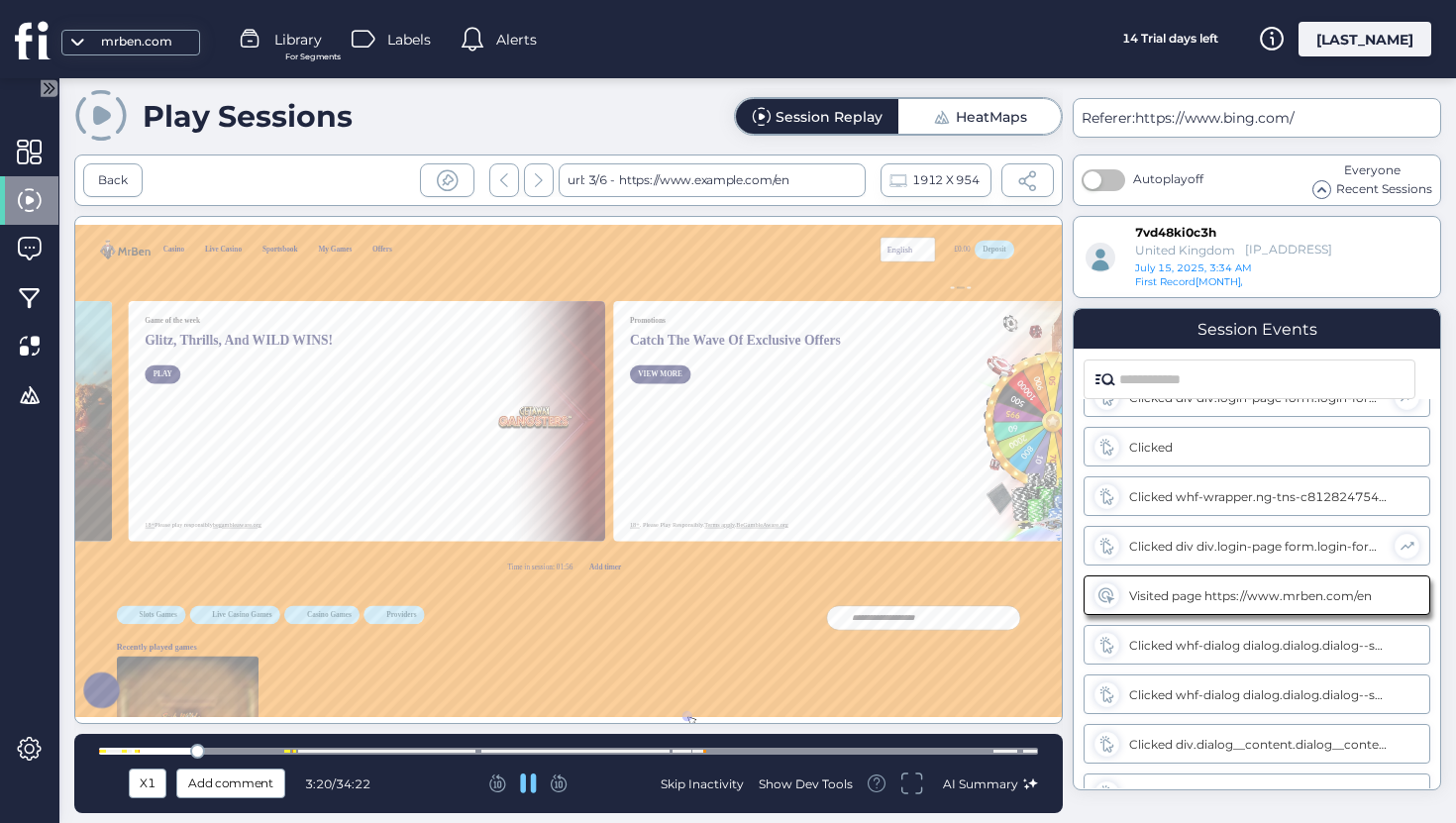 click 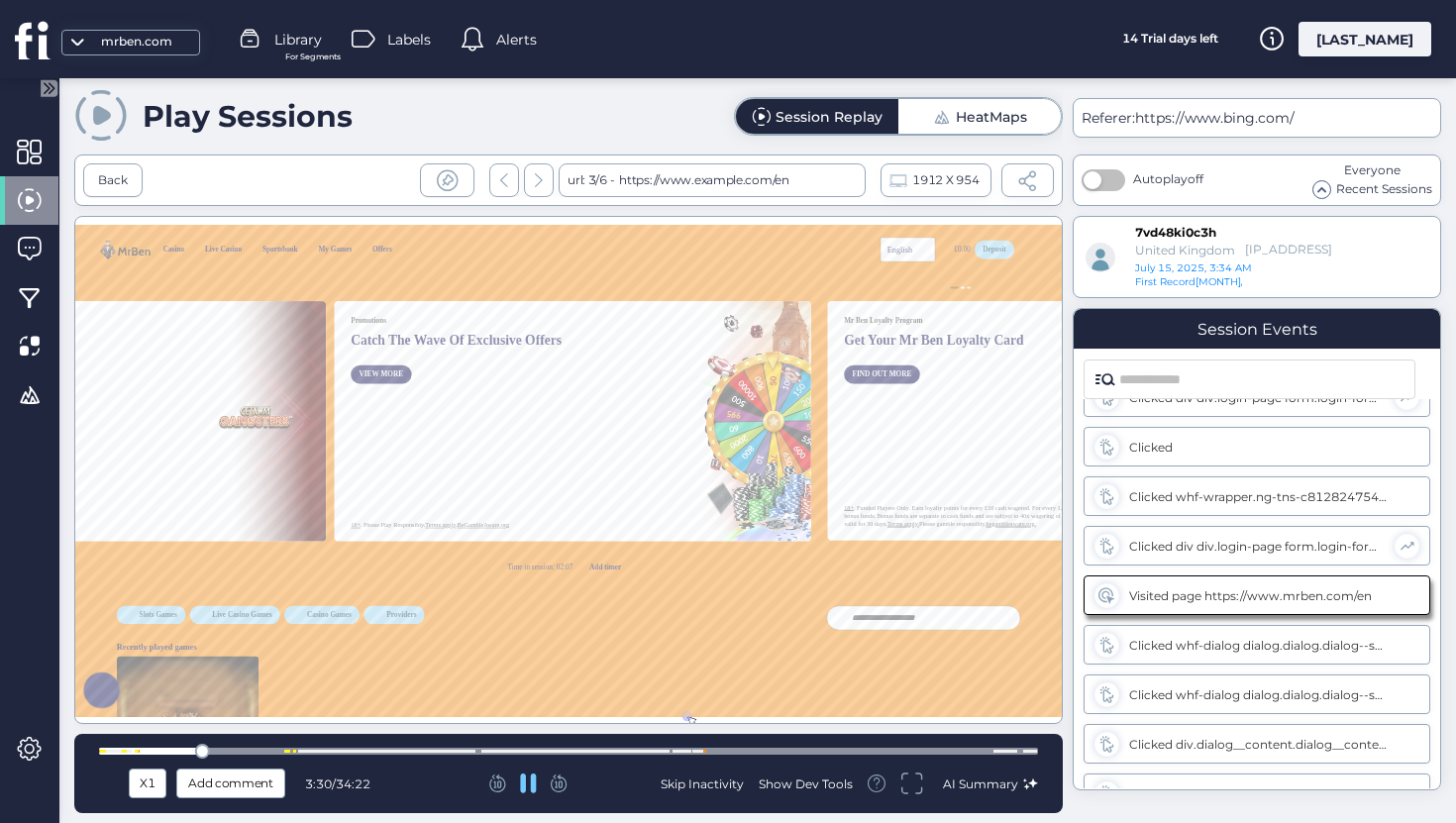 scroll, scrollTop: 0, scrollLeft: 2589, axis: horizontal 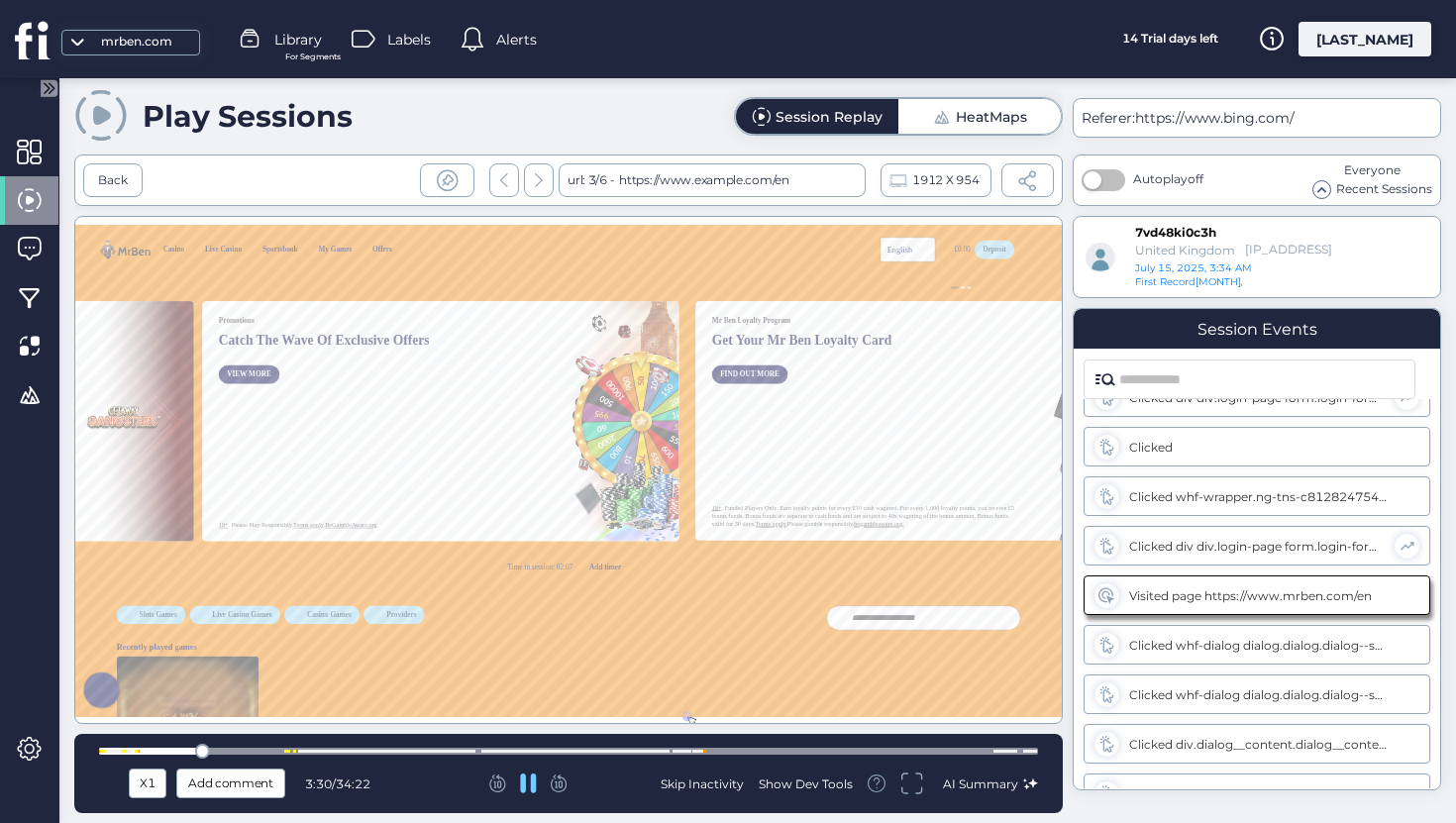 click 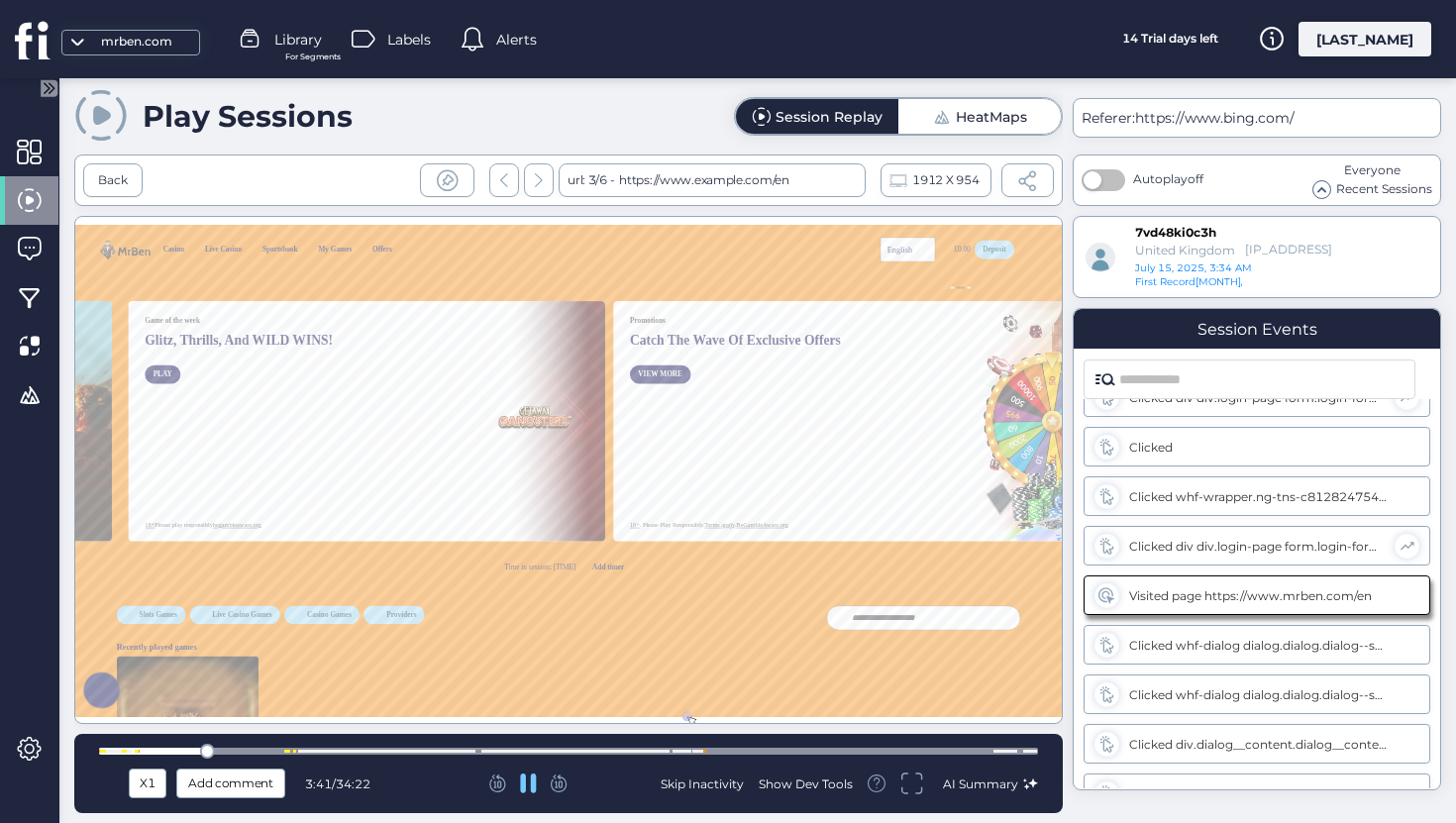 scroll, scrollTop: 0, scrollLeft: 1808, axis: horizontal 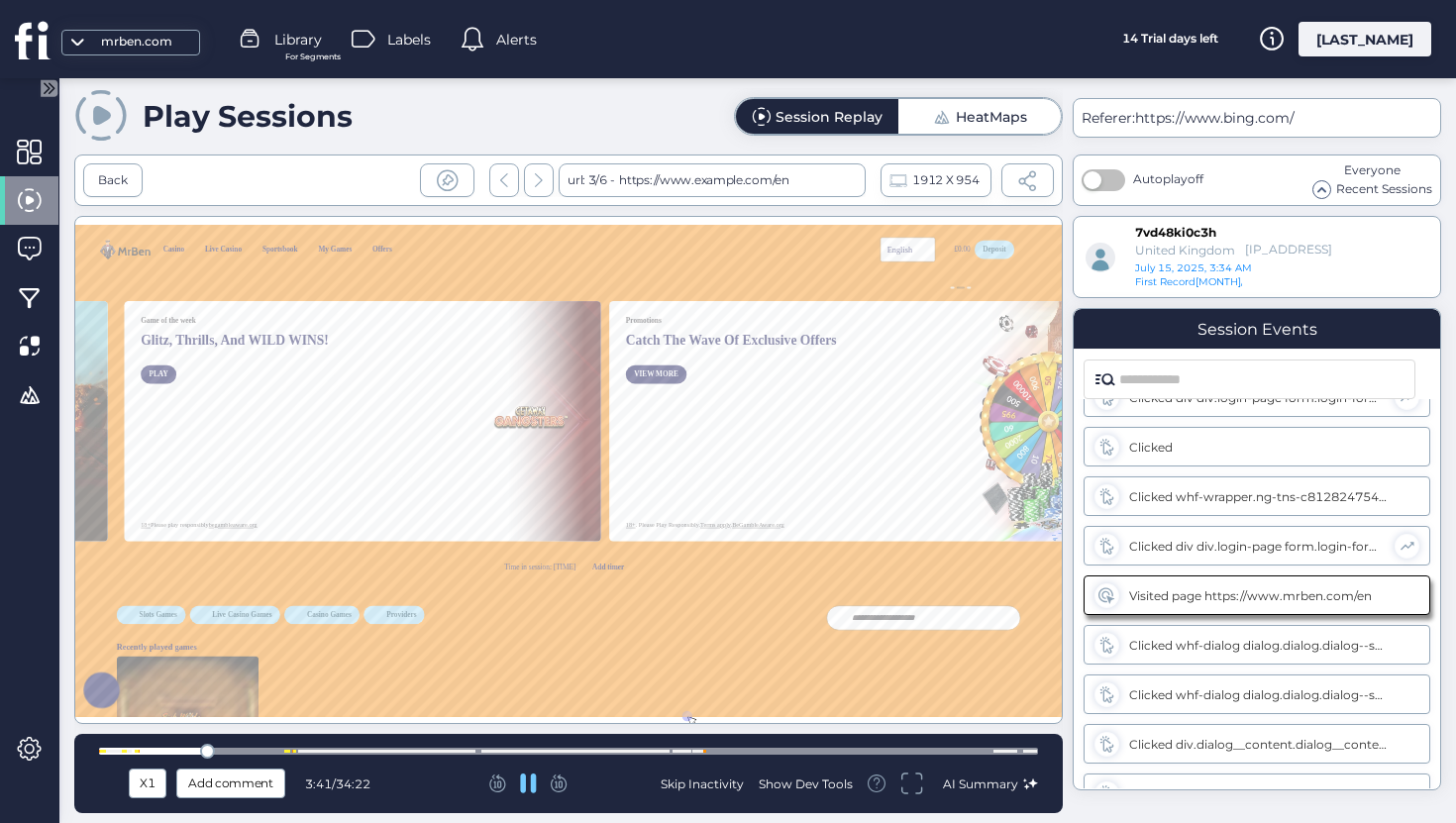 click at bounding box center [569, 751] 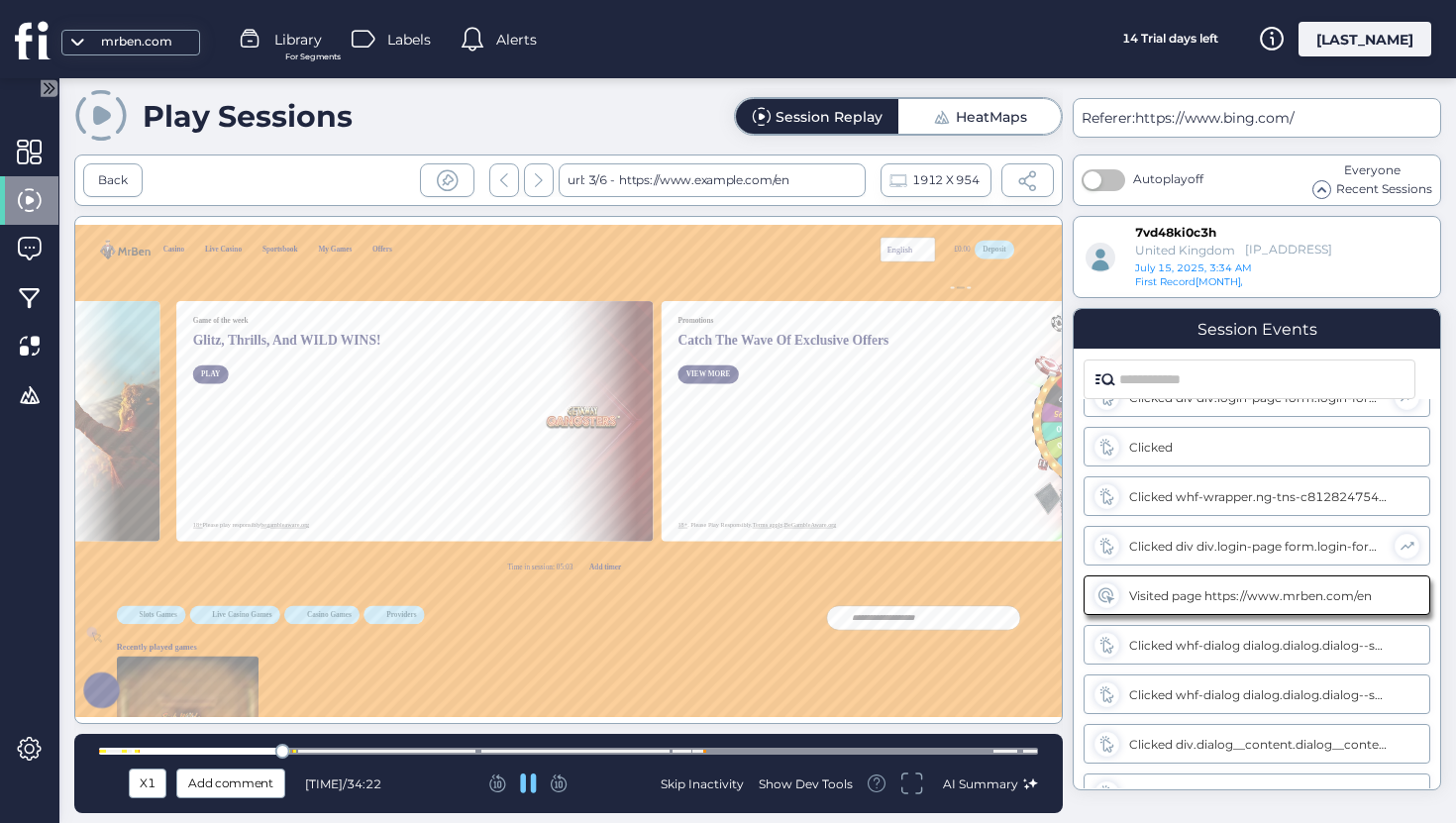 scroll, scrollTop: 0, scrollLeft: 1808, axis: horizontal 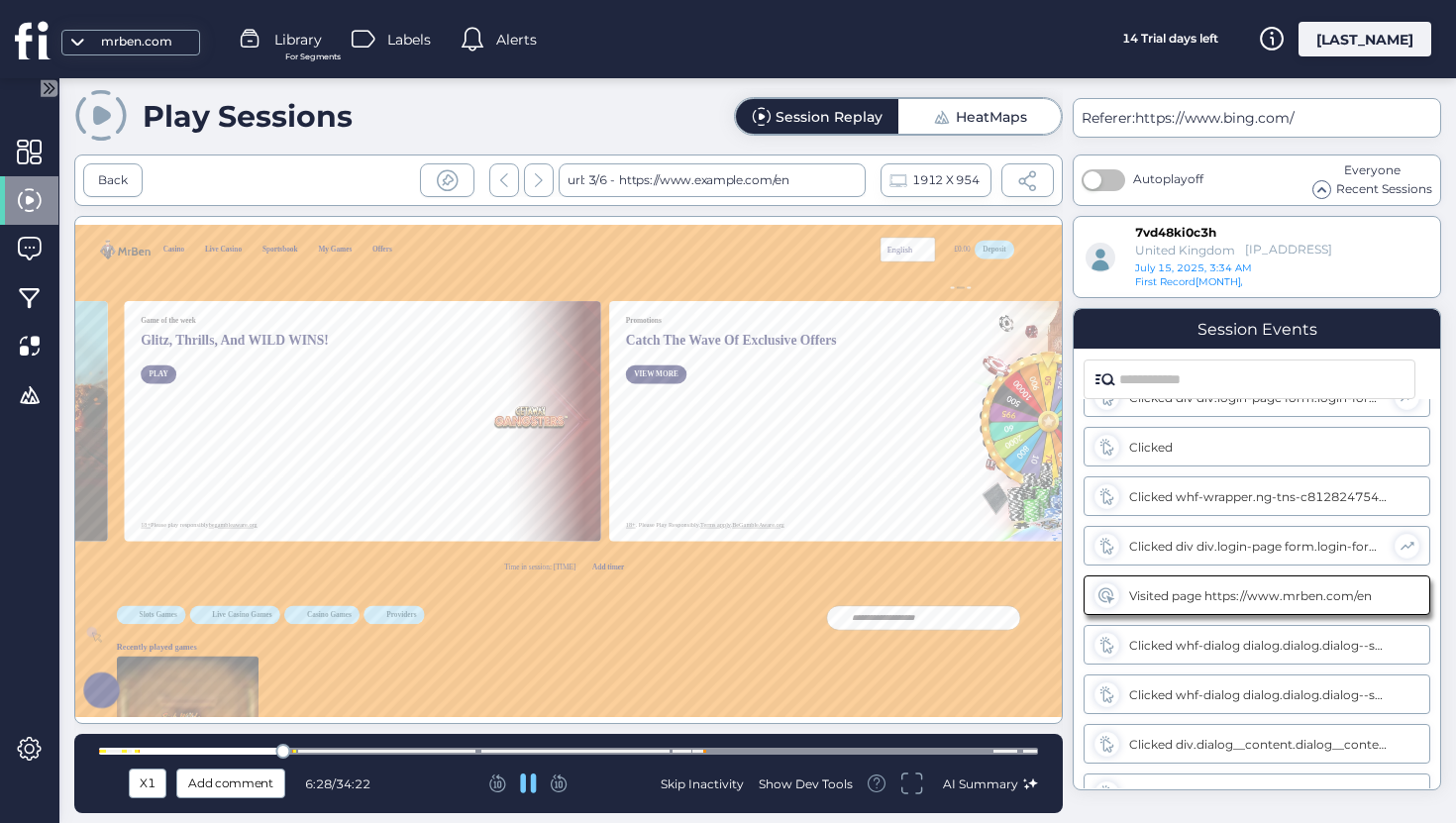 click on "X1 Add comment [HOUR]:[MINUTE] / [TOTAL_TIME]  Skip Inactivity   Show Dev Tools  AI Summary" 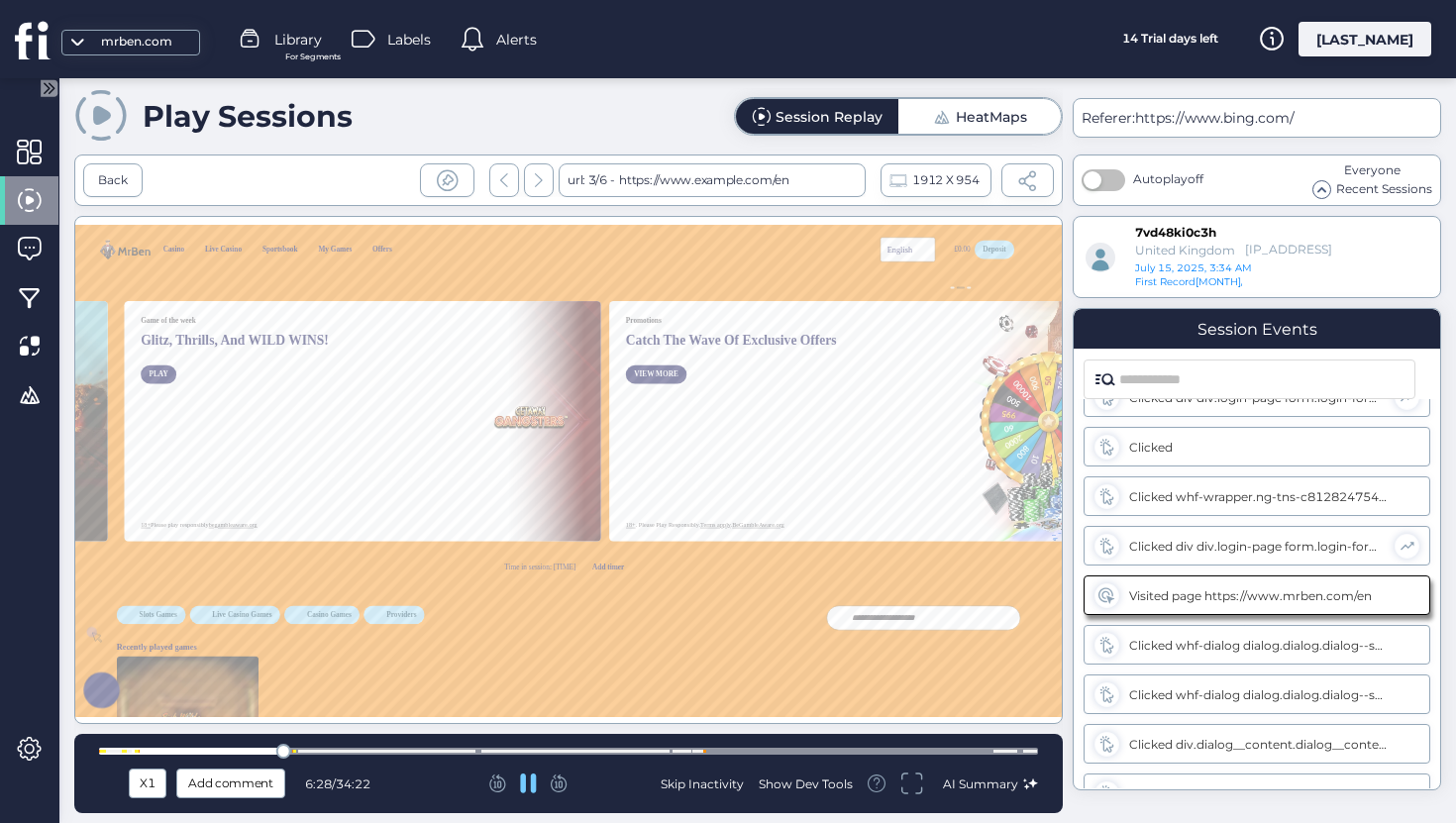 click 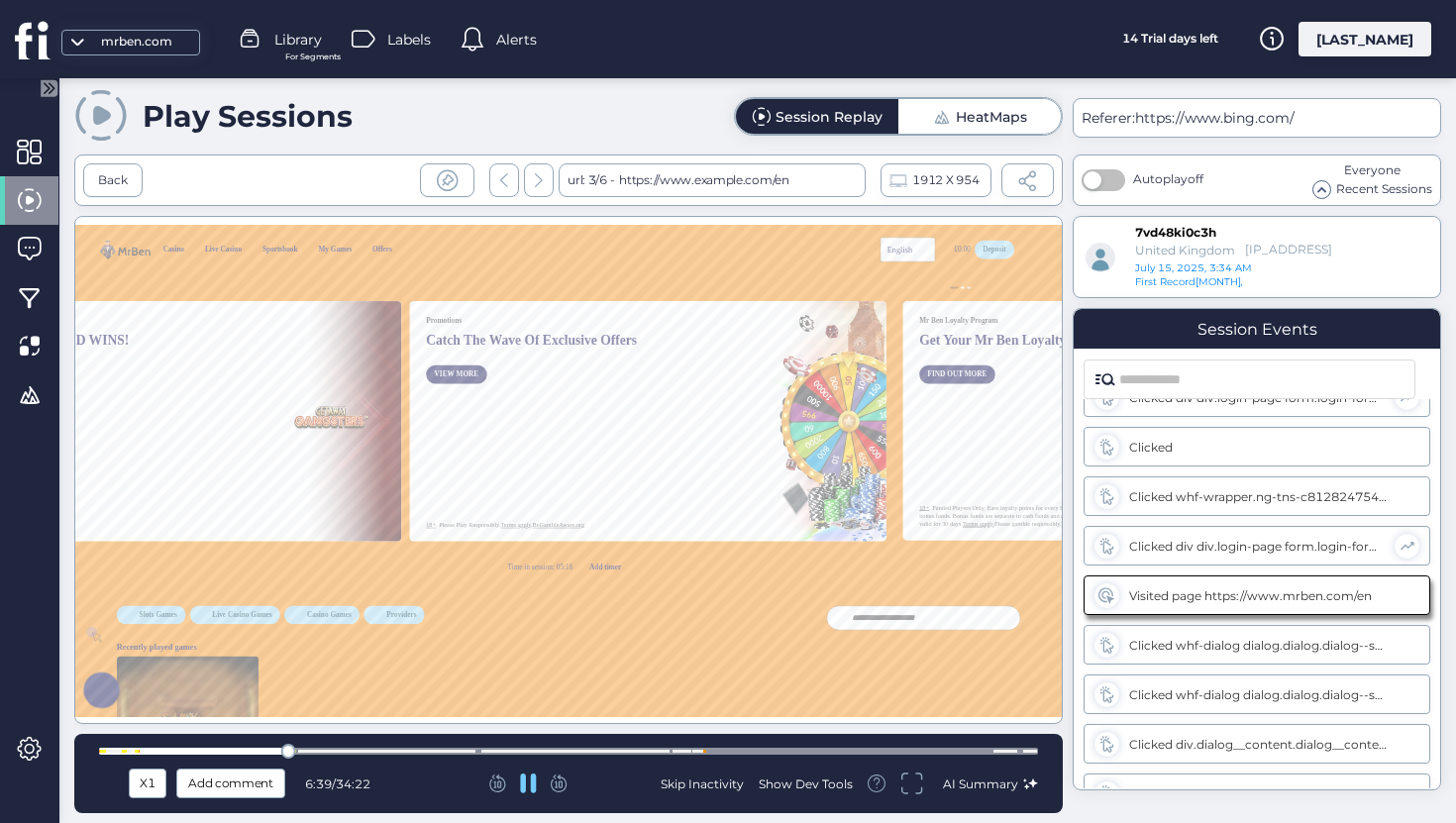 scroll, scrollTop: 0, scrollLeft: 8, axis: horizontal 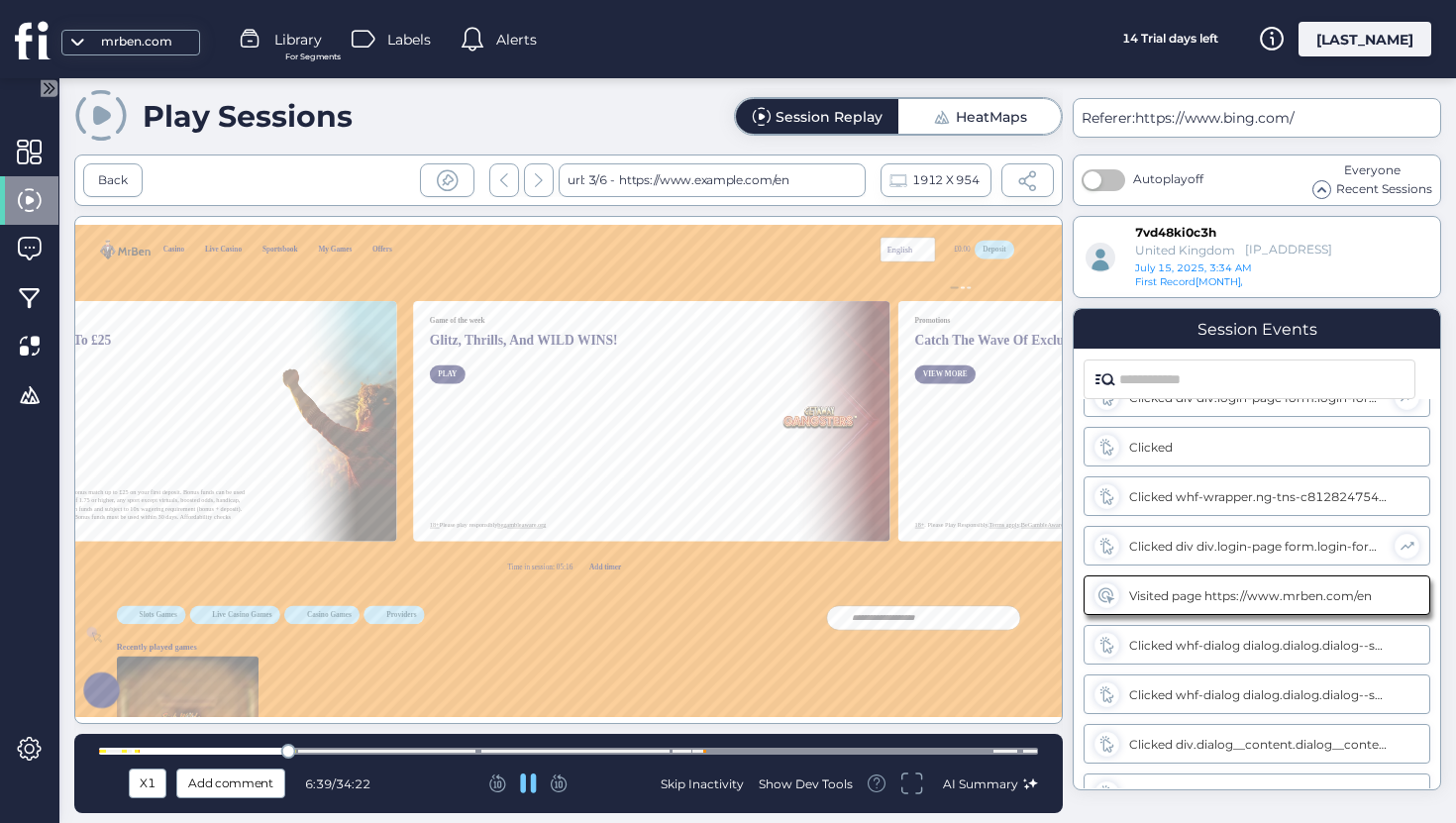 click 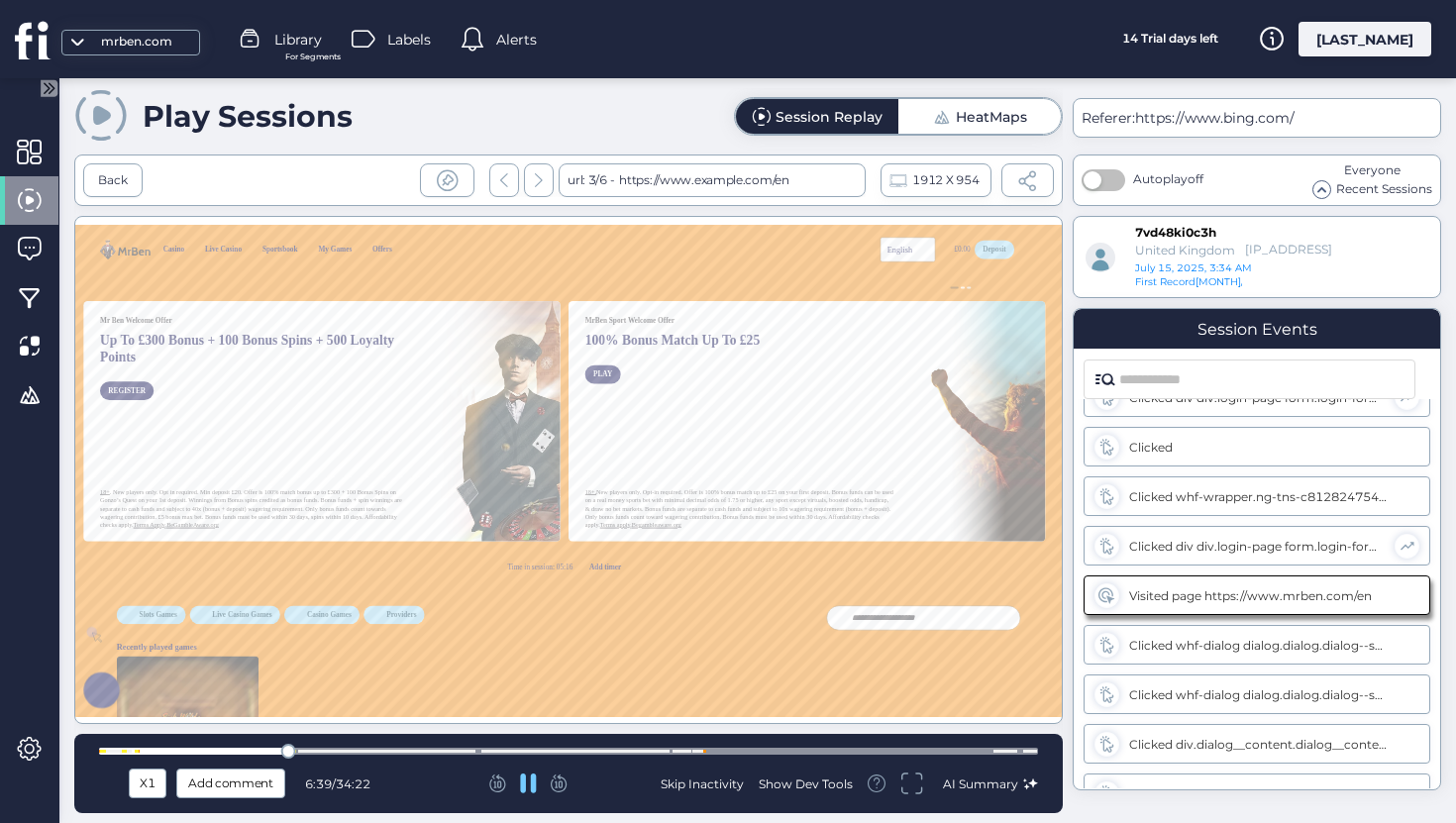 scroll, scrollTop: 330, scrollLeft: 0, axis: vertical 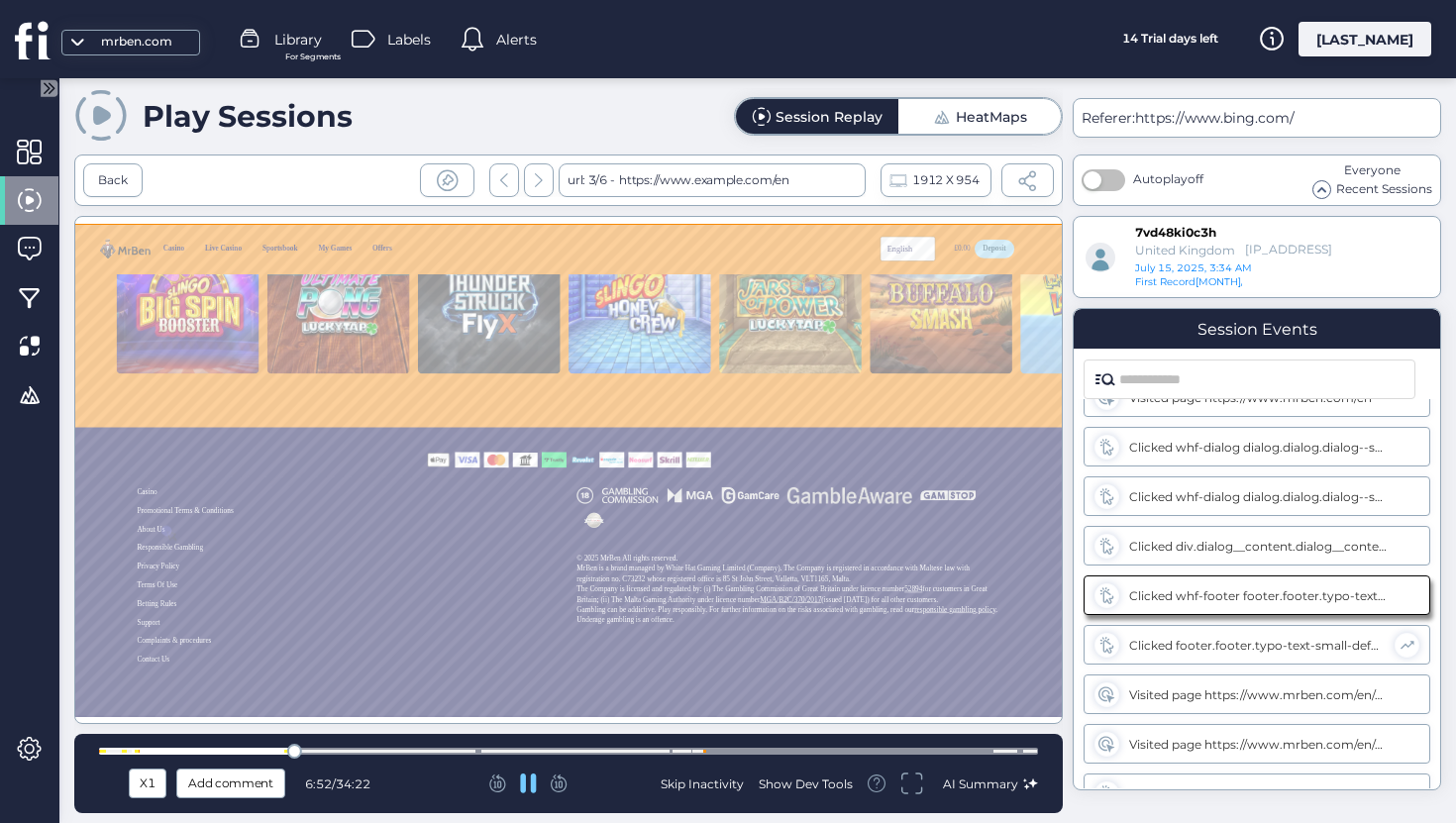 click 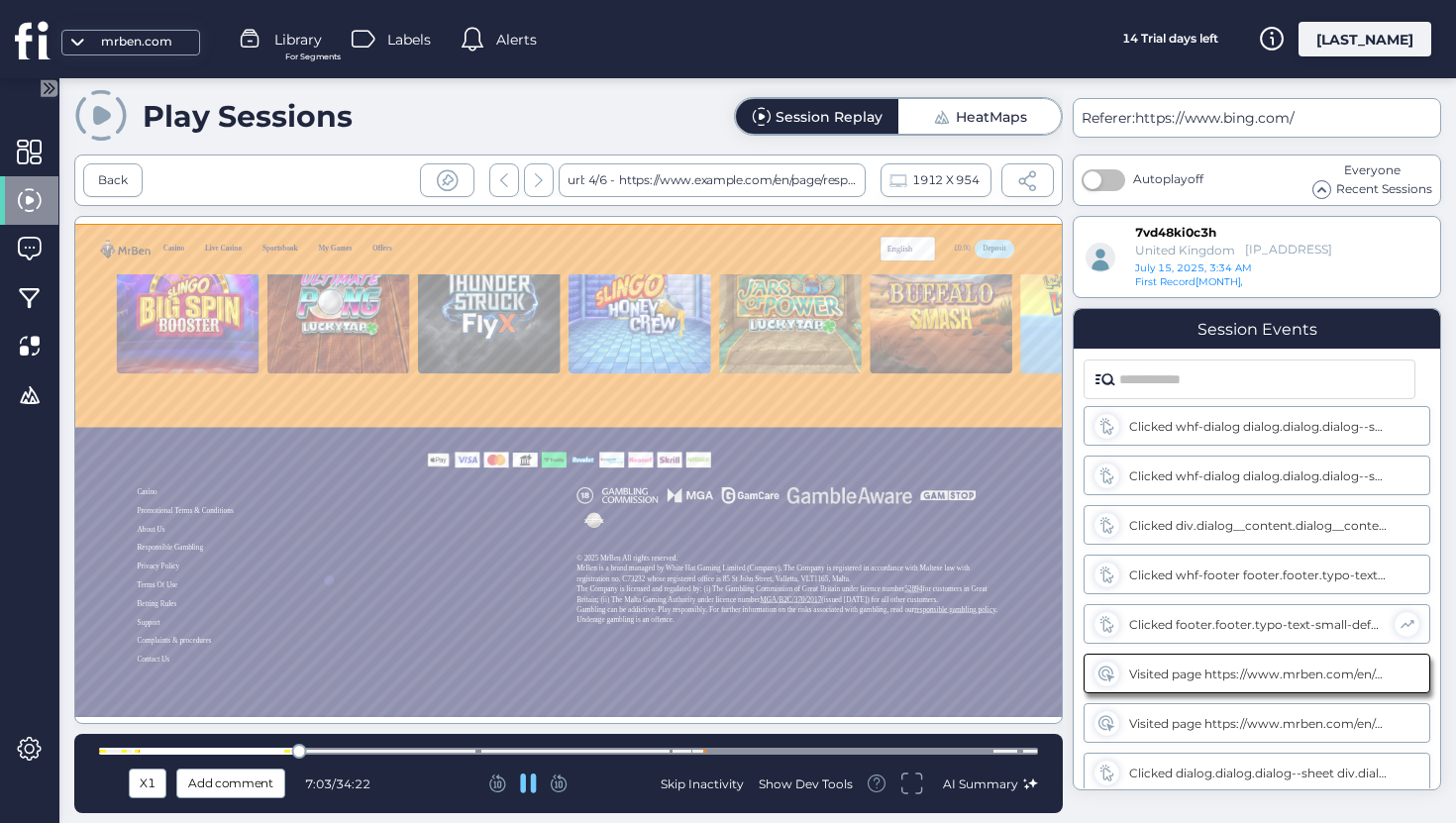 scroll, scrollTop: 1077, scrollLeft: 0, axis: vertical 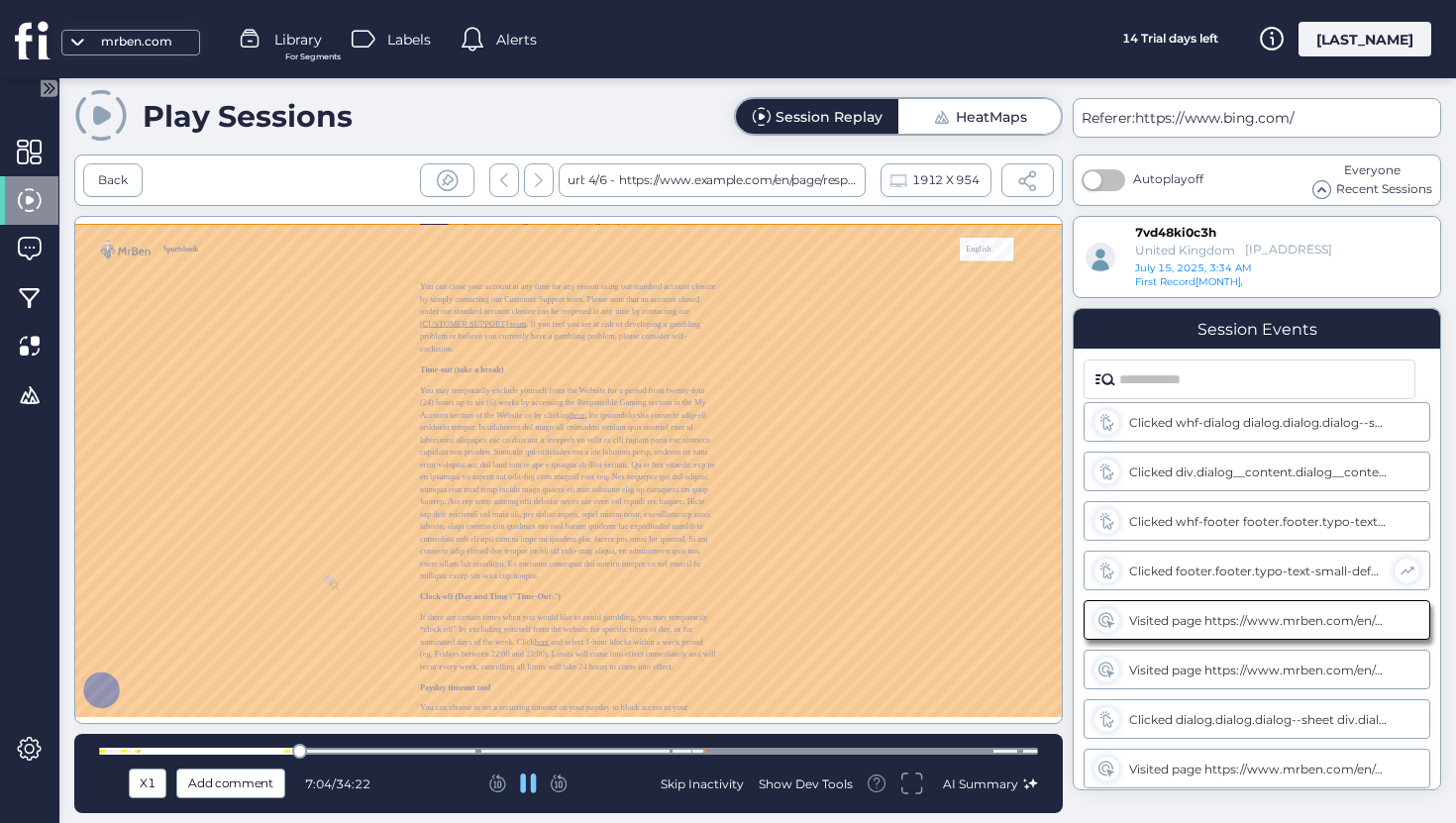 click 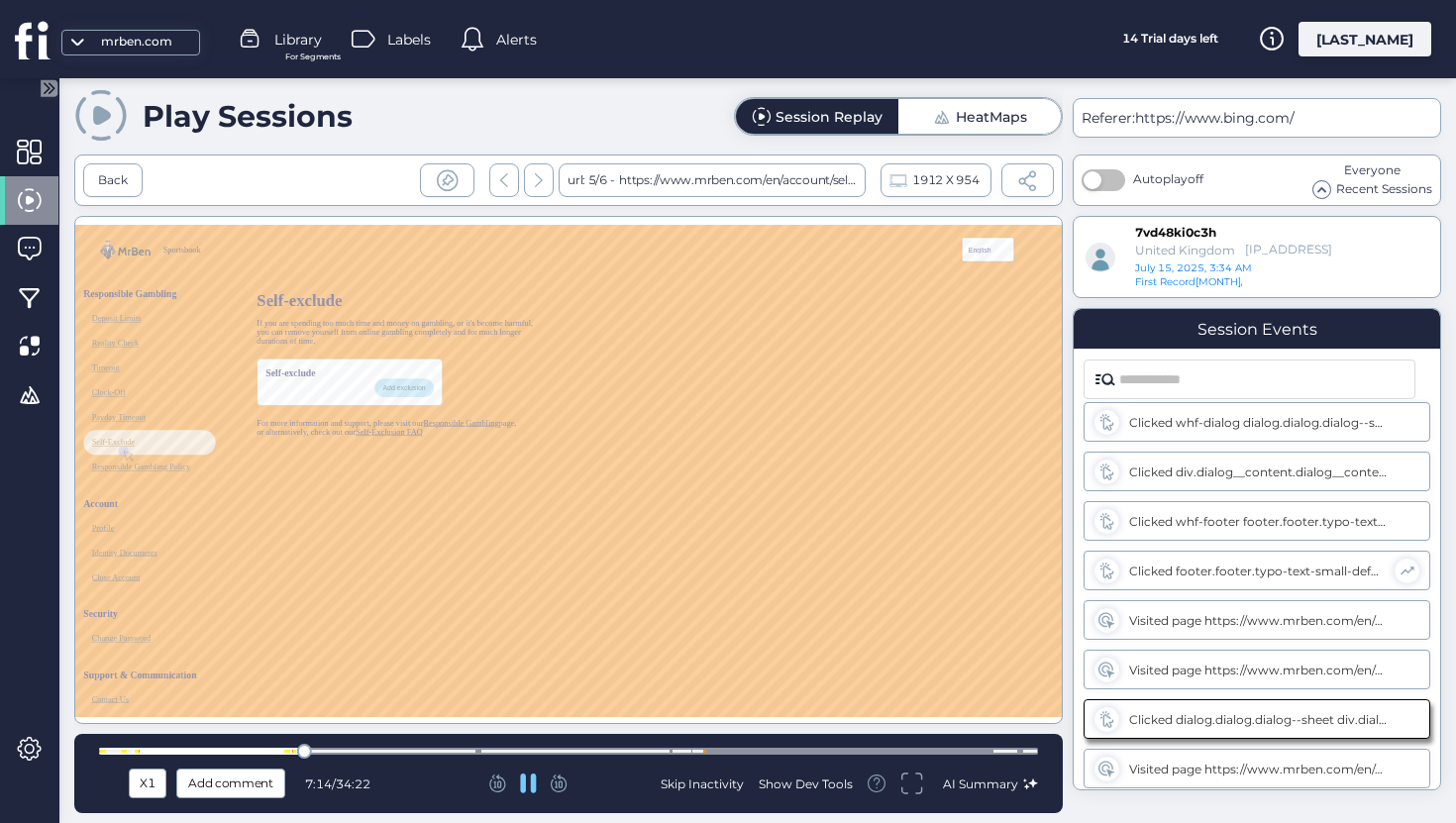 scroll, scrollTop: 0, scrollLeft: 0, axis: both 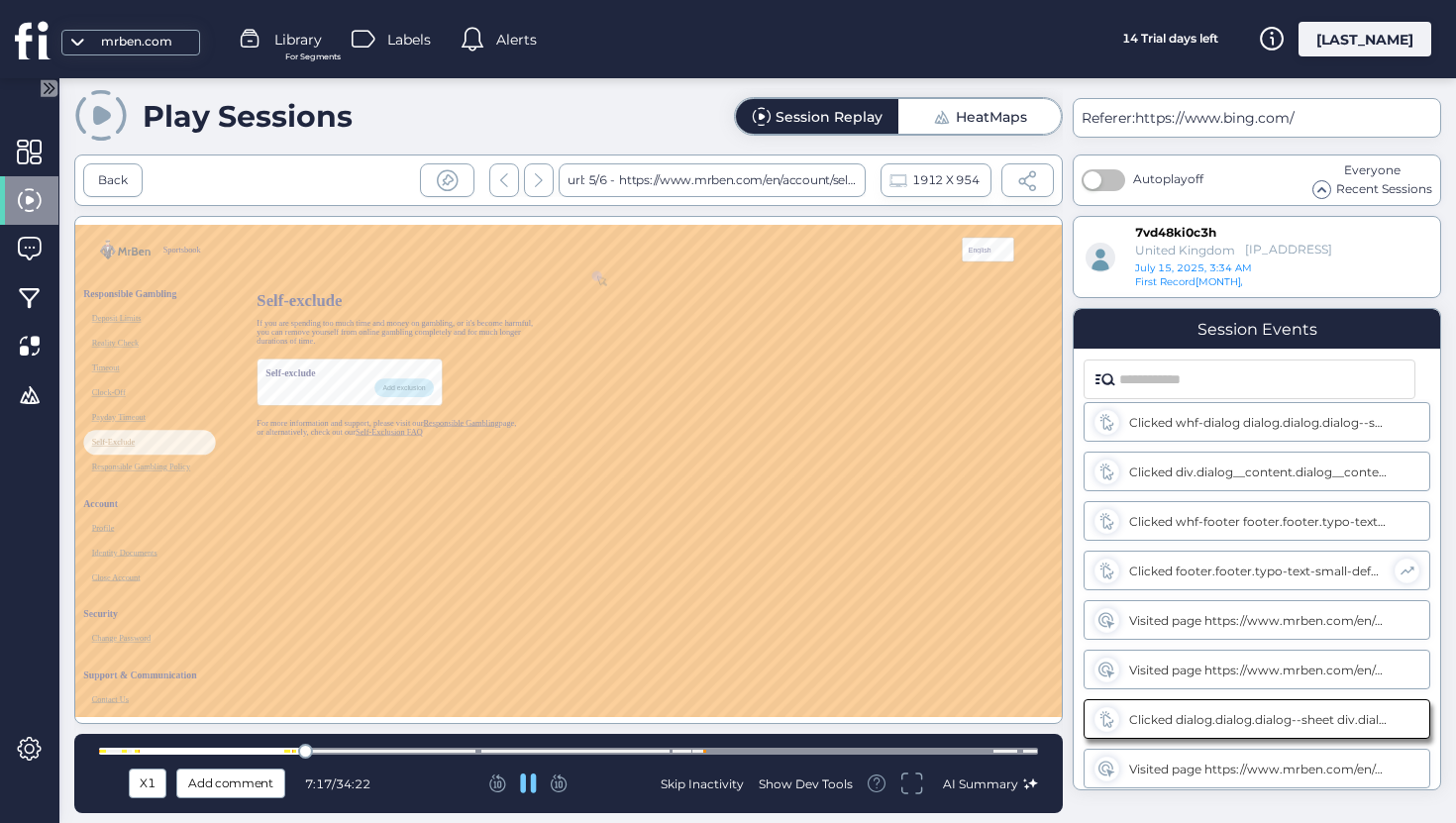 click 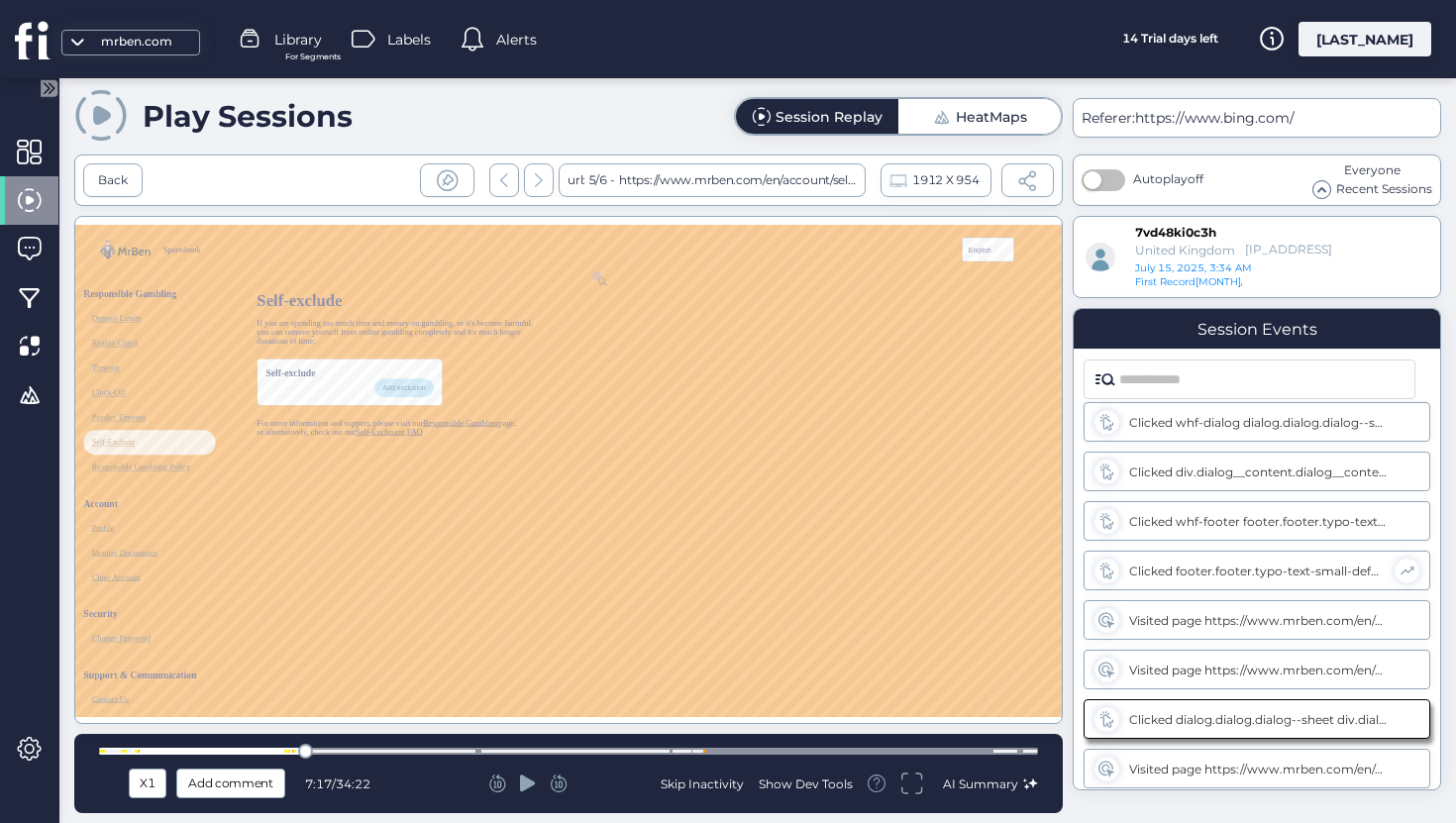 click 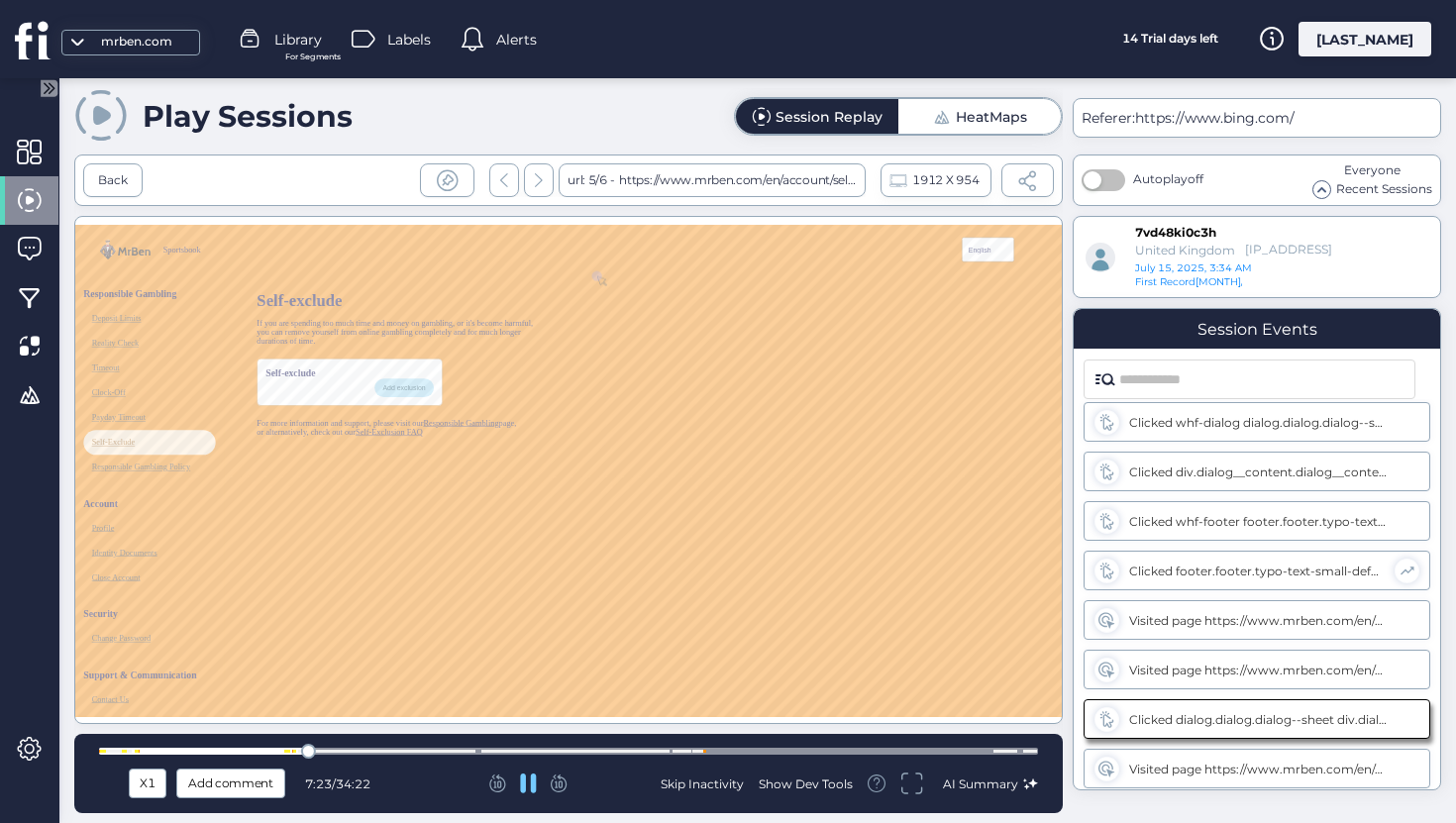 click 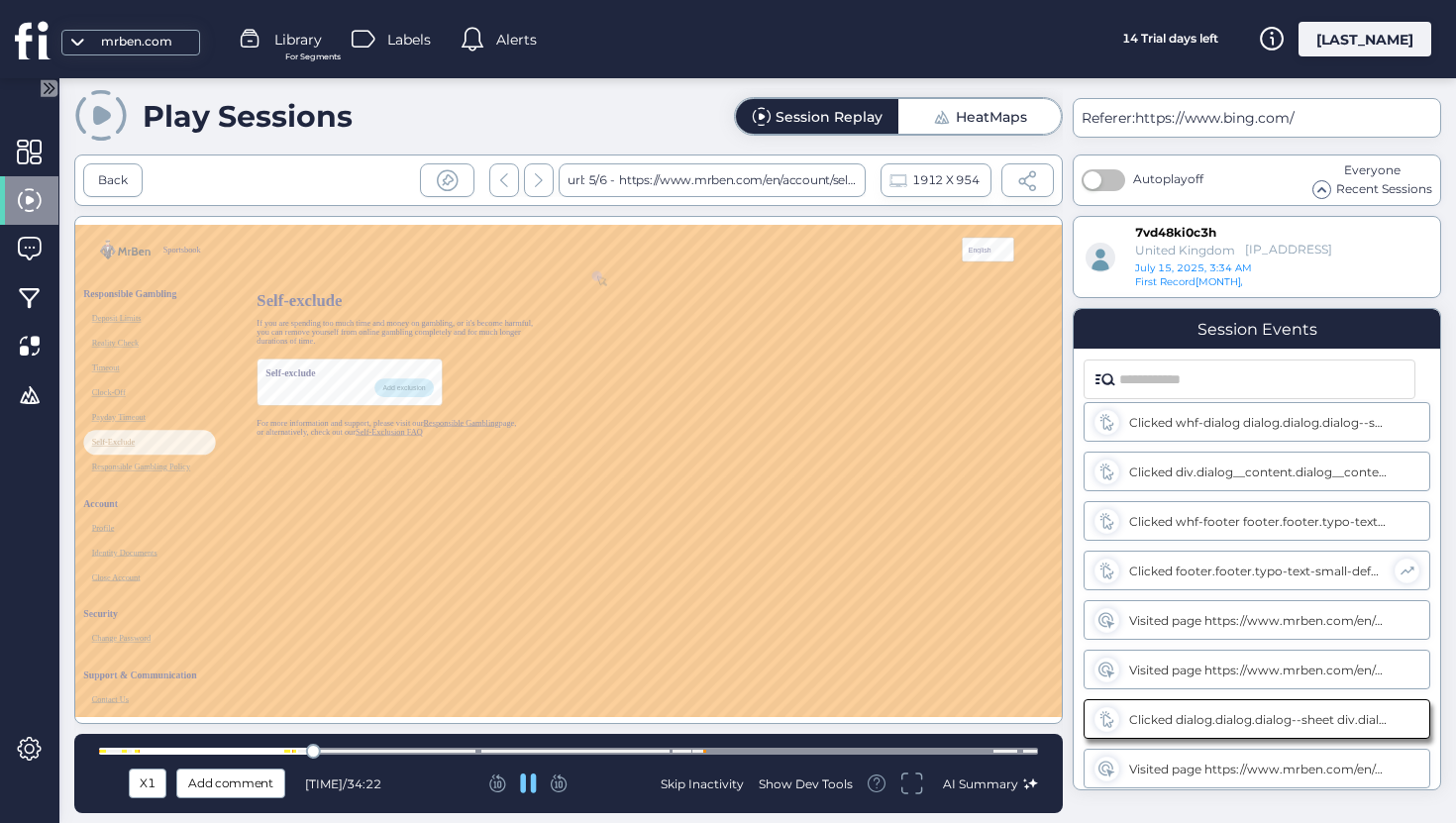 click 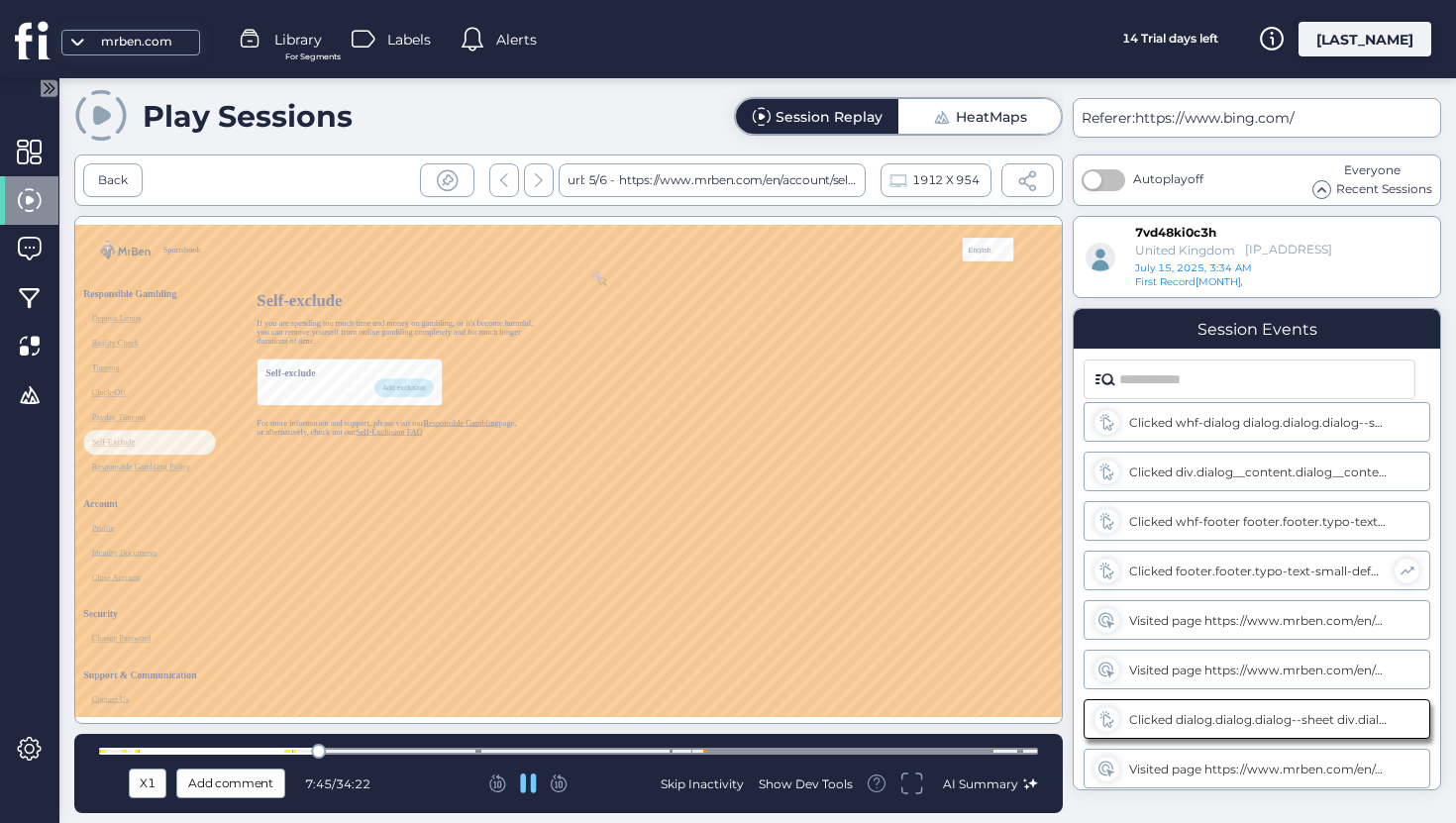 click 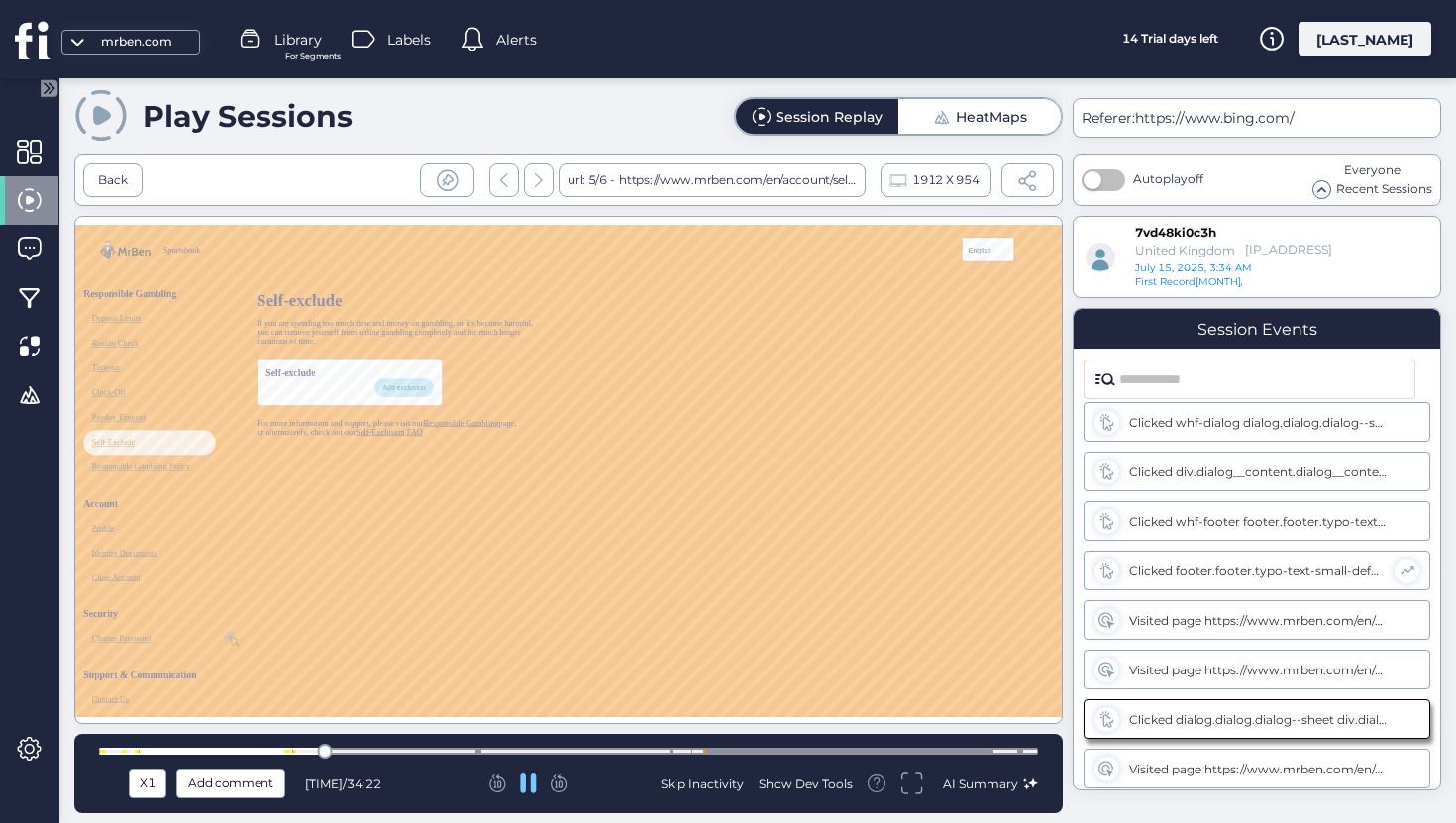 click 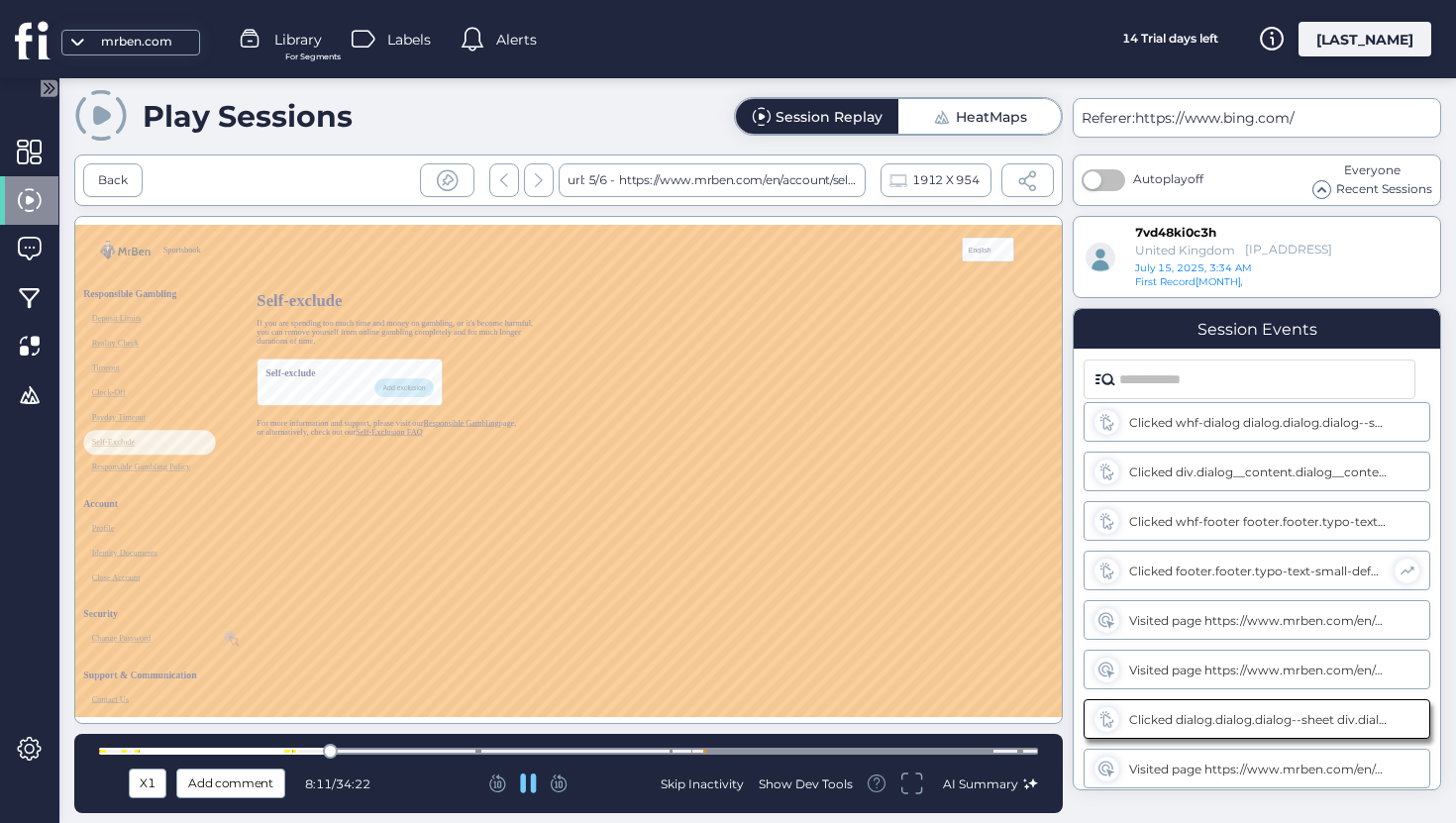 click 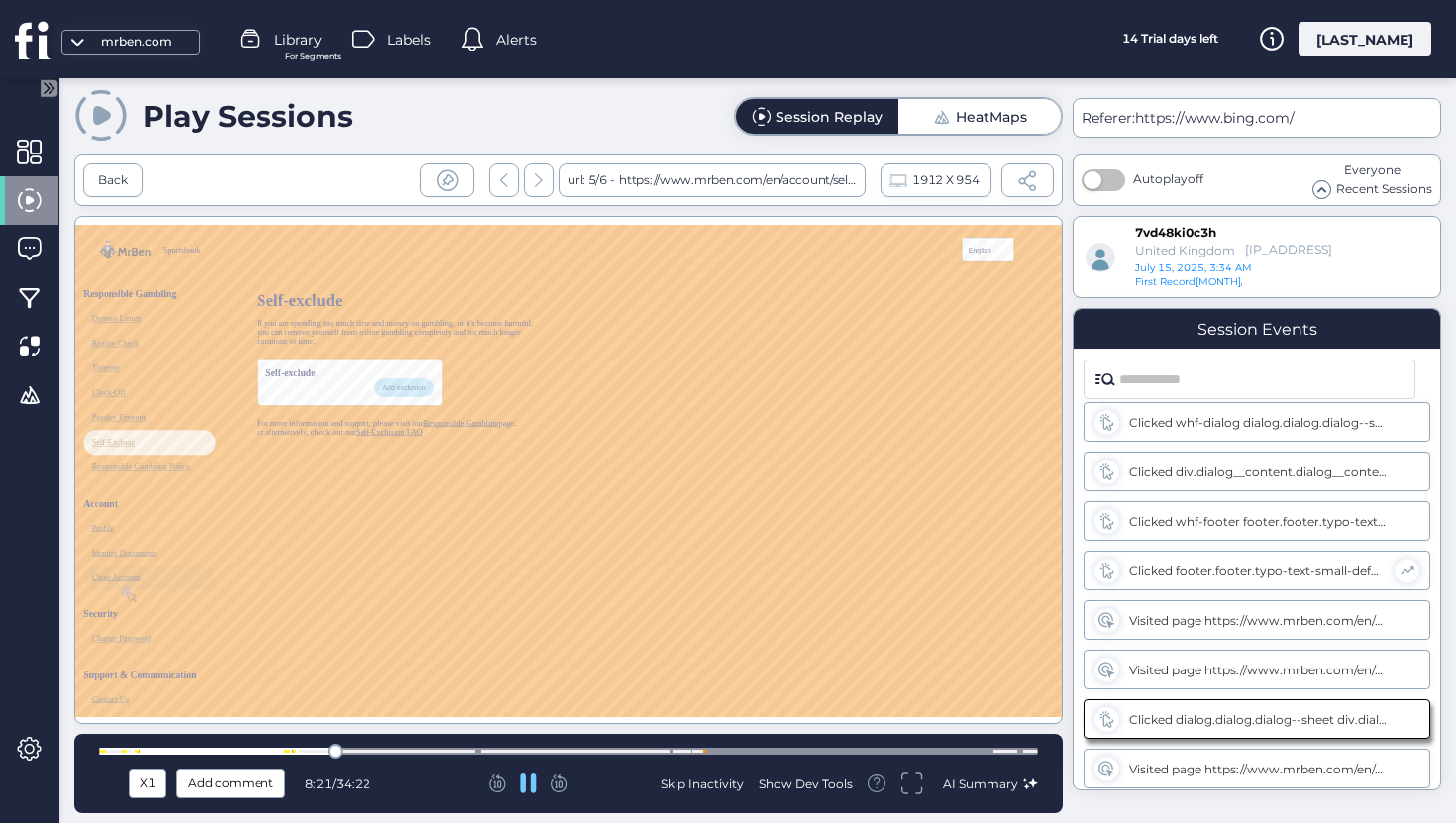 click 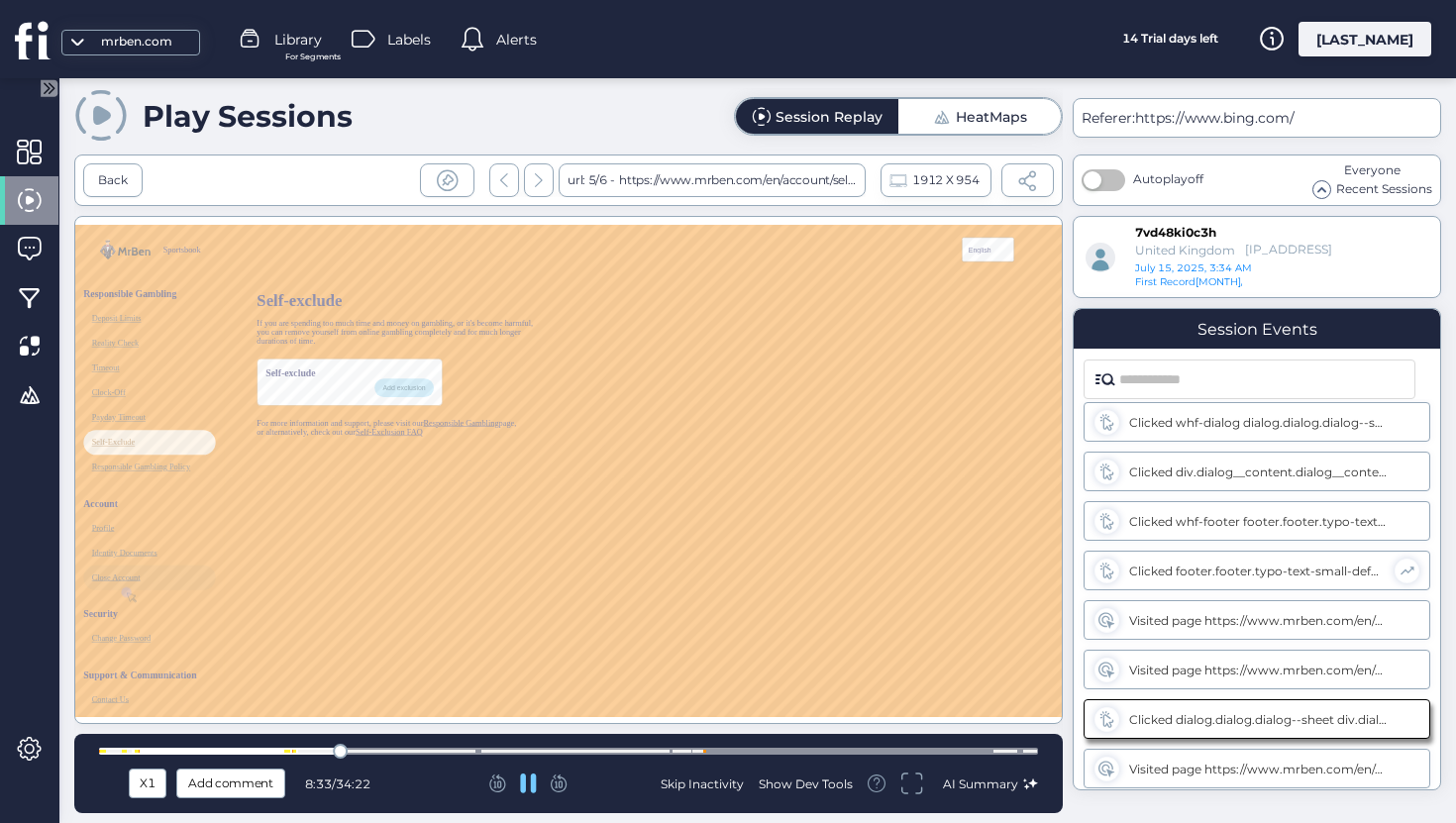 click 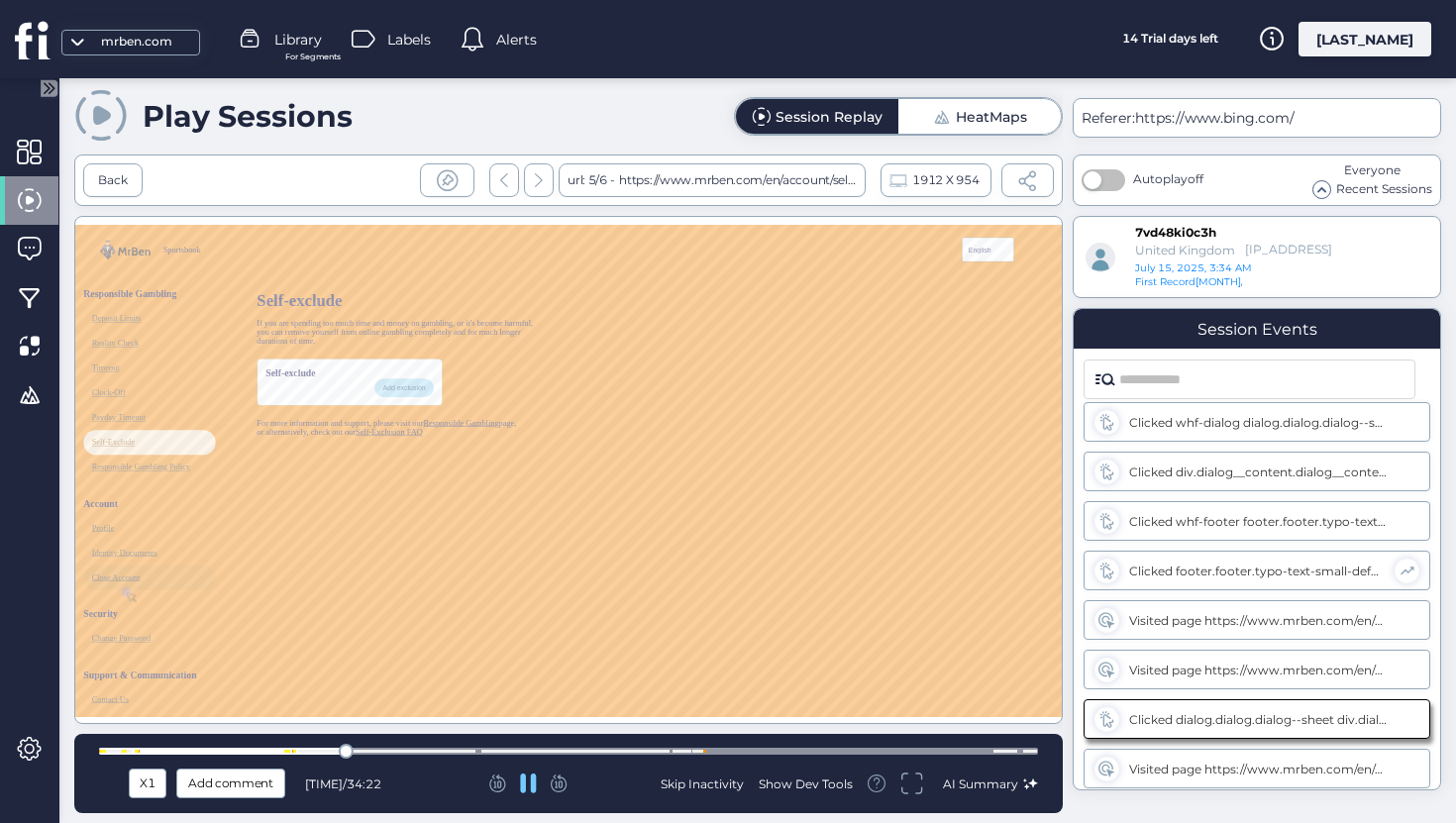 click 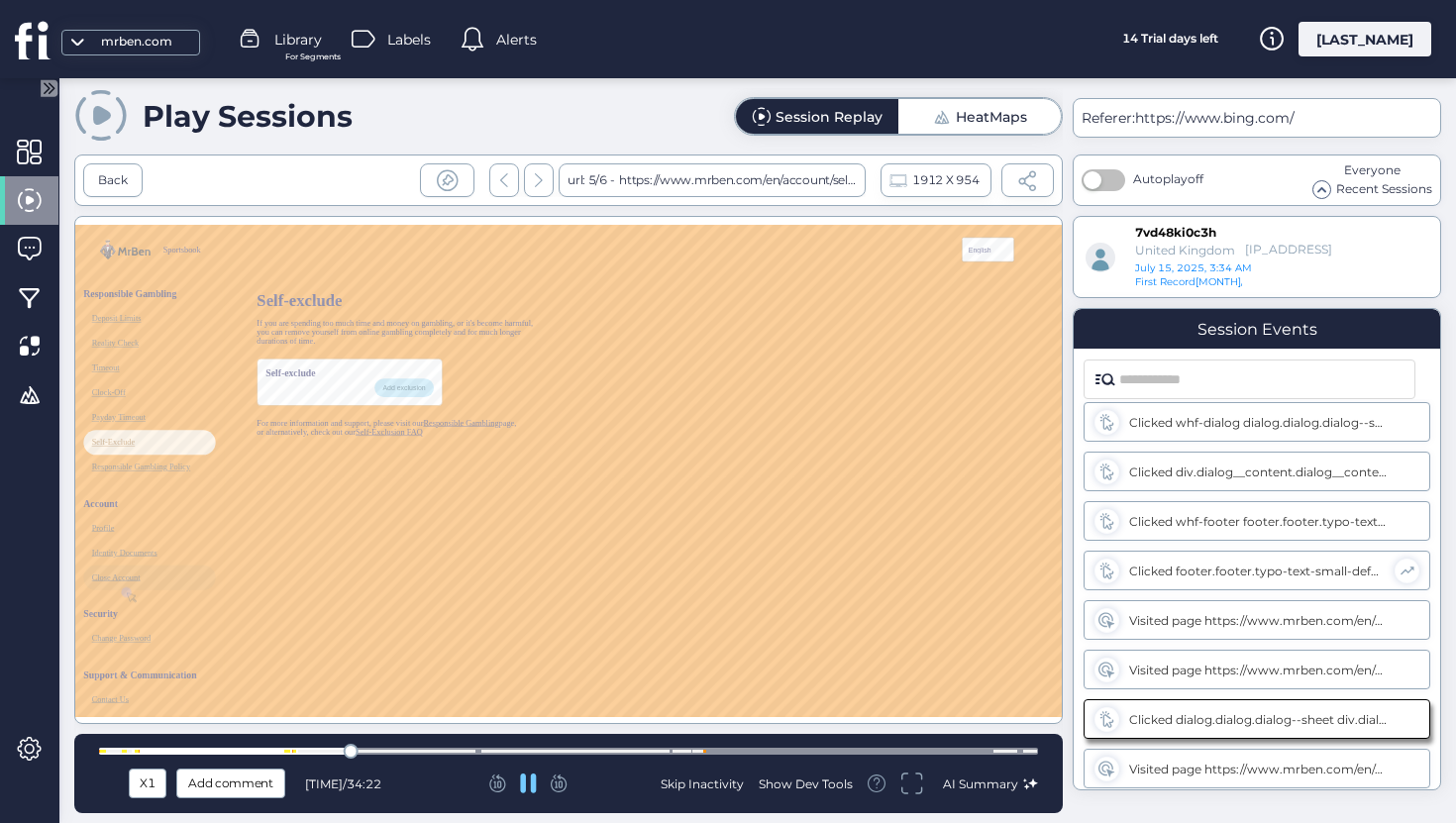 click 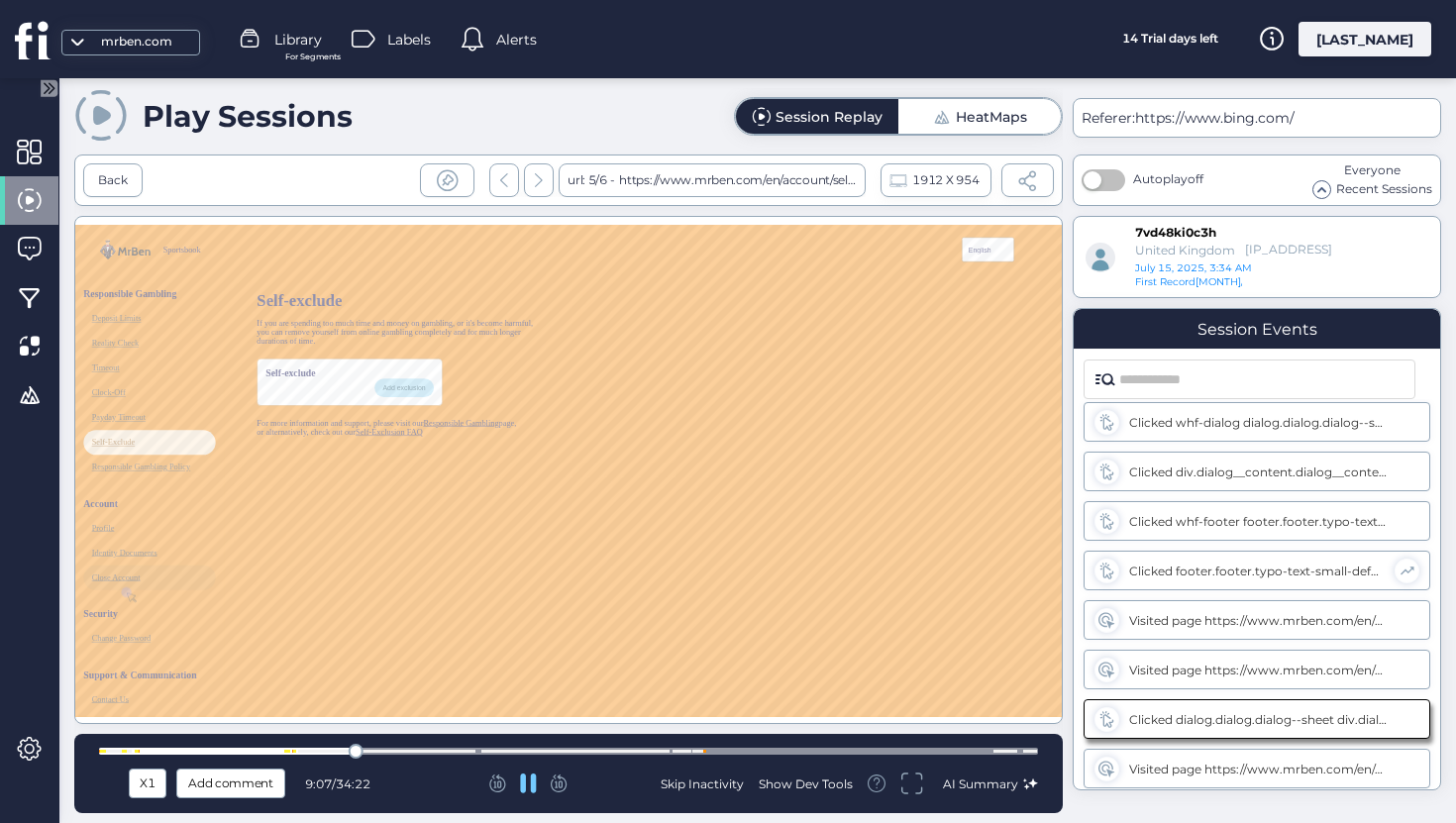 click 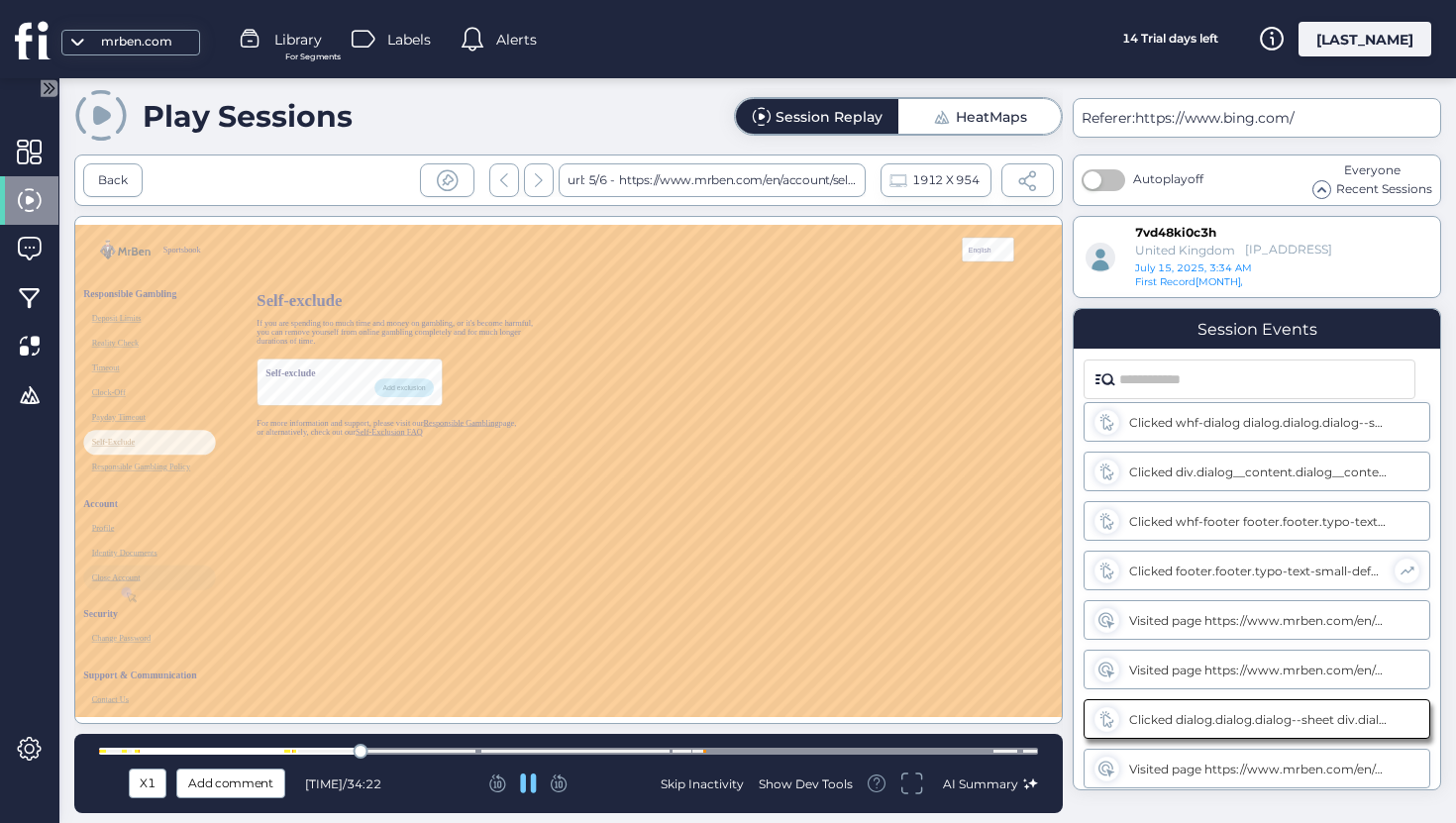 click 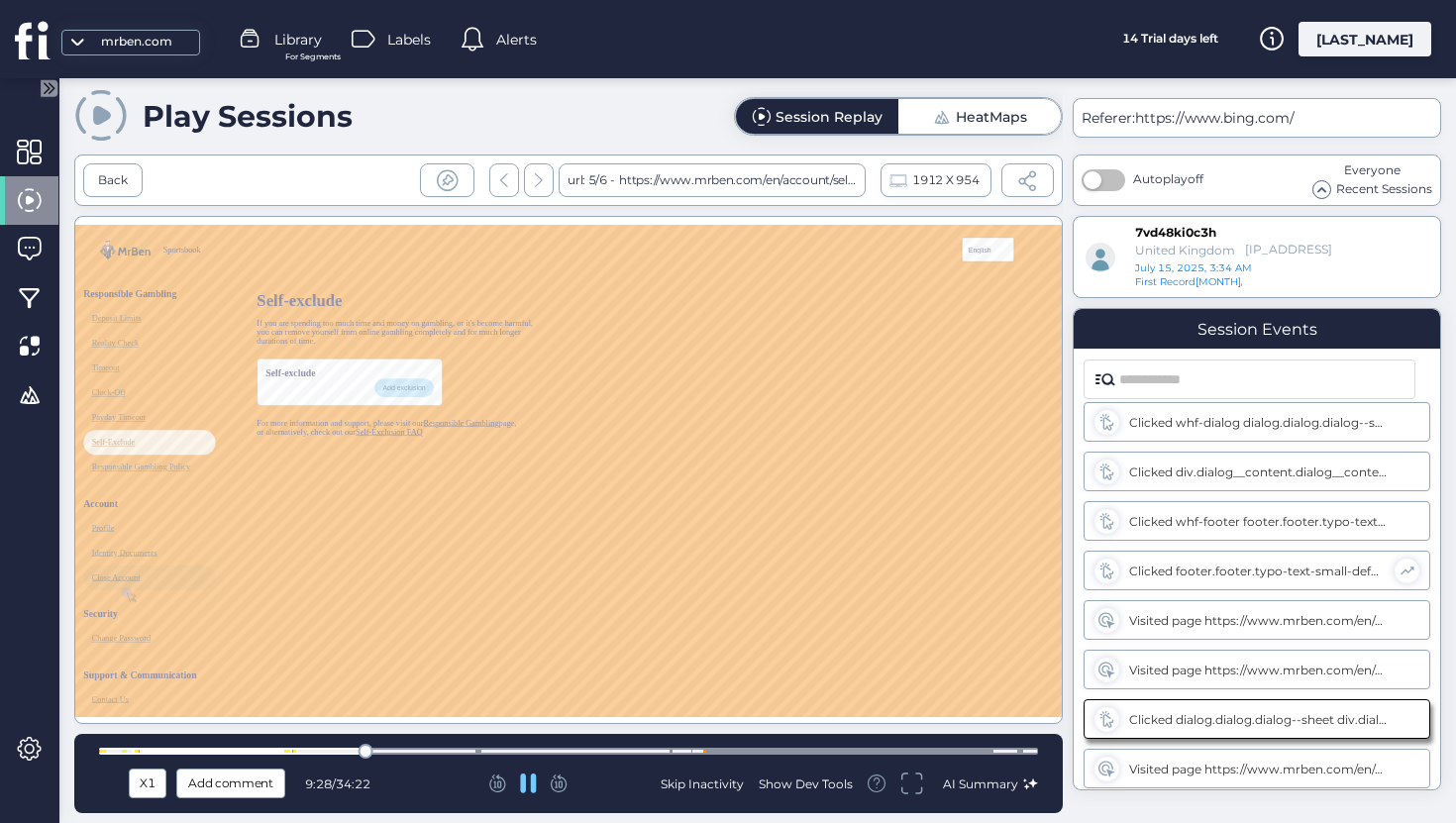 click at bounding box center [569, 751] 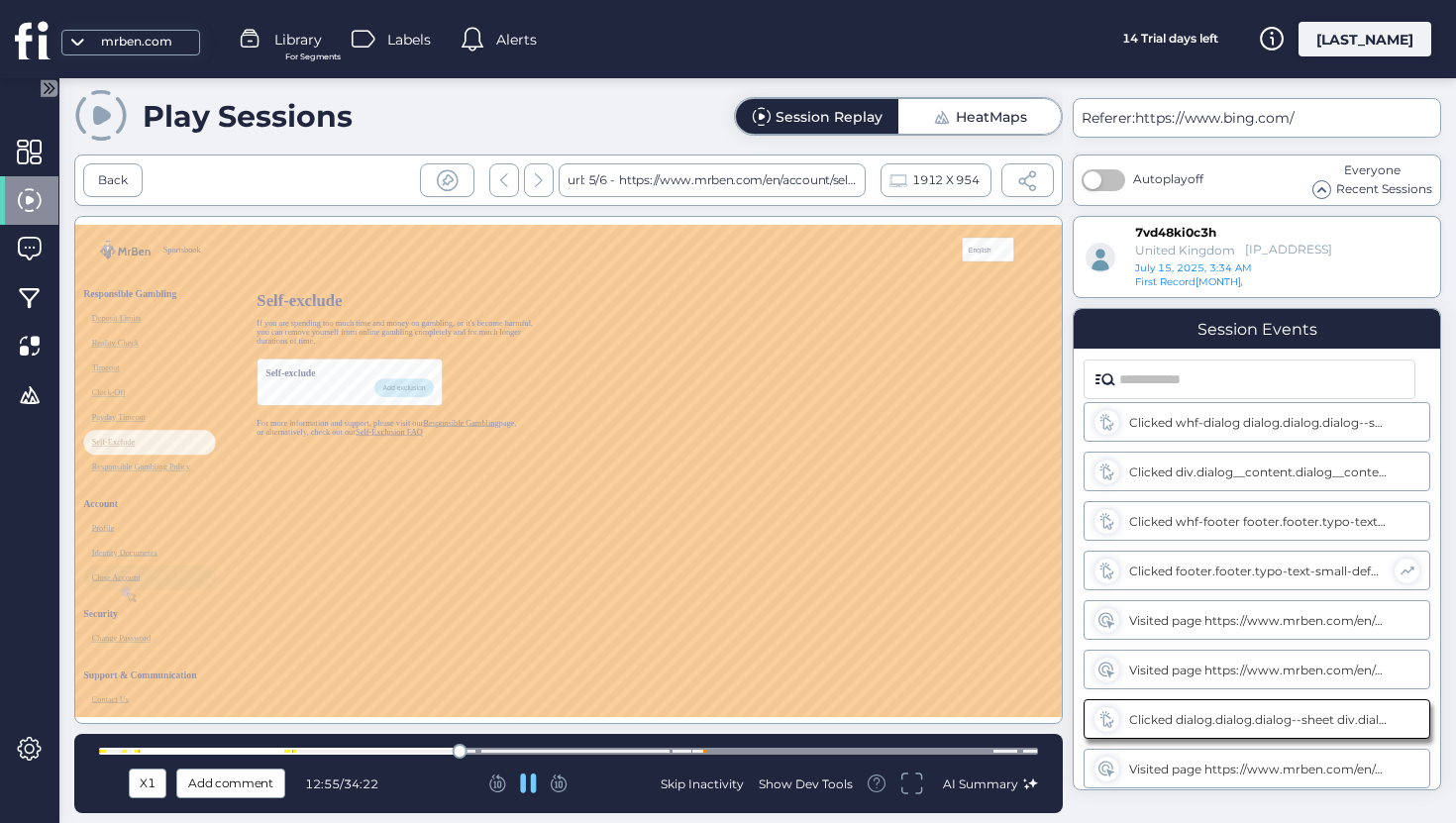 click at bounding box center (569, 751) 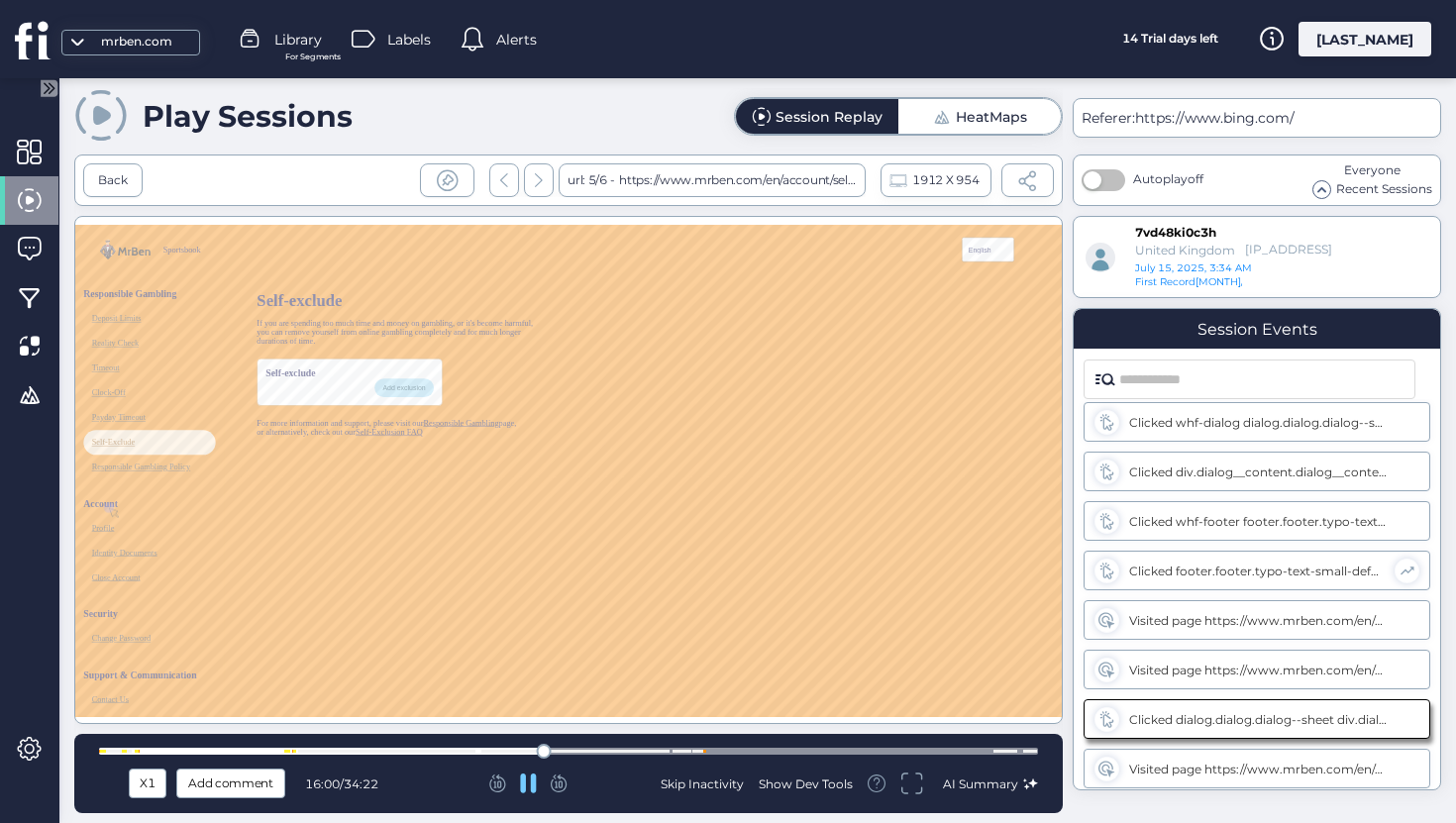 click at bounding box center (569, 751) 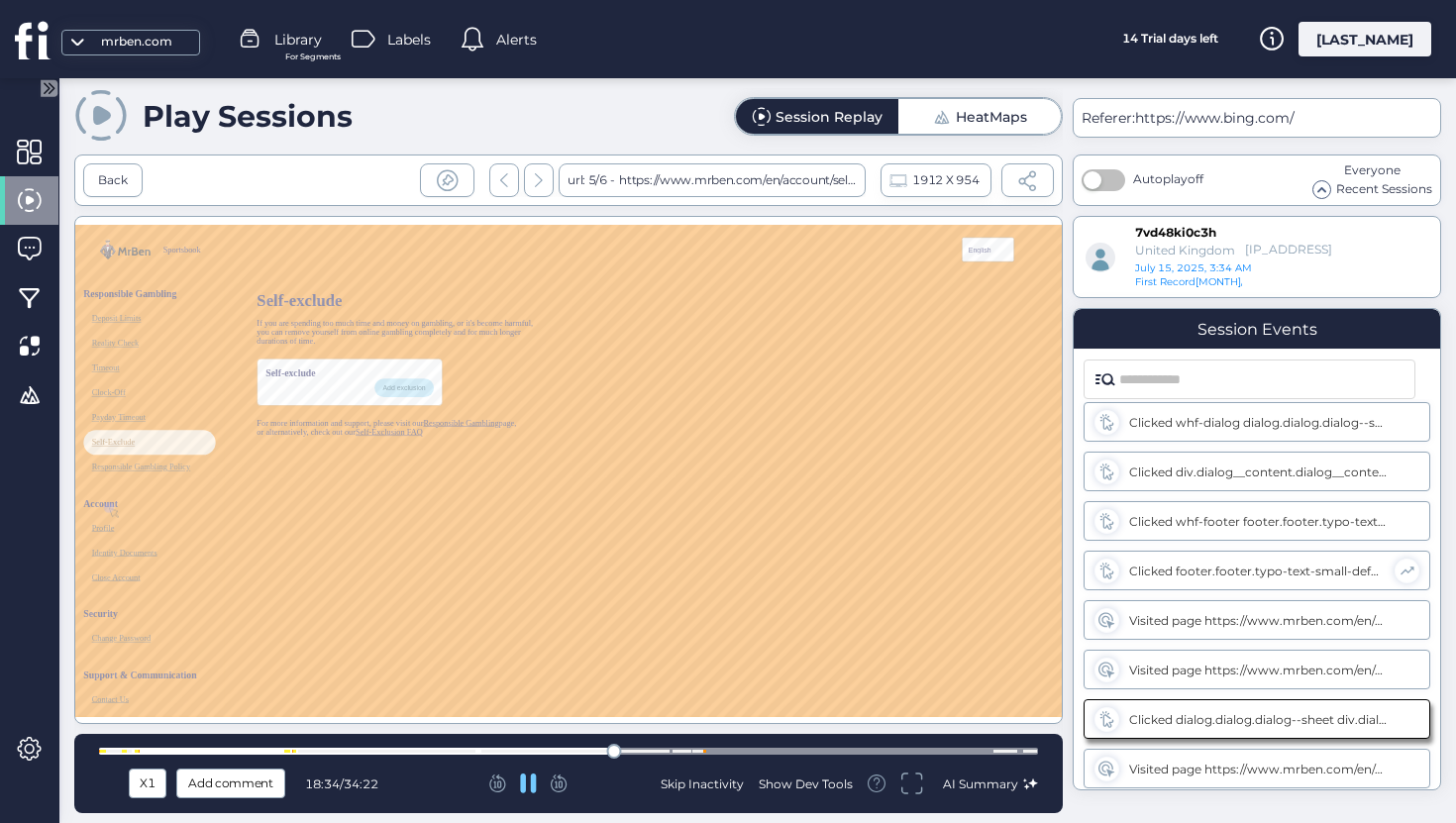 click at bounding box center (569, 751) 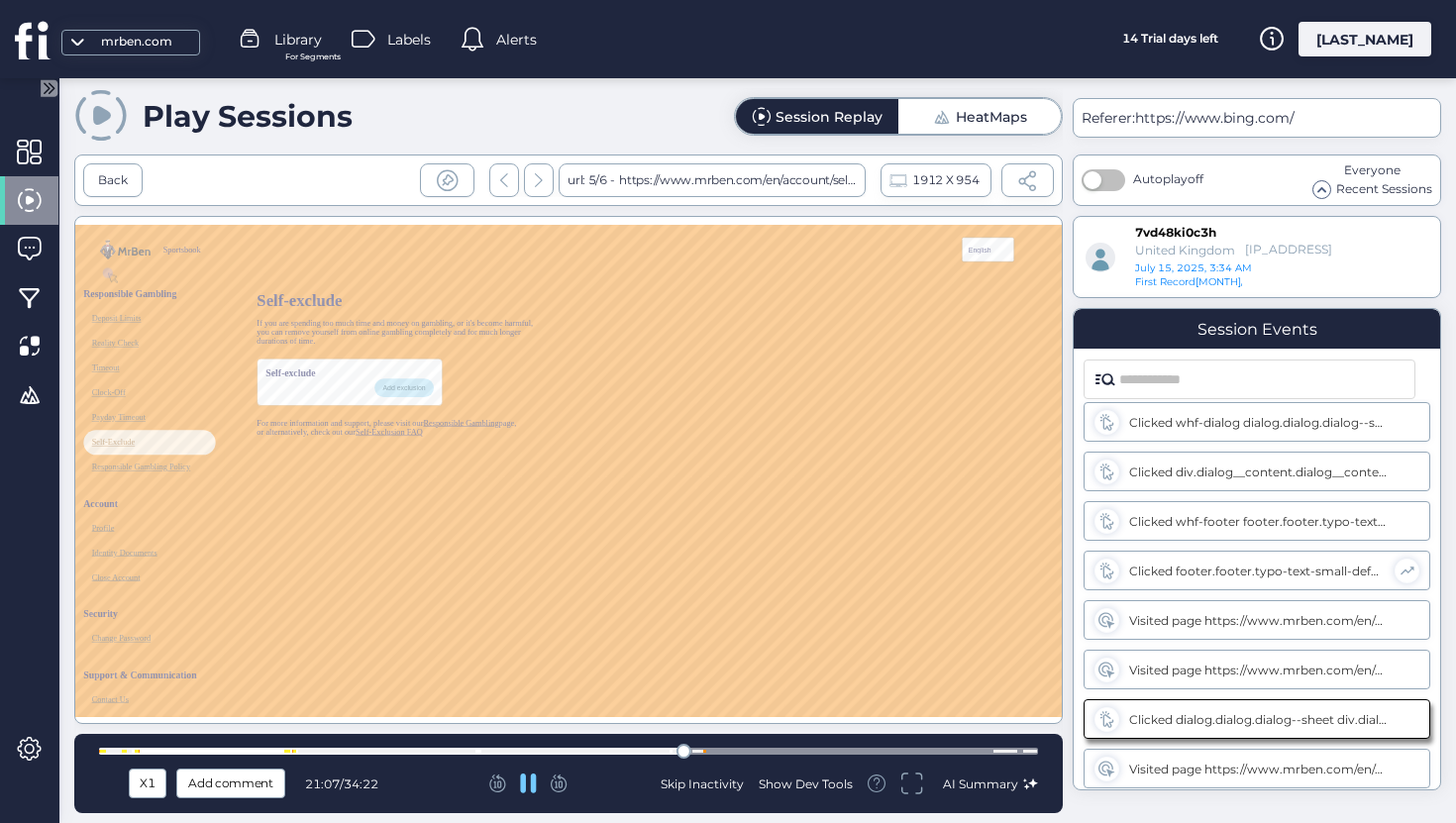 click 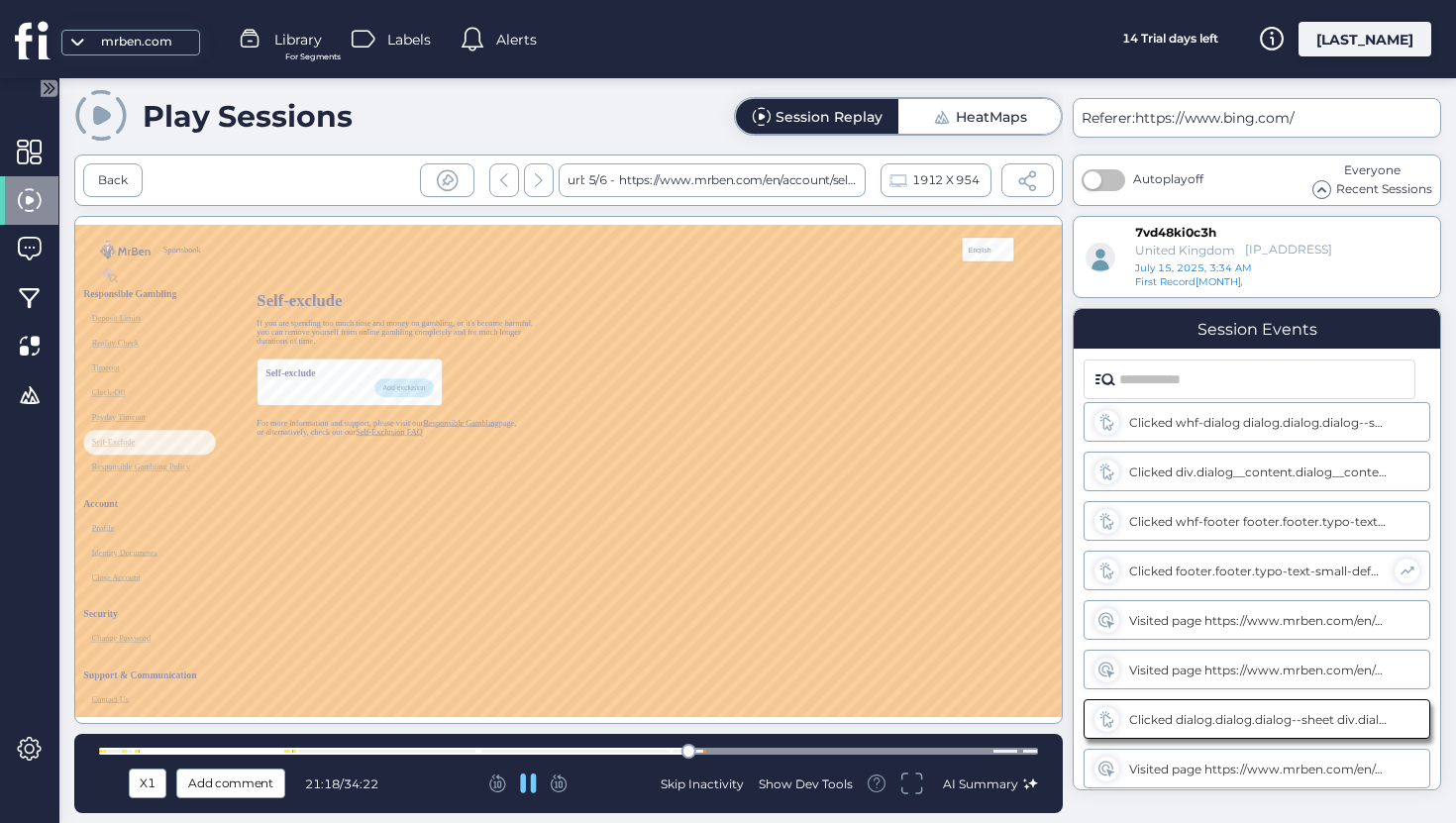click 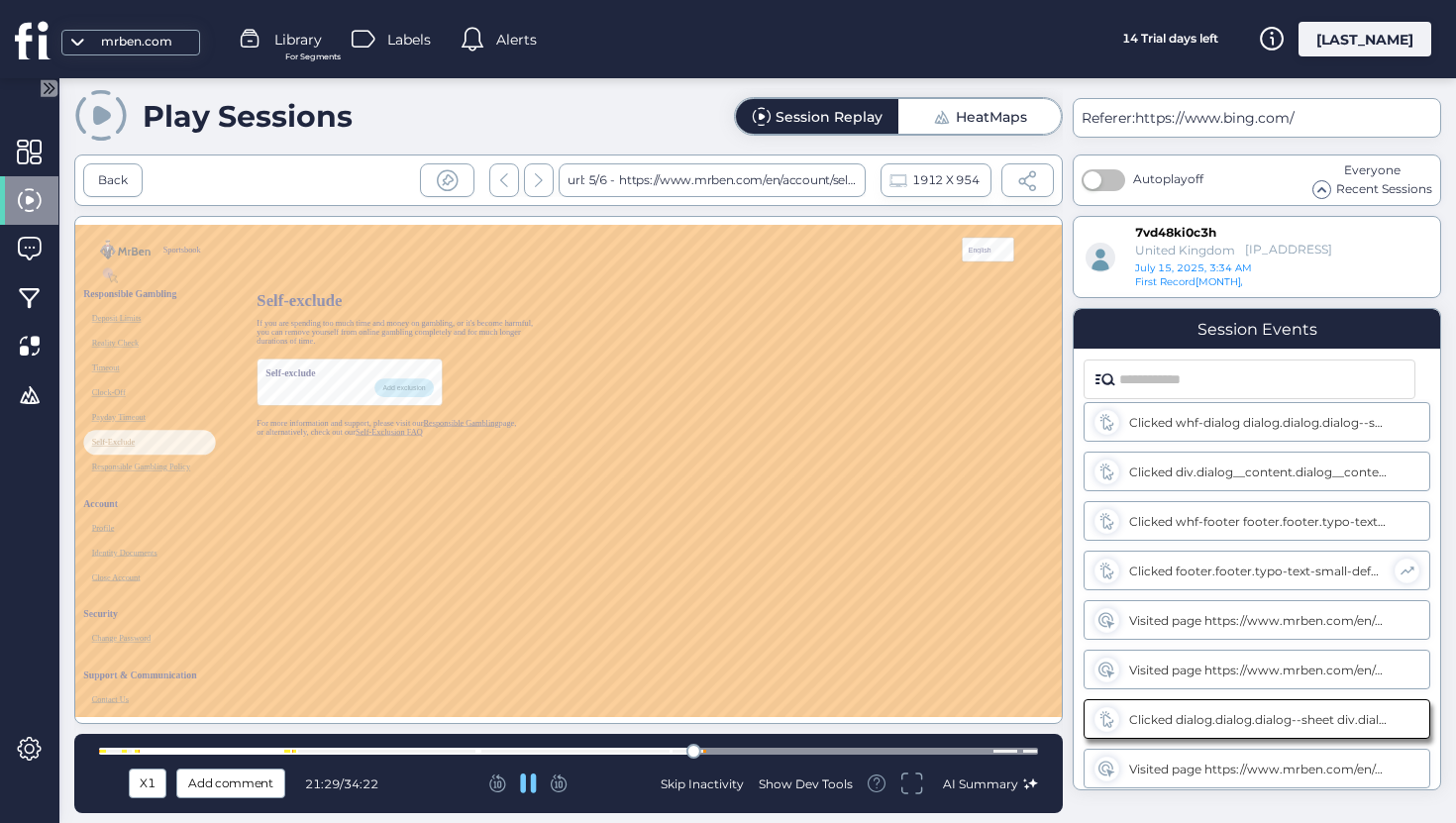 click 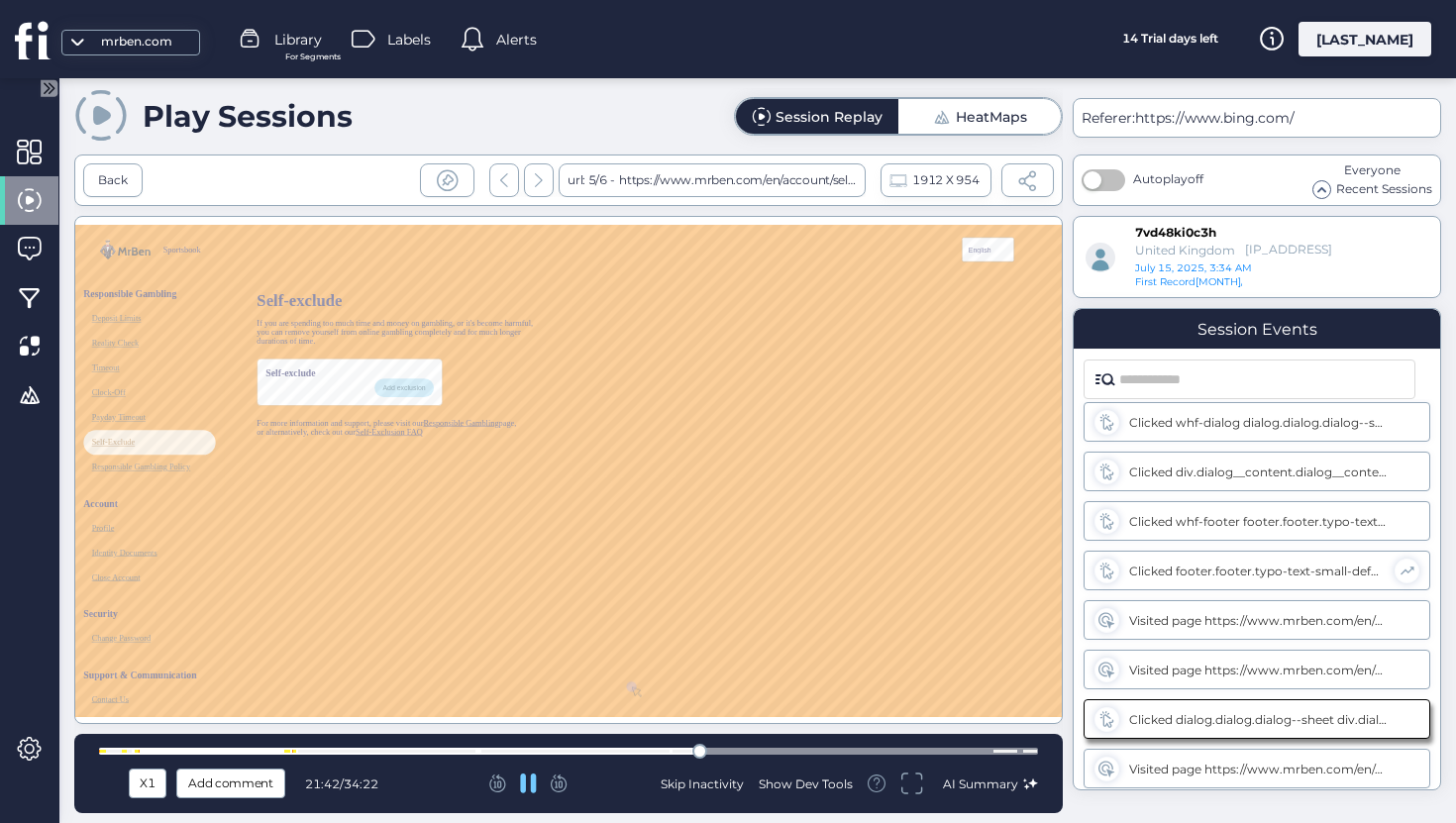 click 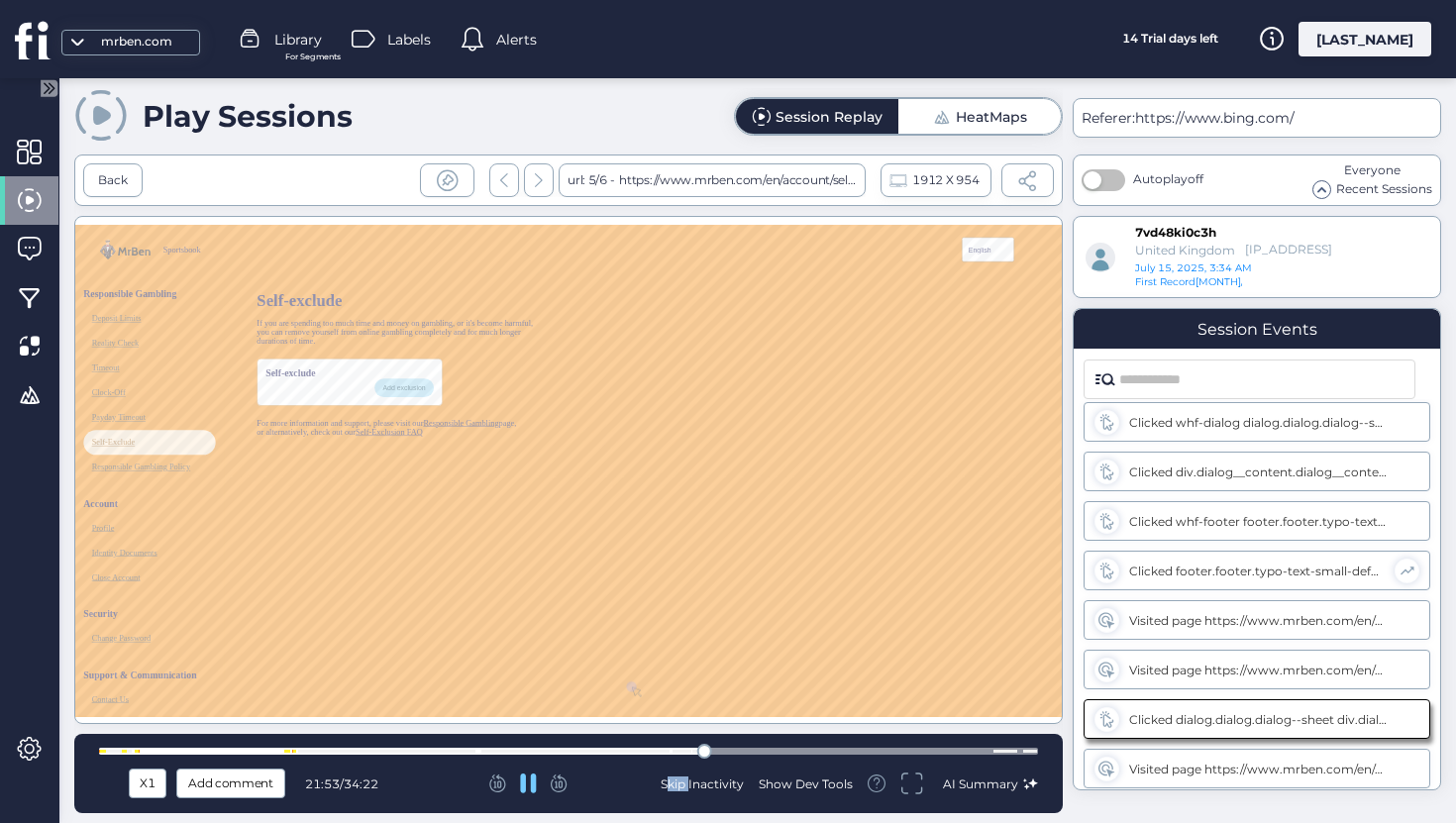 click 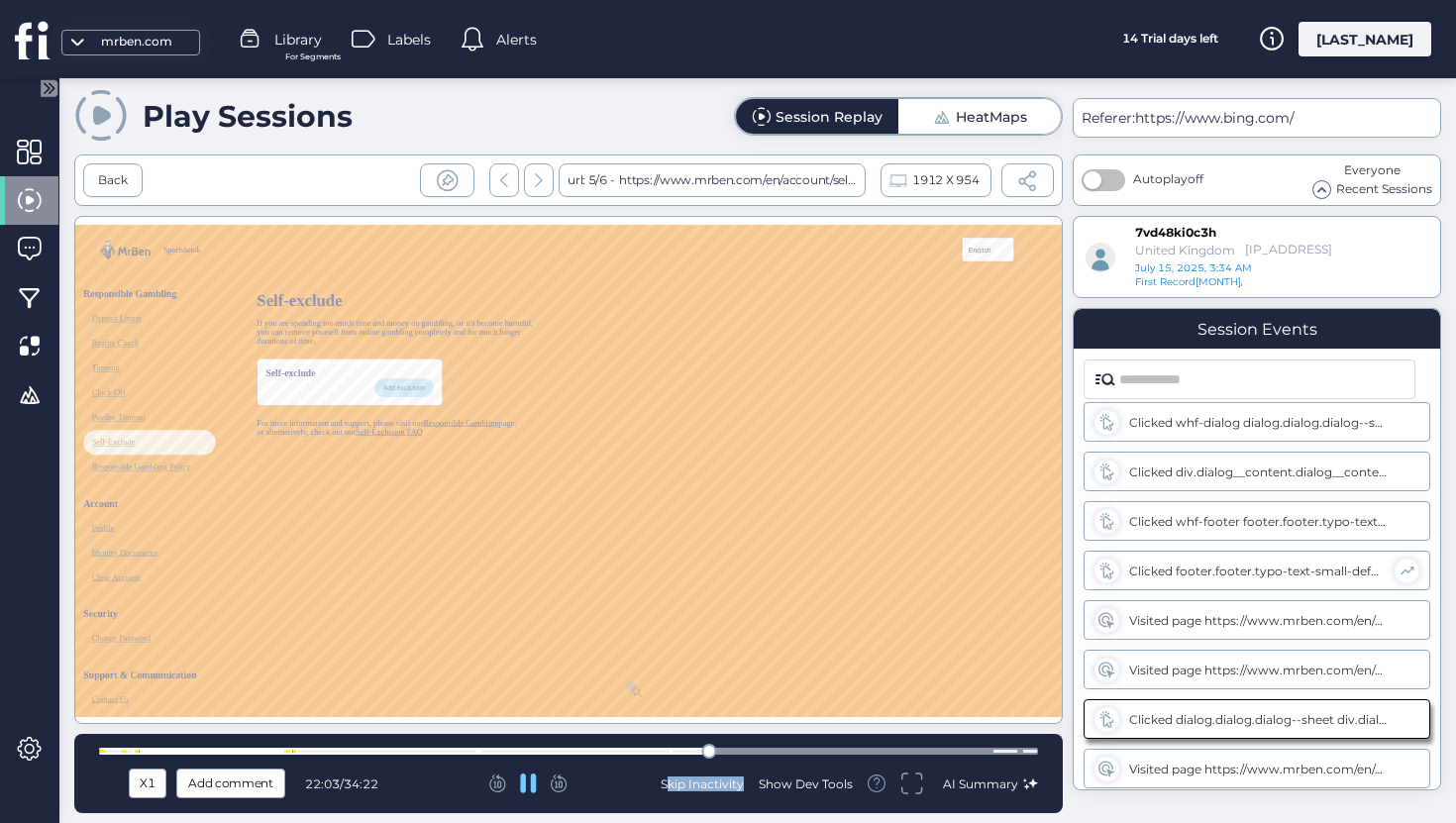 click 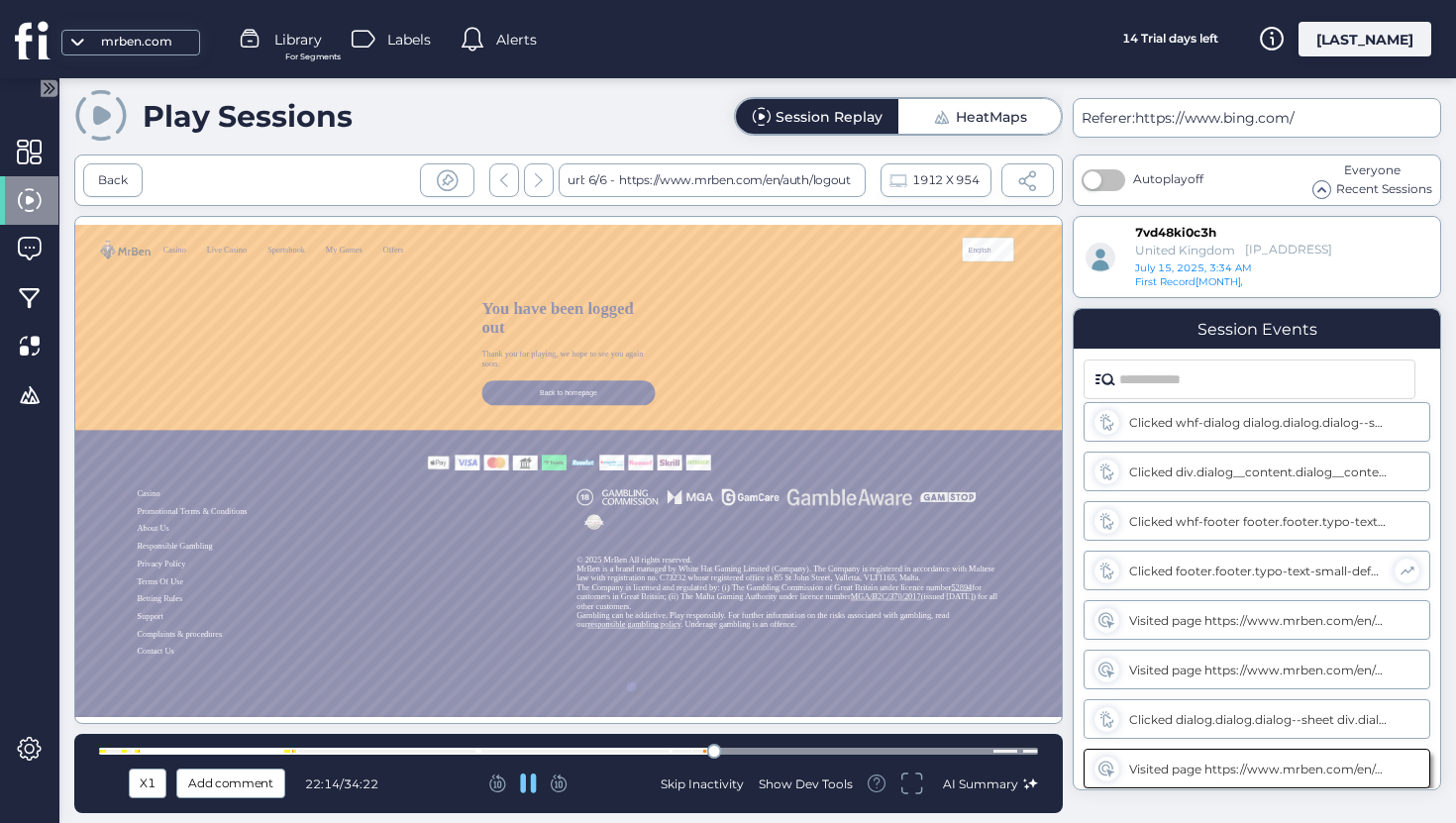 click at bounding box center [569, 751] 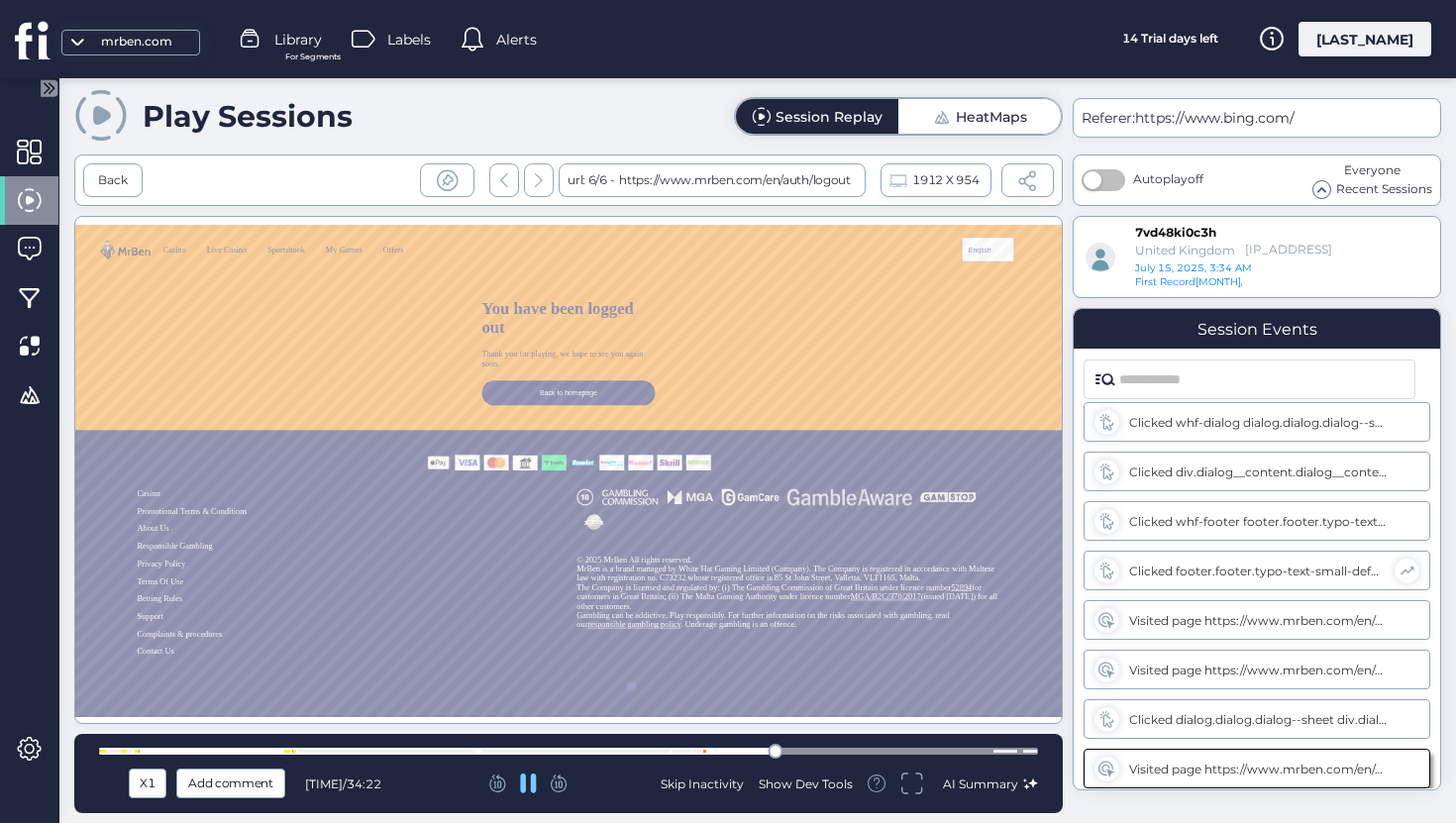 click at bounding box center (569, 751) 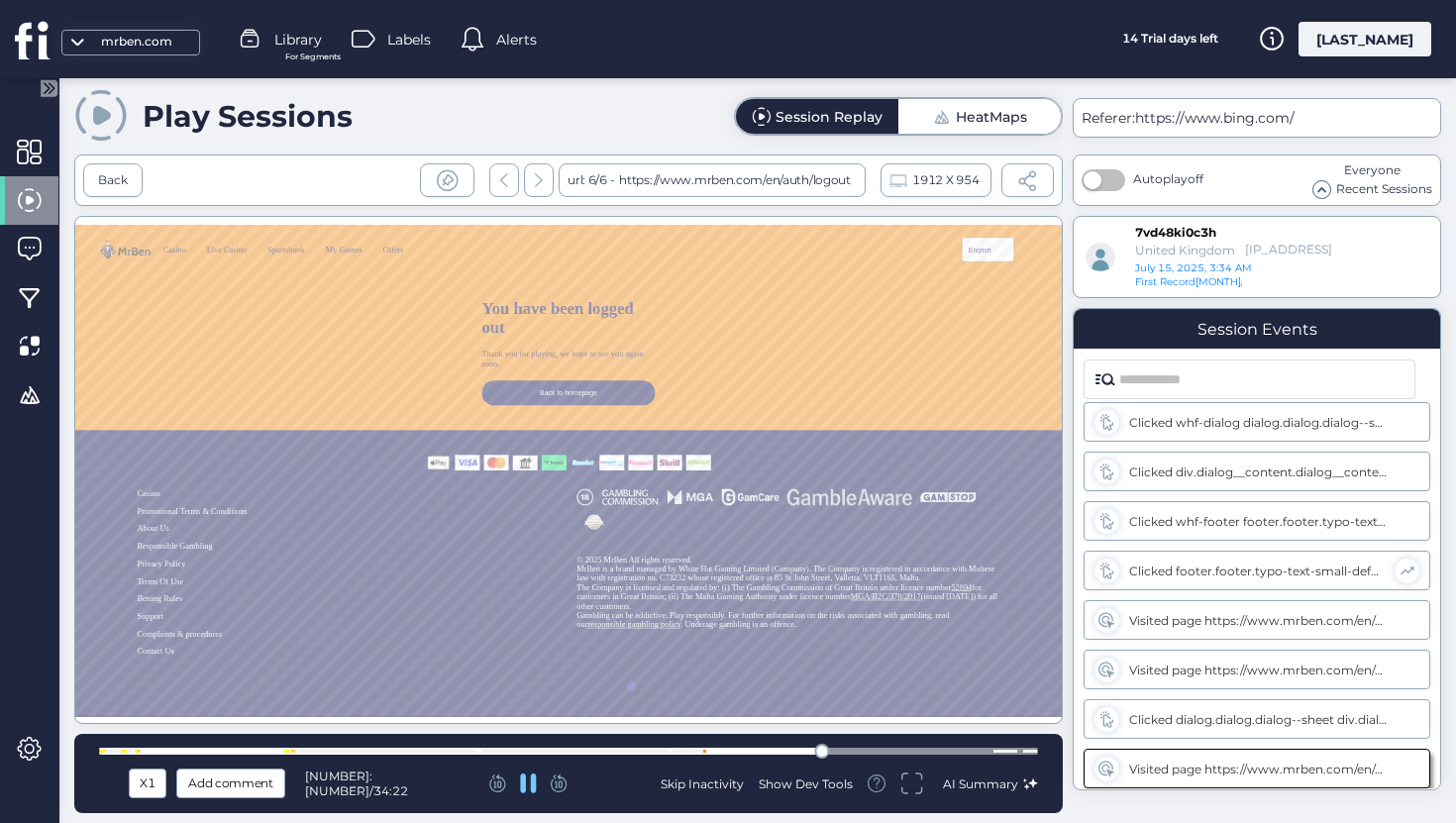 click at bounding box center (569, 751) 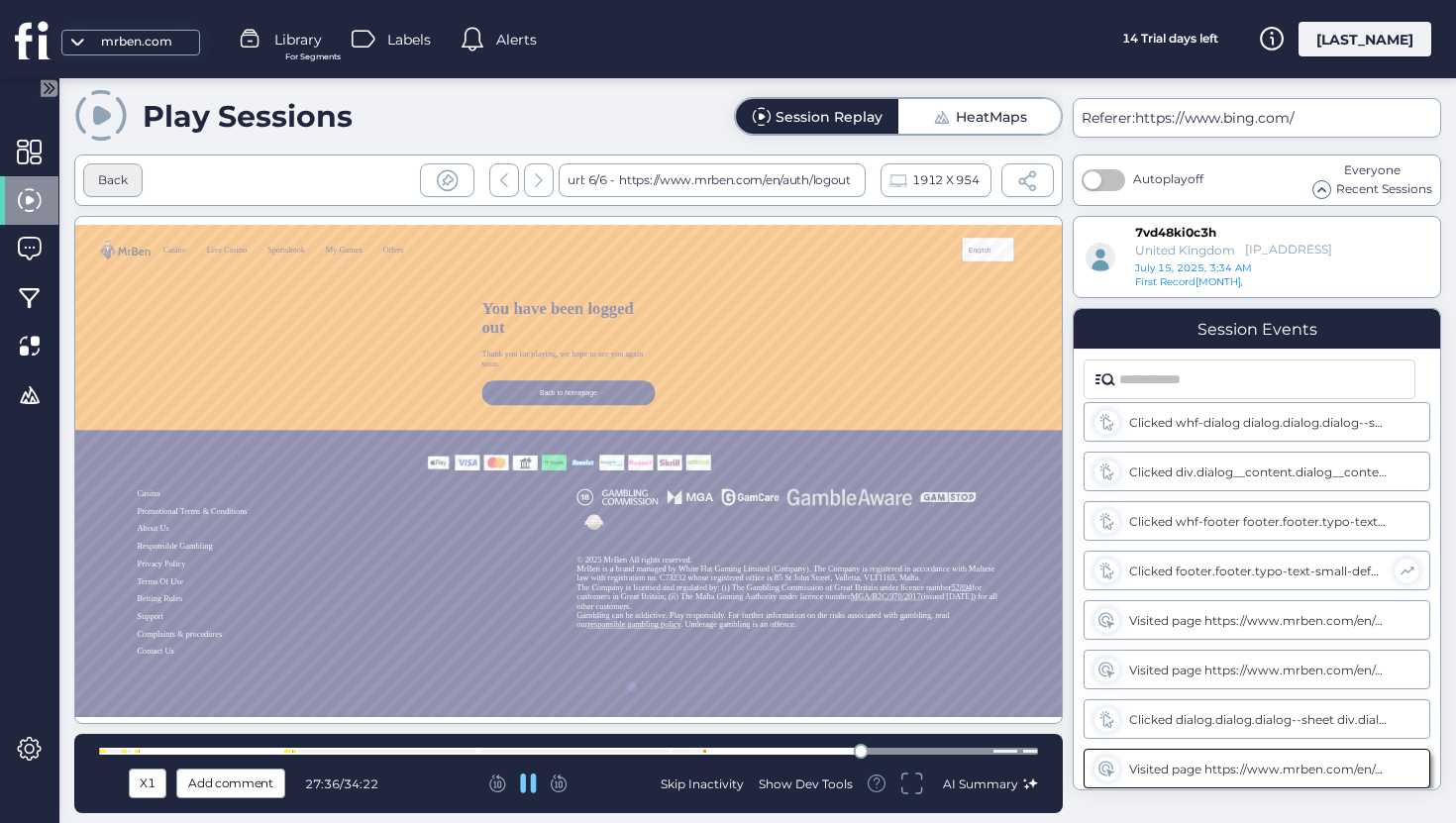 click on "Back" at bounding box center (113, 180) 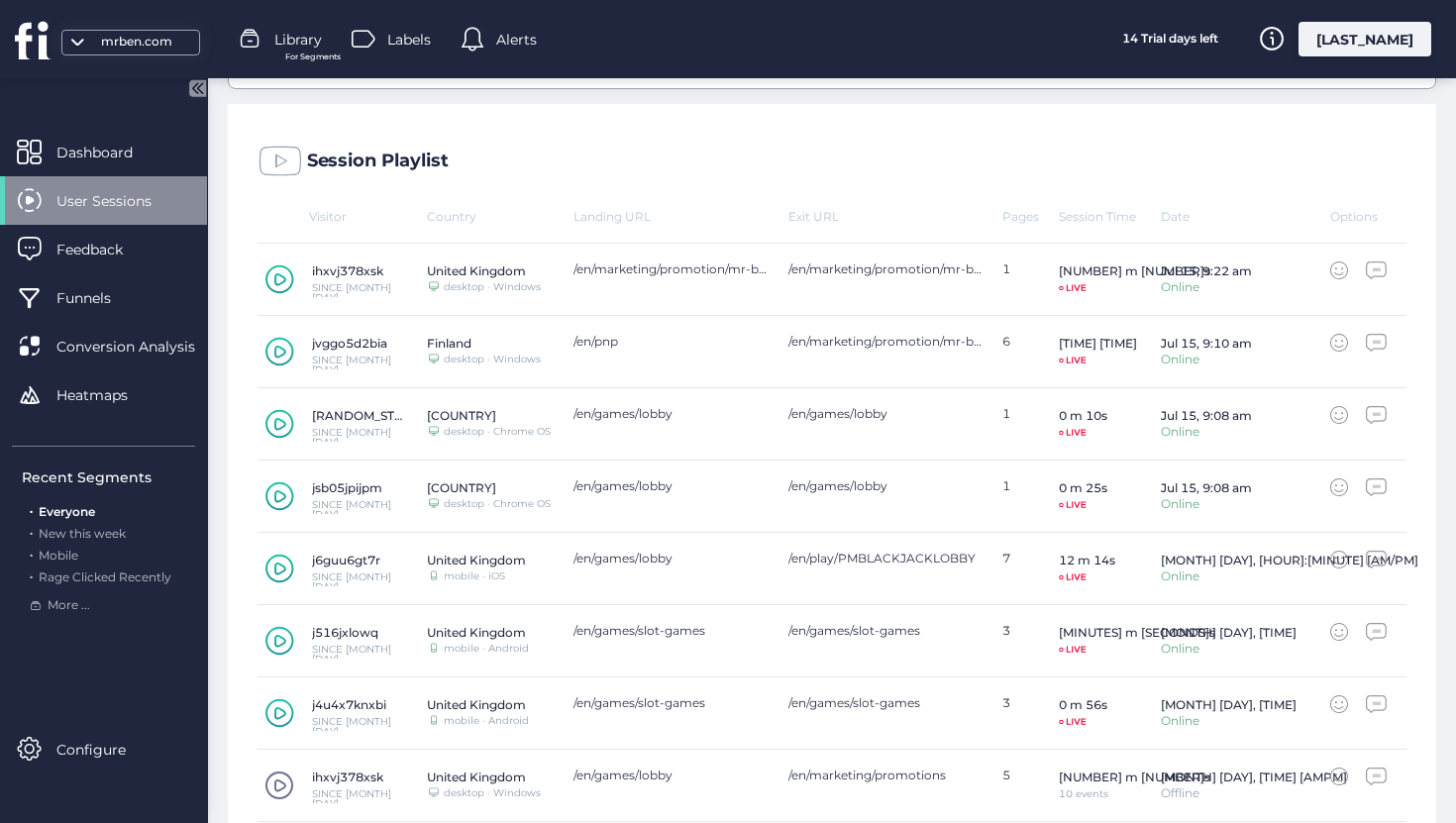 scroll, scrollTop: 494, scrollLeft: 0, axis: vertical 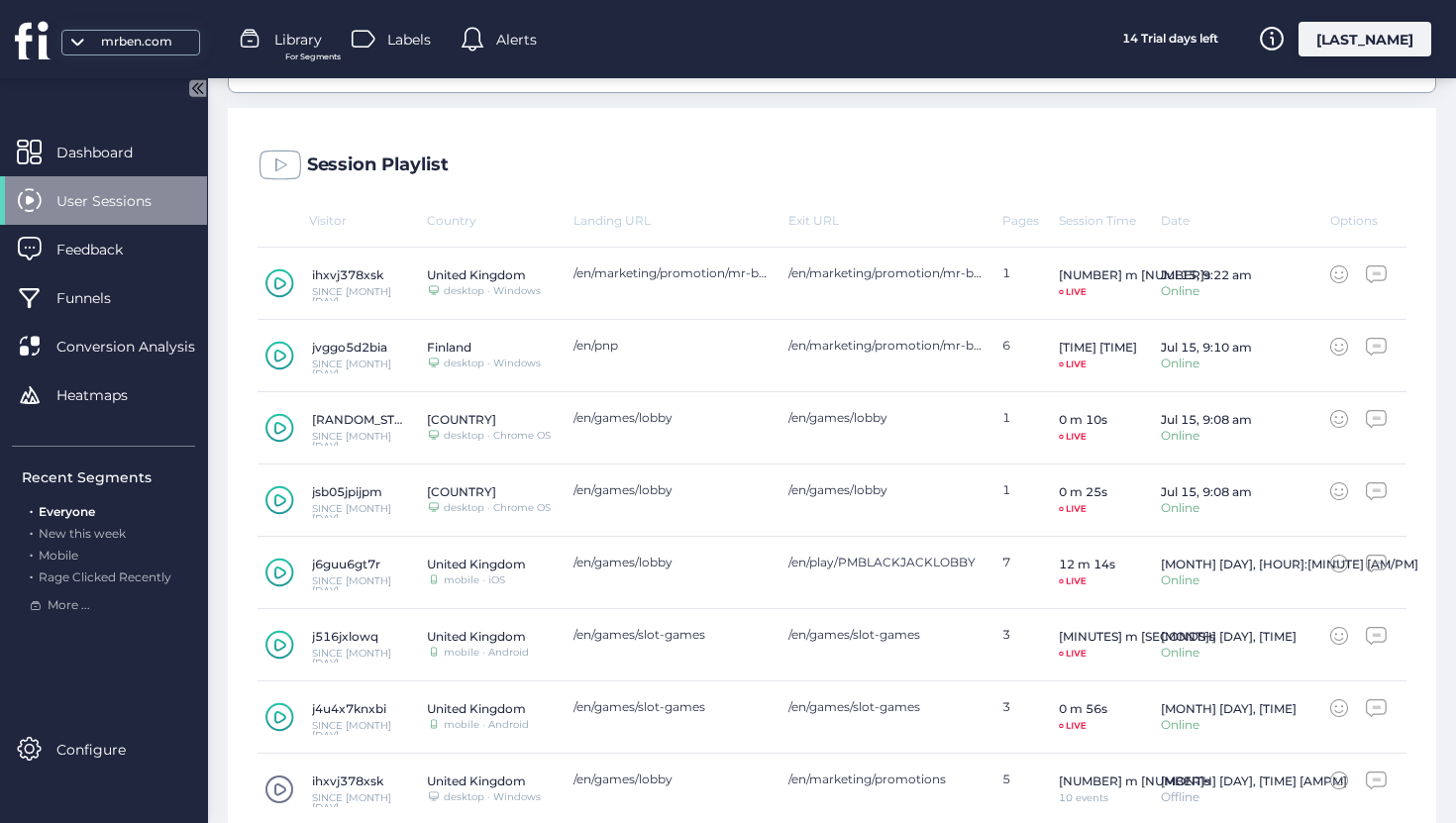 click 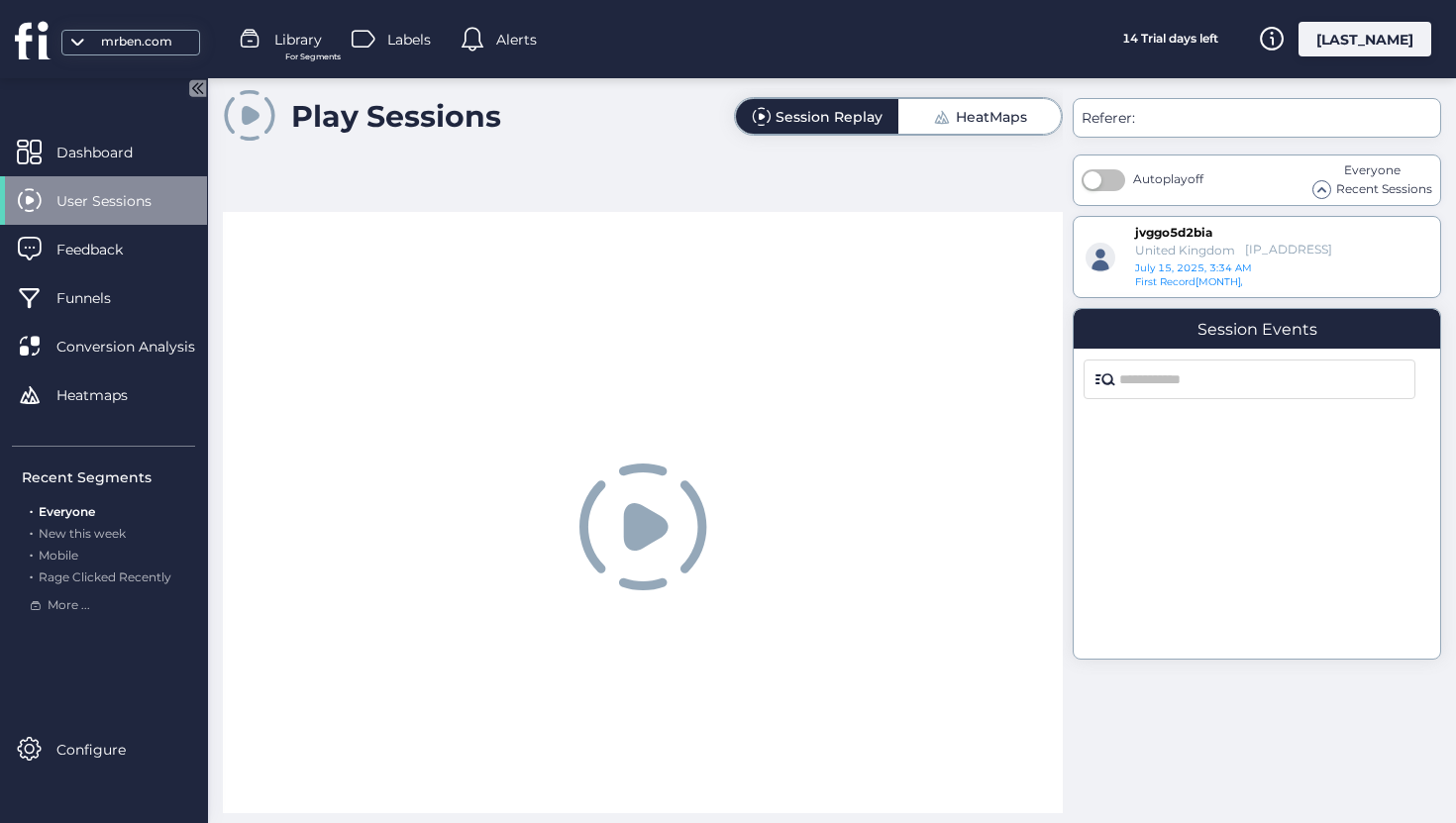 scroll, scrollTop: 0, scrollLeft: 0, axis: both 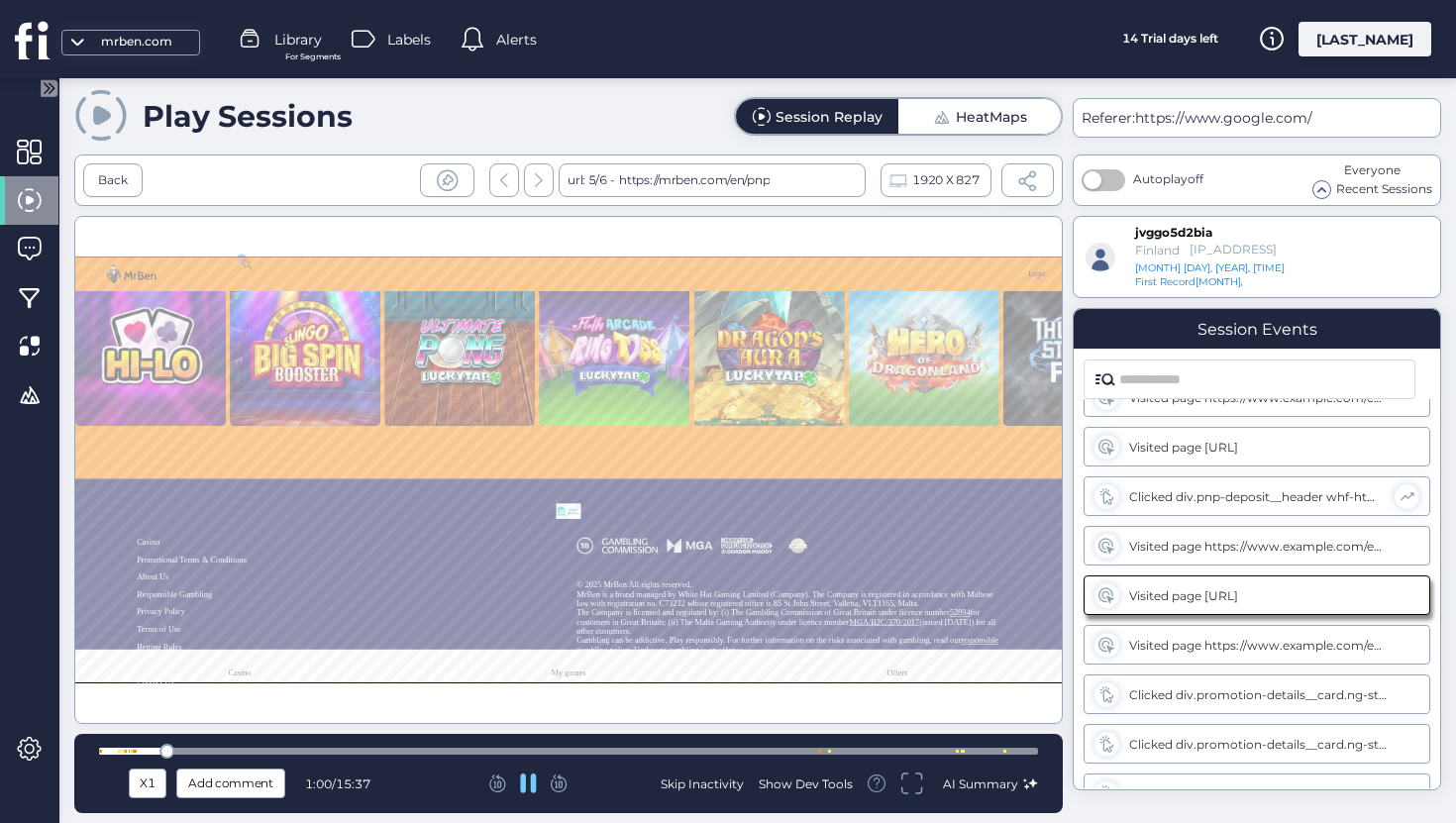 click at bounding box center [569, 751] 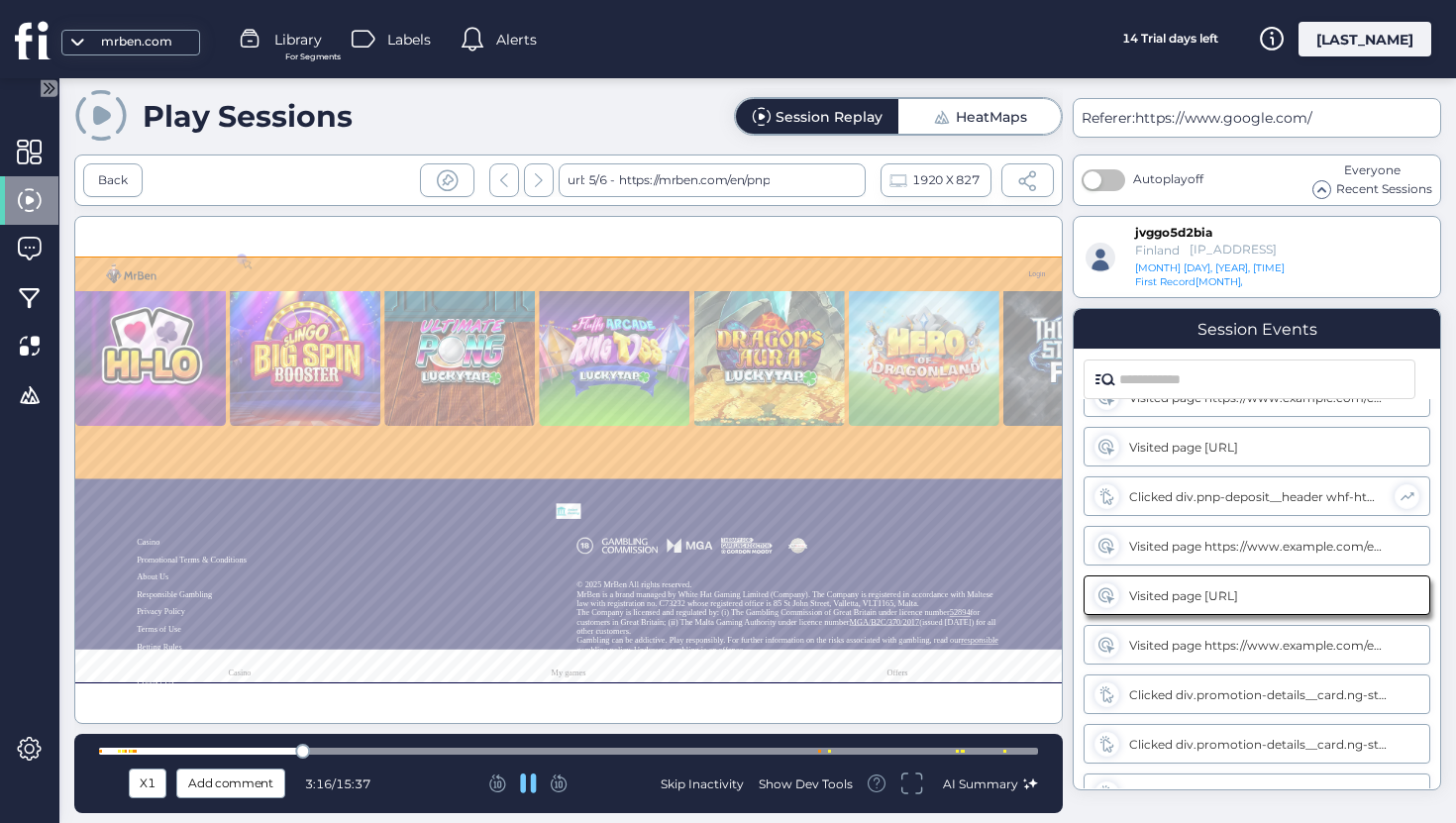 click at bounding box center (569, 751) 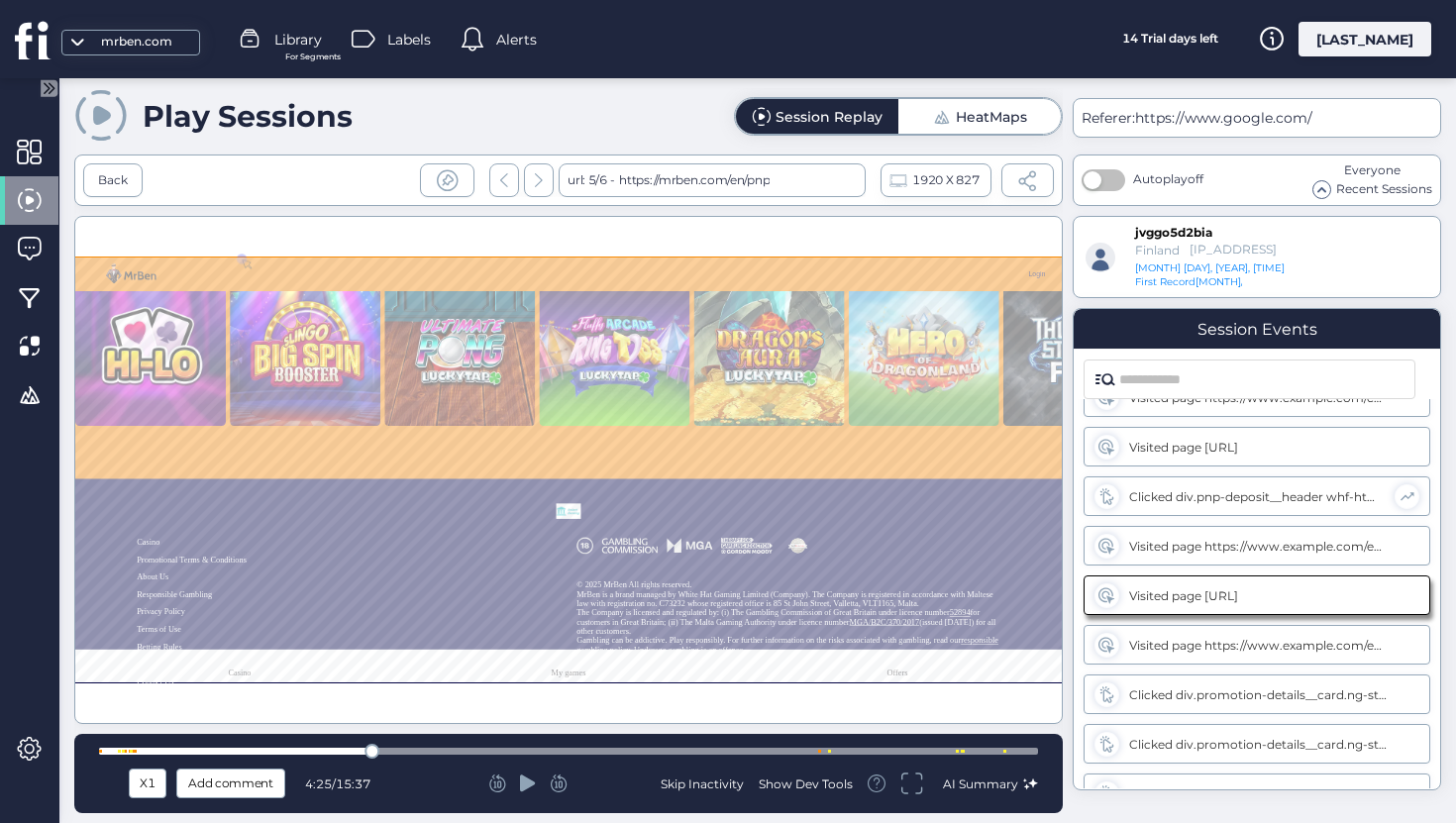 click 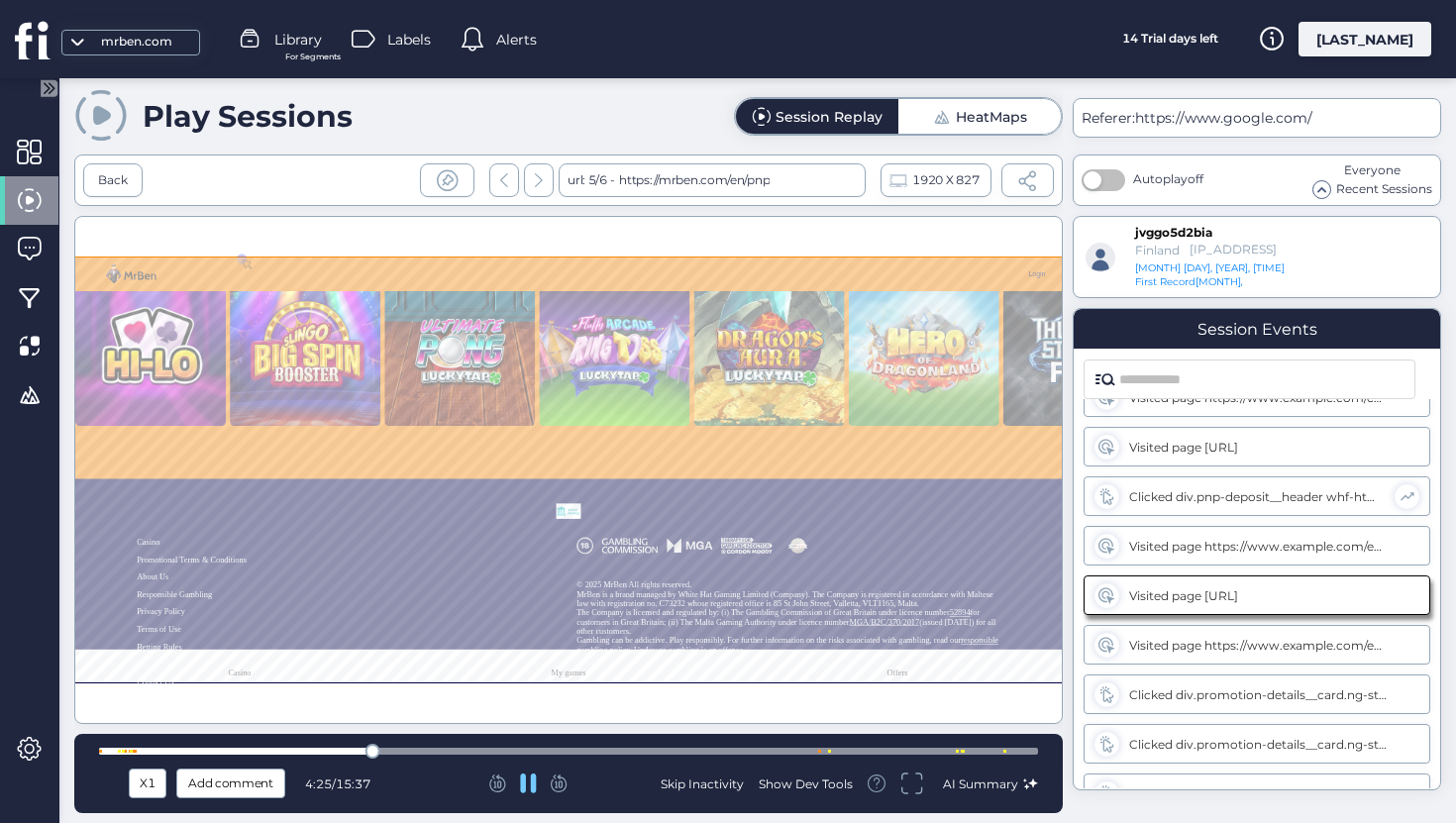 click at bounding box center (569, 751) 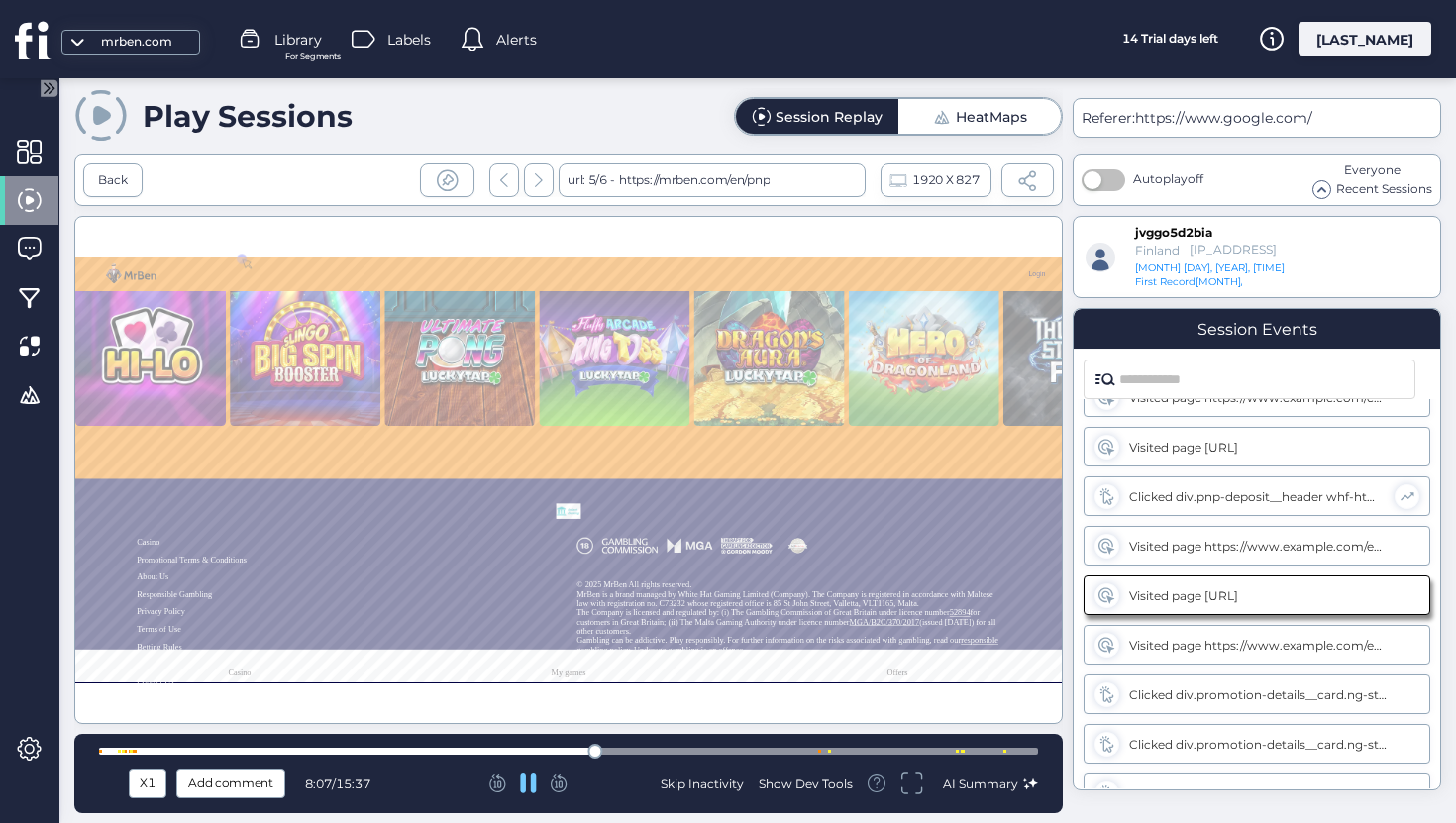 click at bounding box center [569, 751] 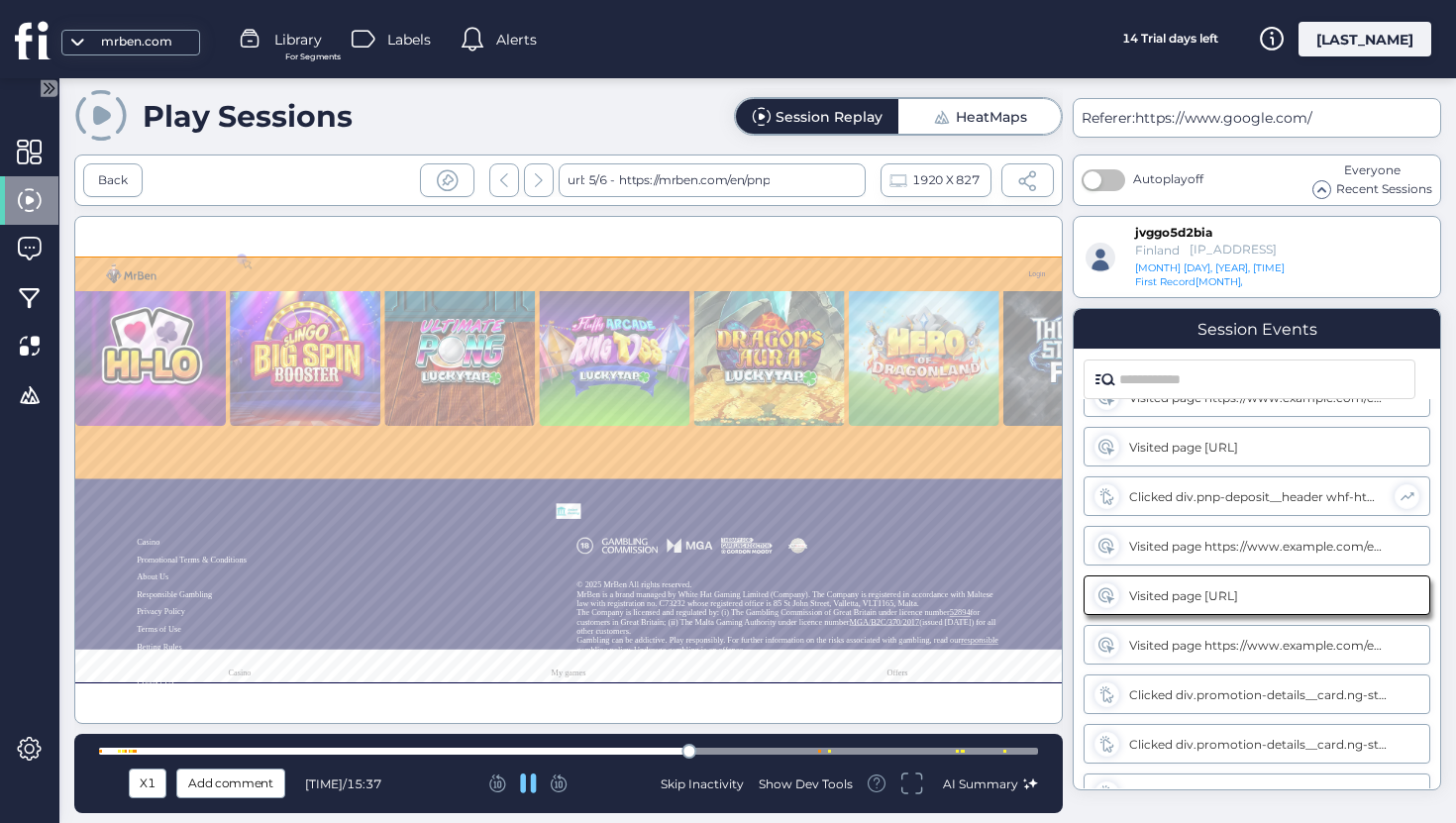click on "X1 Add comment [TIME]  Skip Inactivity   Show Dev Tools  AI Summary" at bounding box center (569, 773) 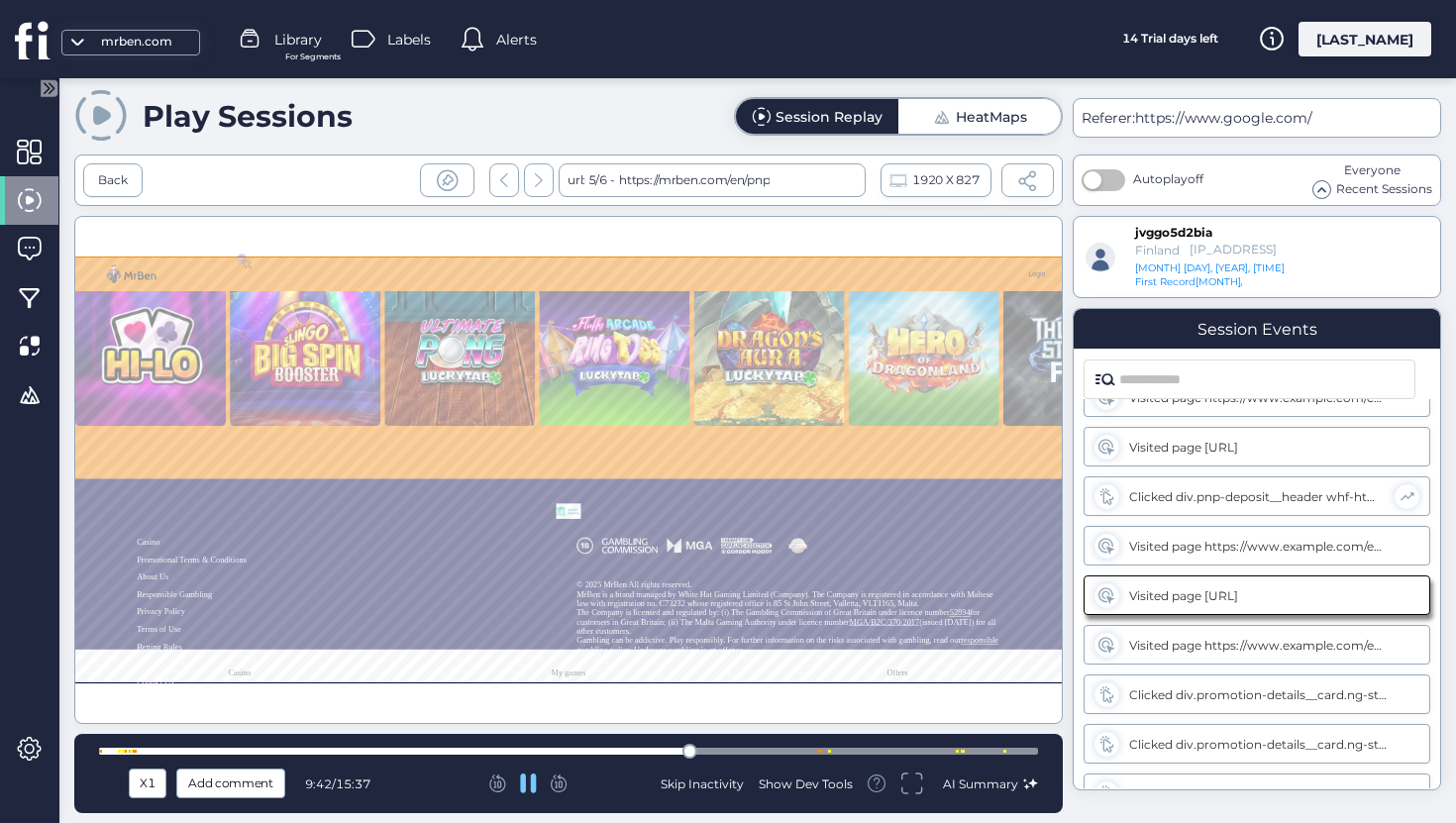 click at bounding box center (569, 751) 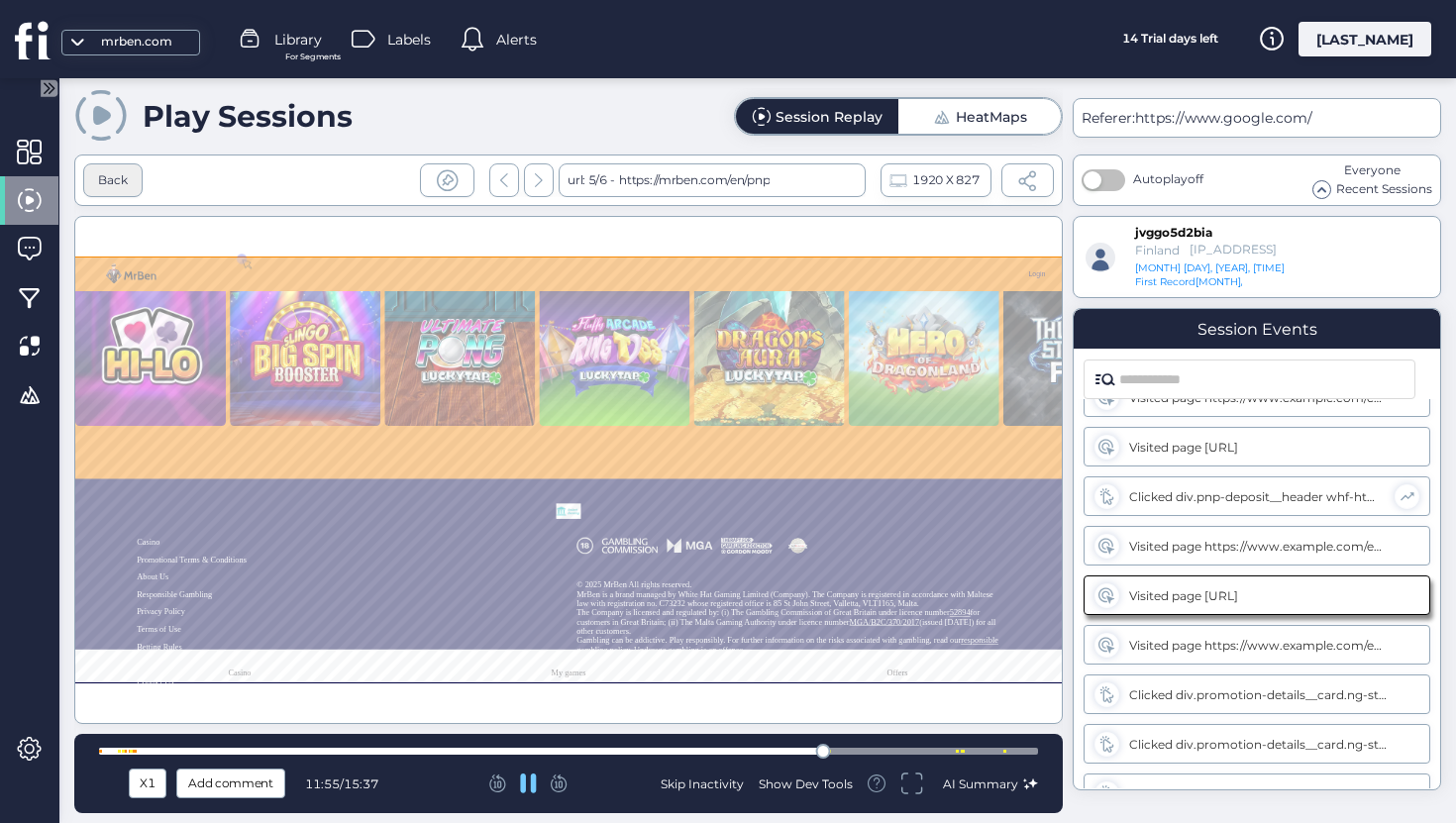click on "Back" at bounding box center [113, 180] 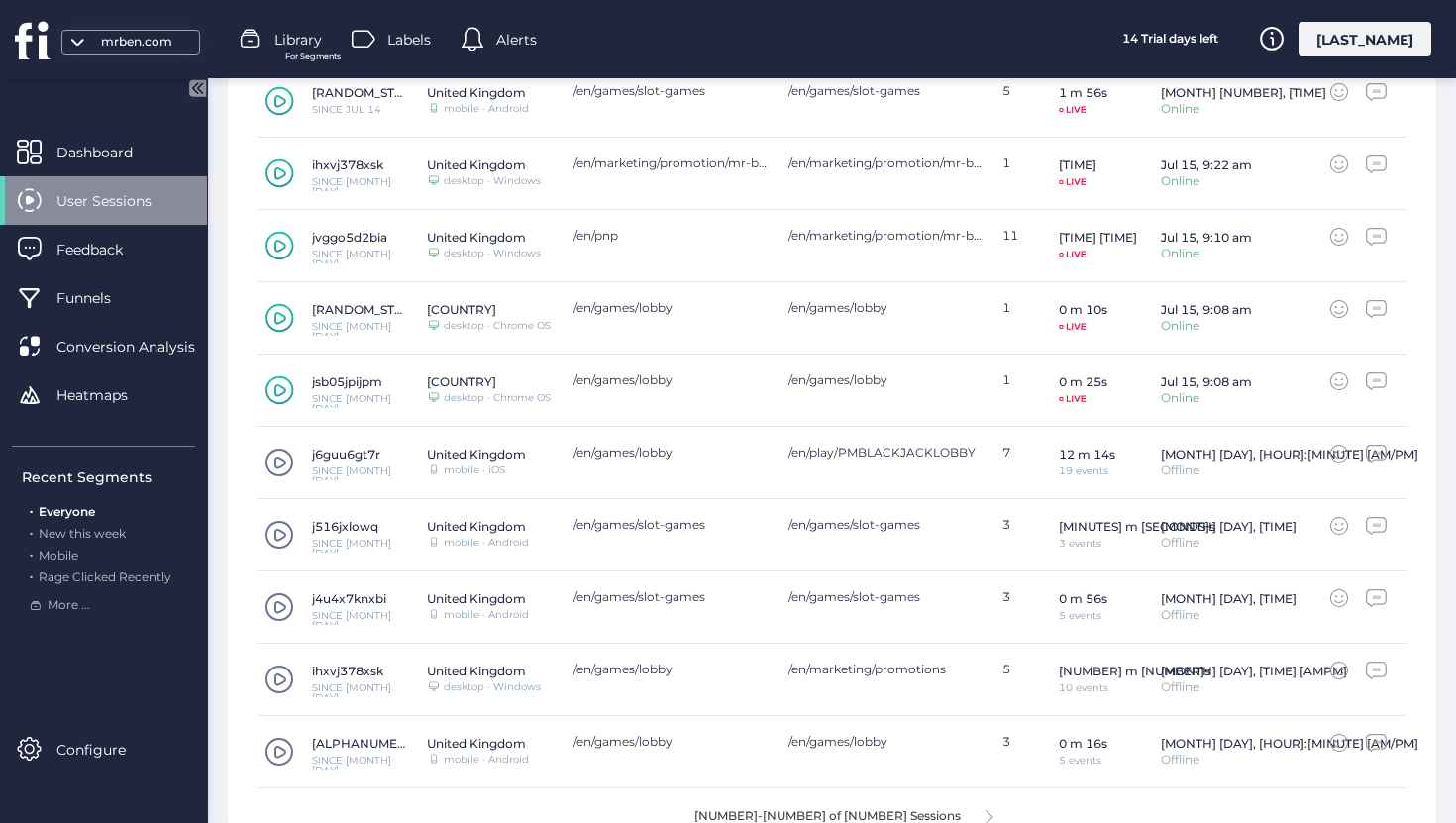 scroll, scrollTop: 716, scrollLeft: 0, axis: vertical 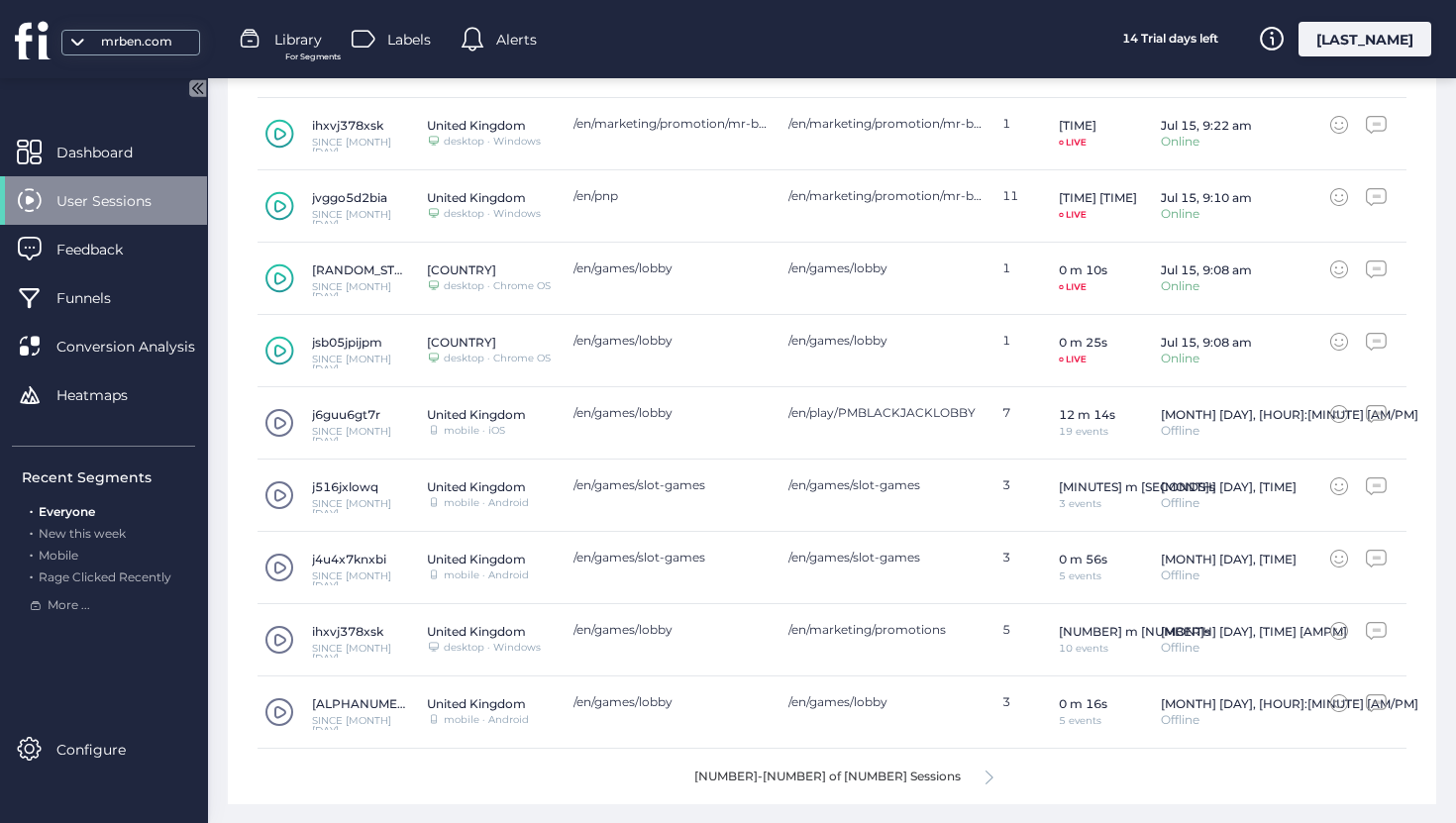 click on "[NUMBER]-[NUMBER] of [NUMBER] Sessions" 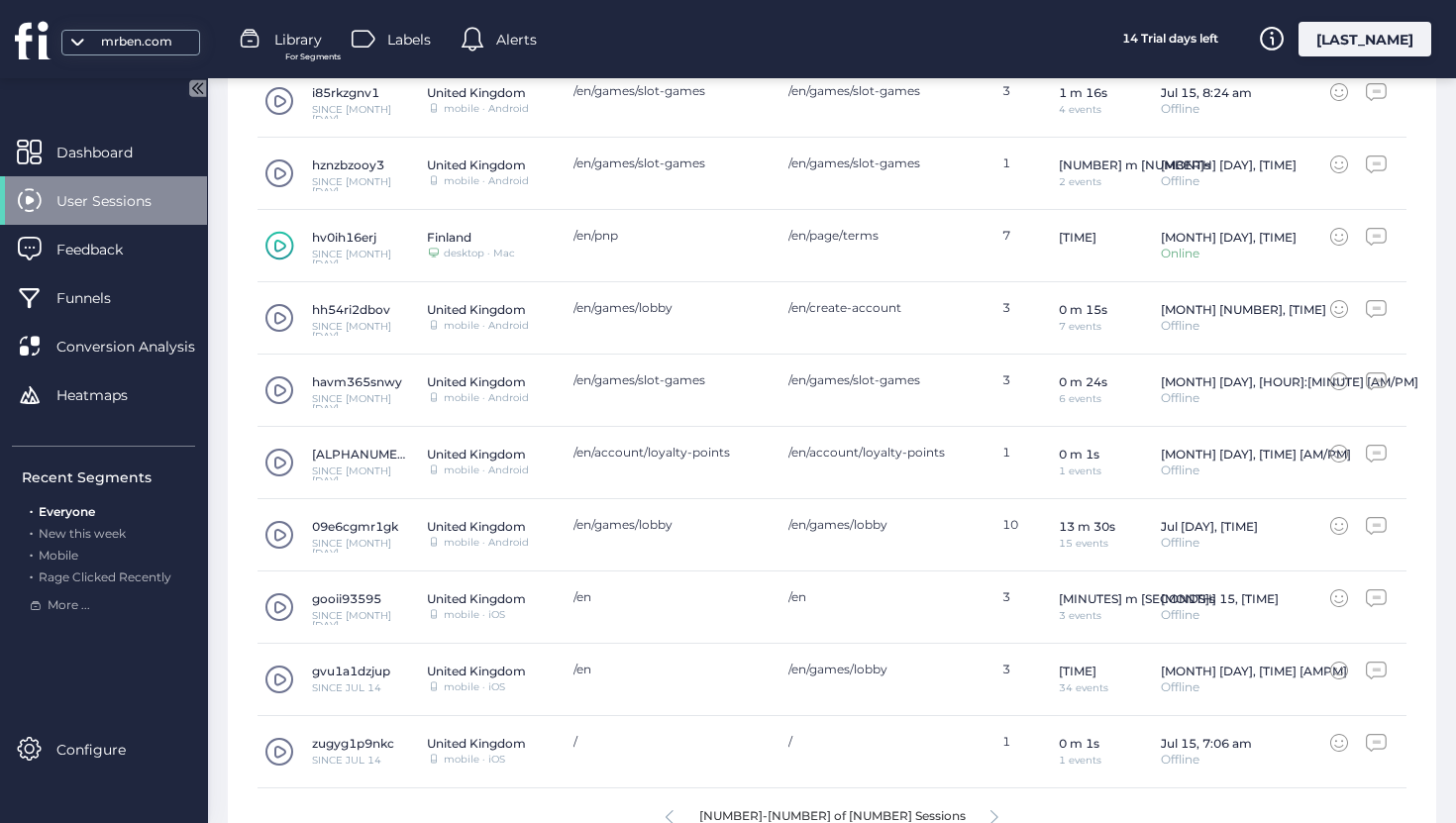scroll, scrollTop: 716, scrollLeft: 0, axis: vertical 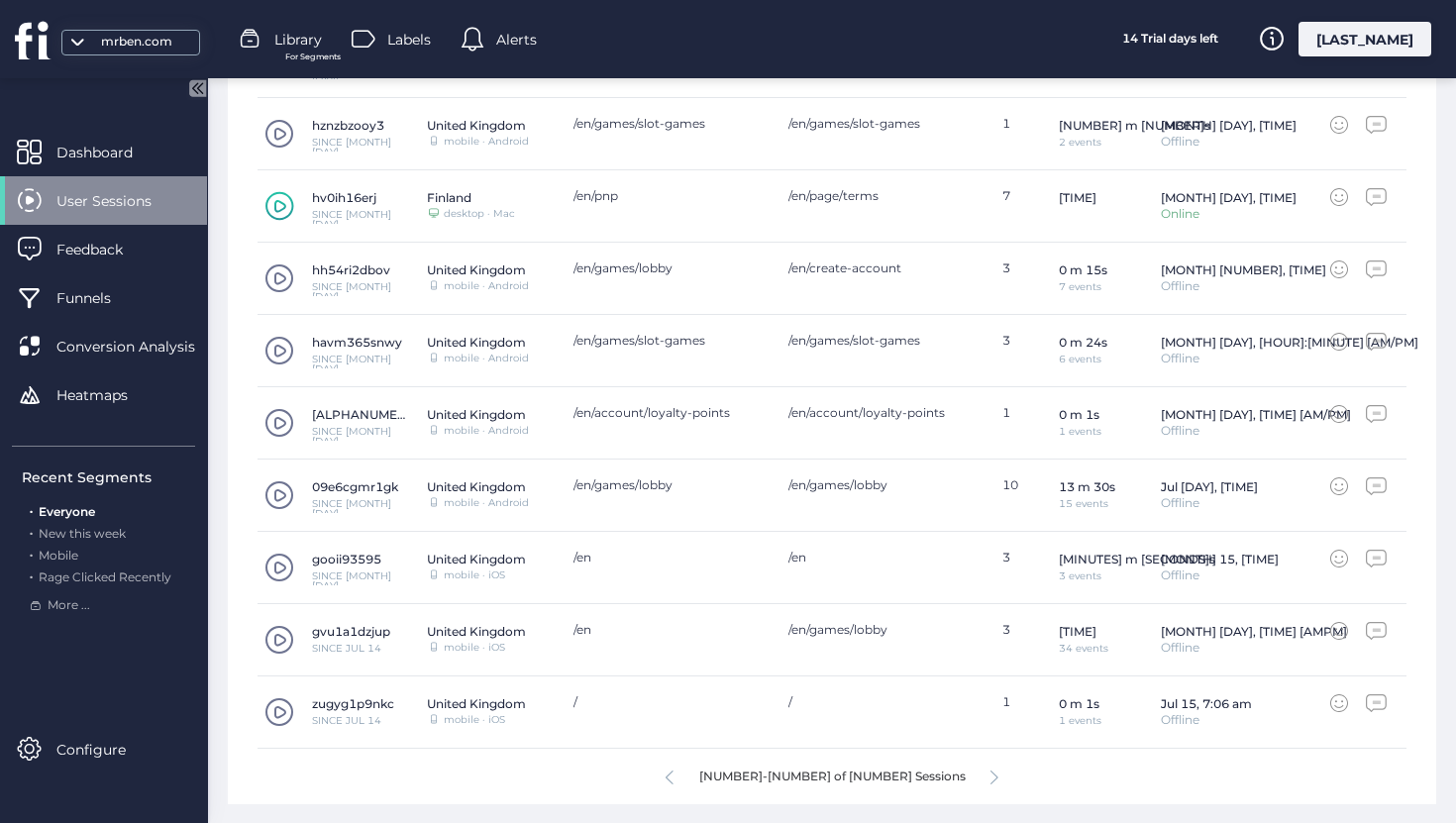 click on "[NUMBER]-[NUMBER] of [NUMBER] Sessions" 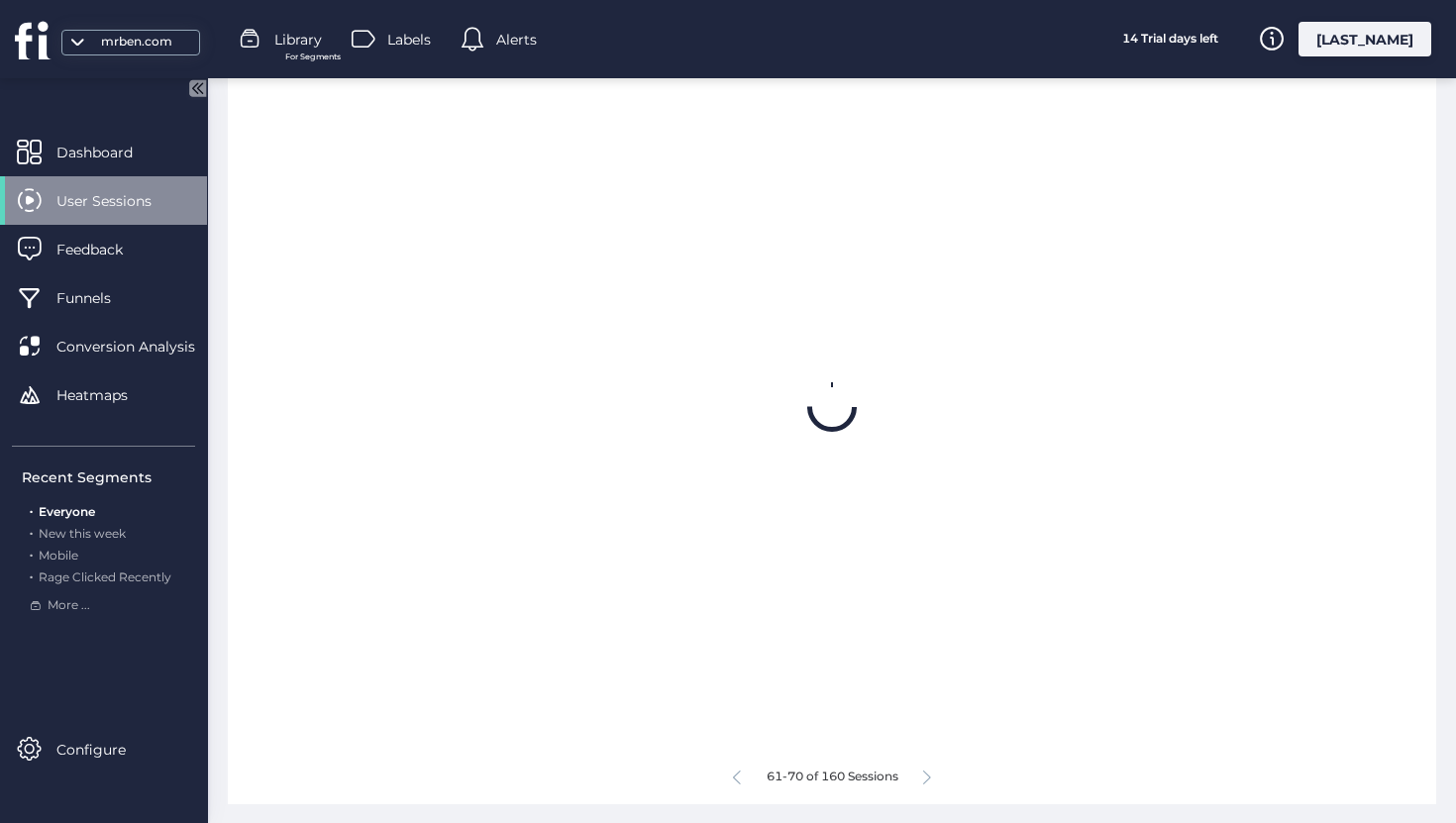 scroll, scrollTop: 716, scrollLeft: 0, axis: vertical 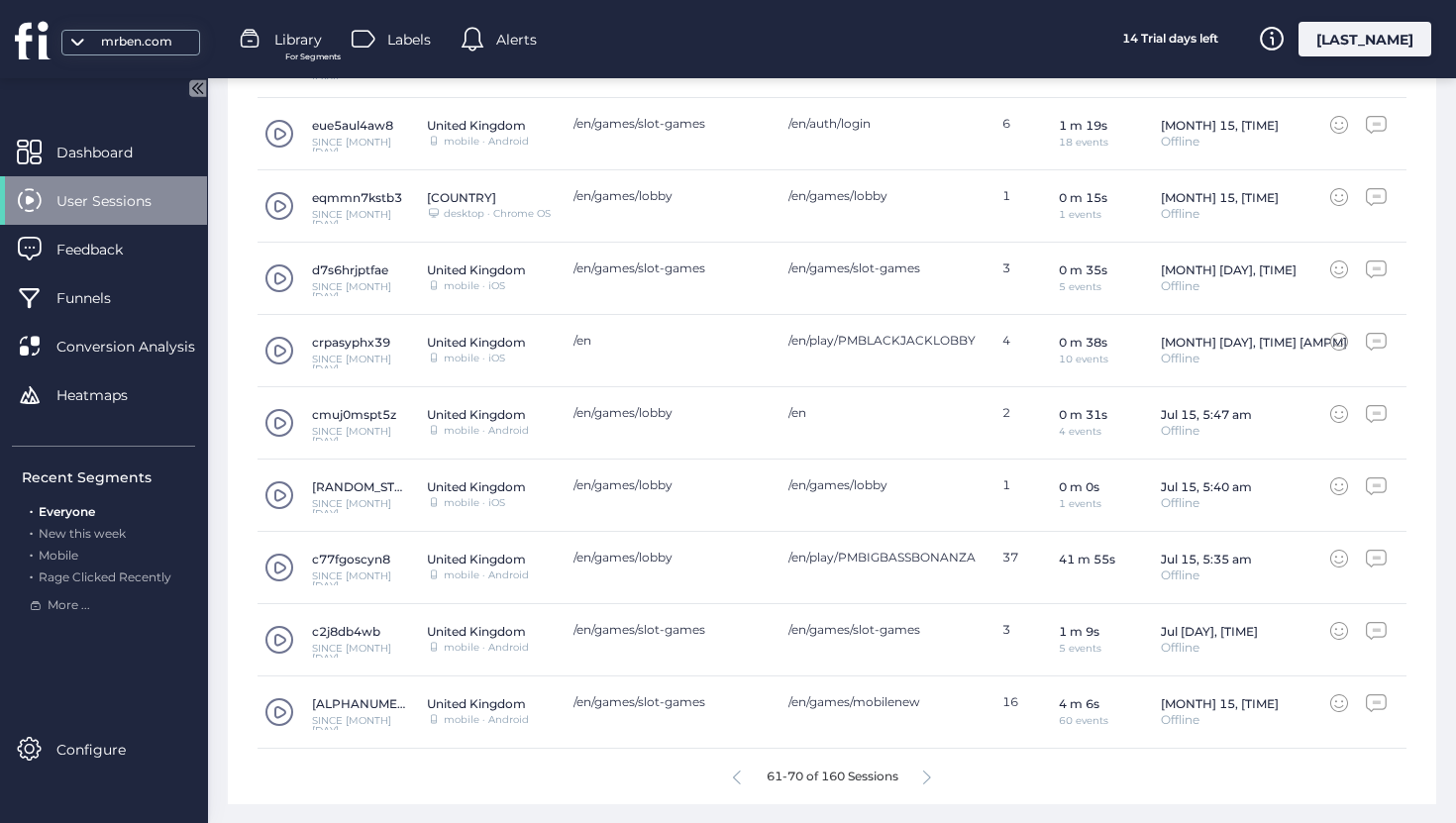 click 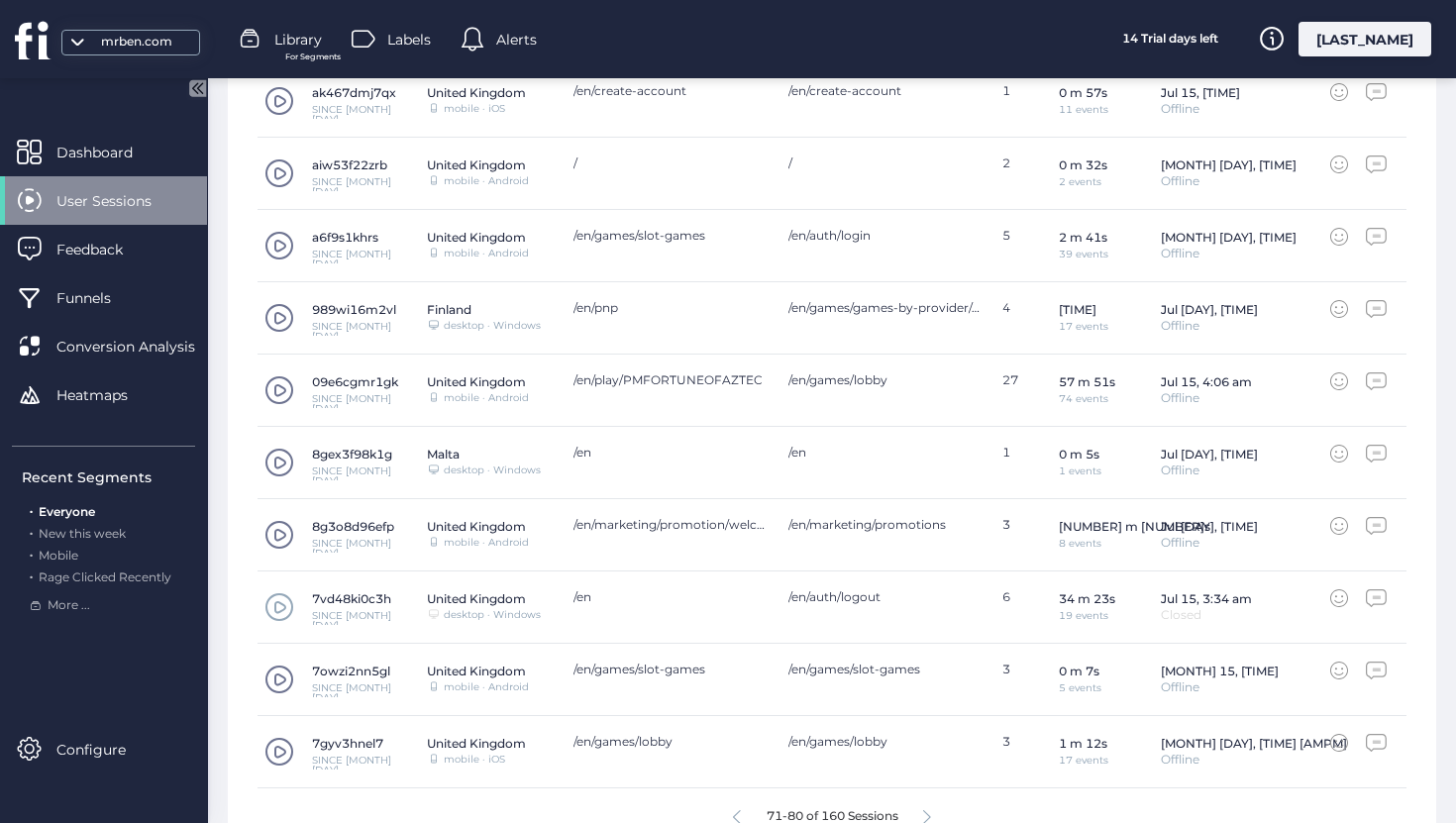 scroll, scrollTop: 716, scrollLeft: 0, axis: vertical 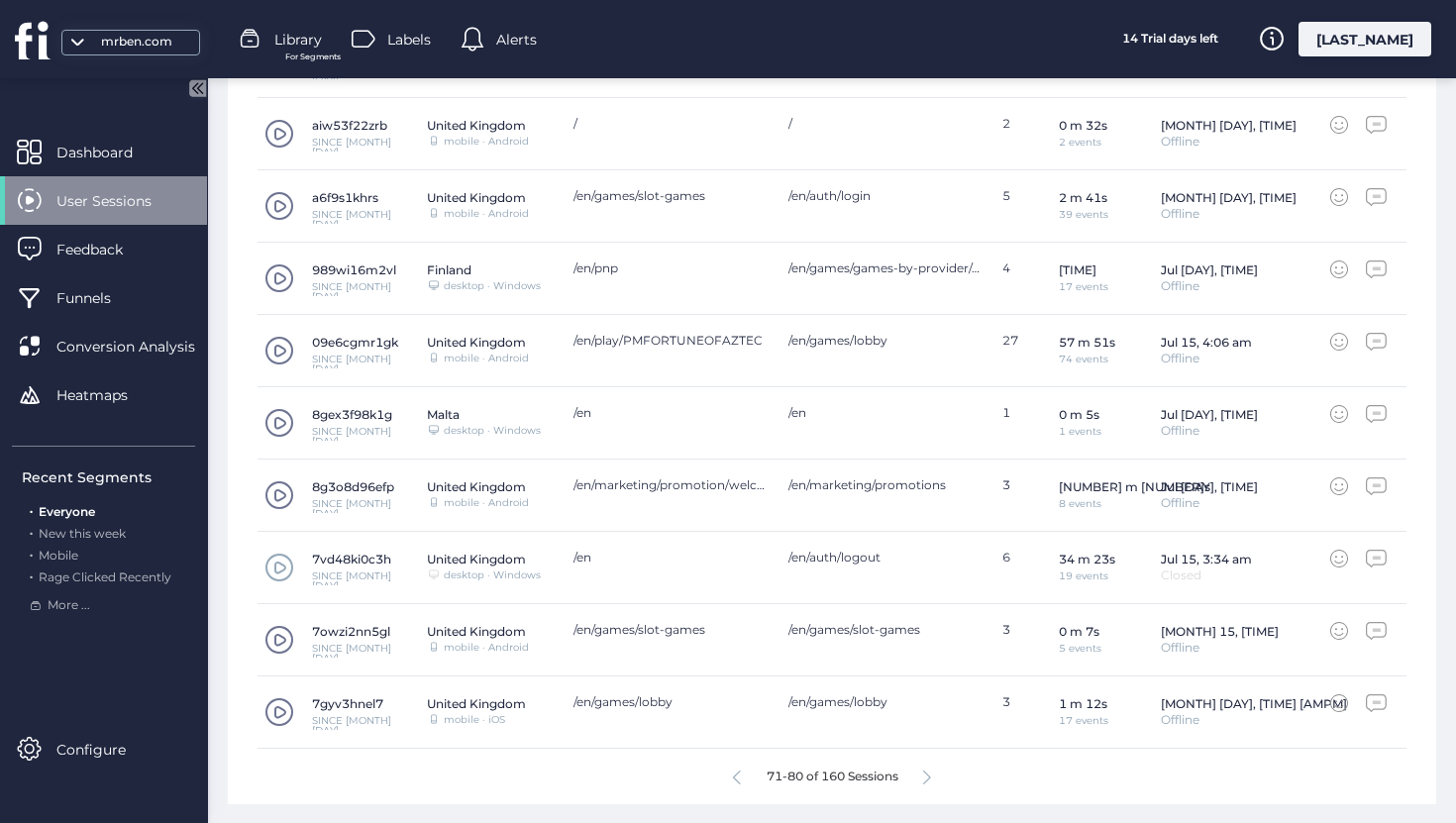 click 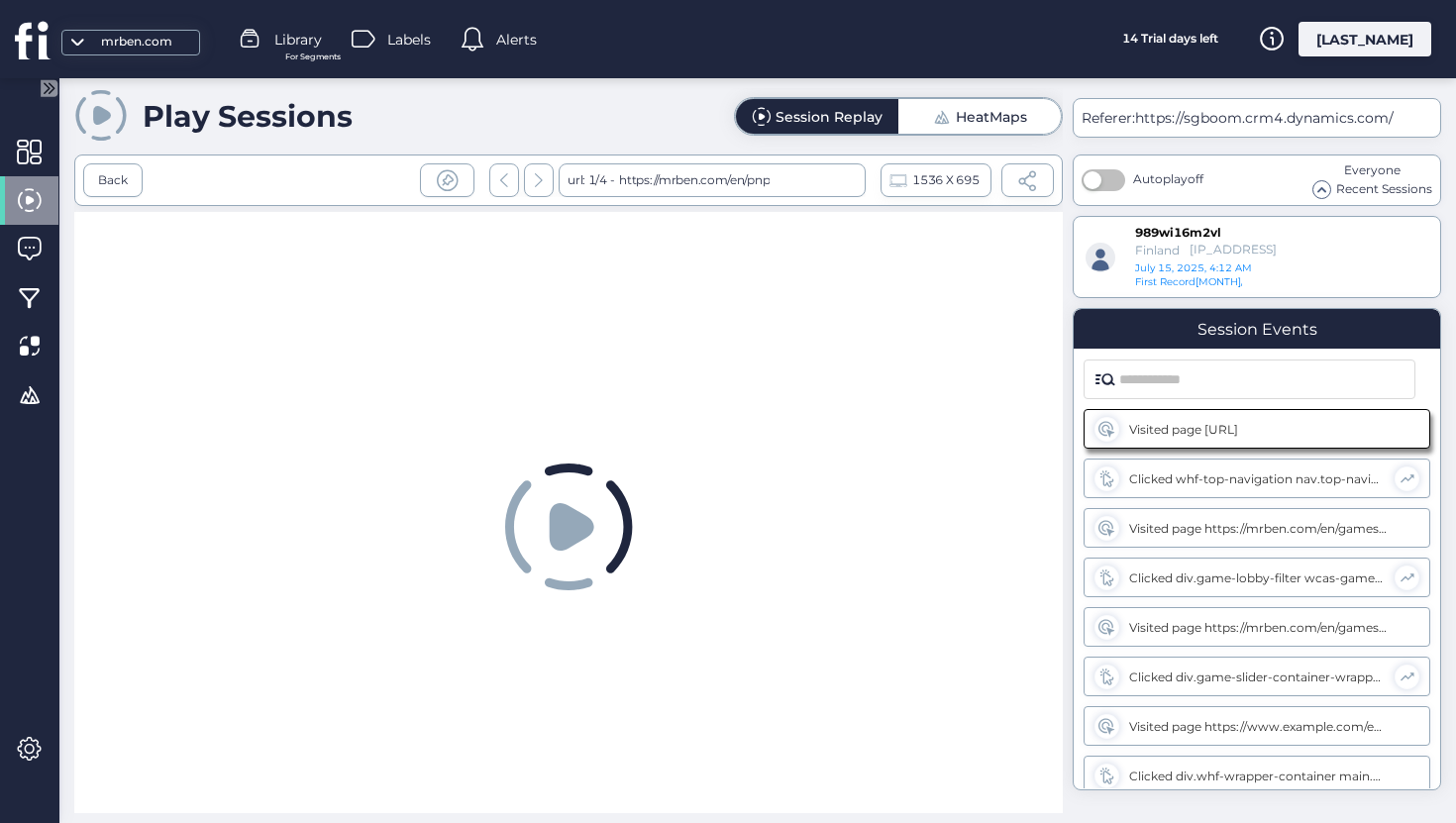 scroll, scrollTop: 0, scrollLeft: 0, axis: both 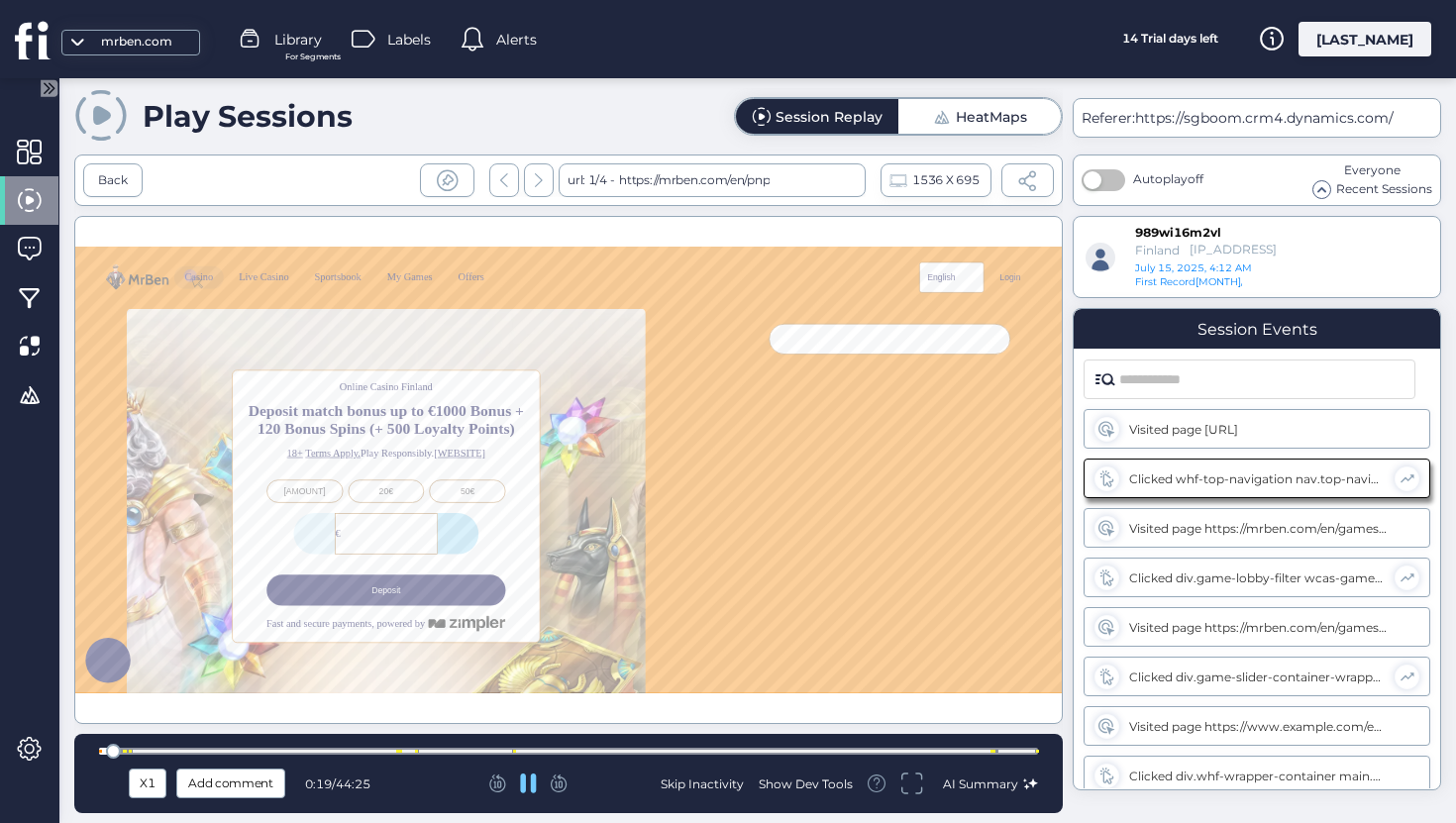 type 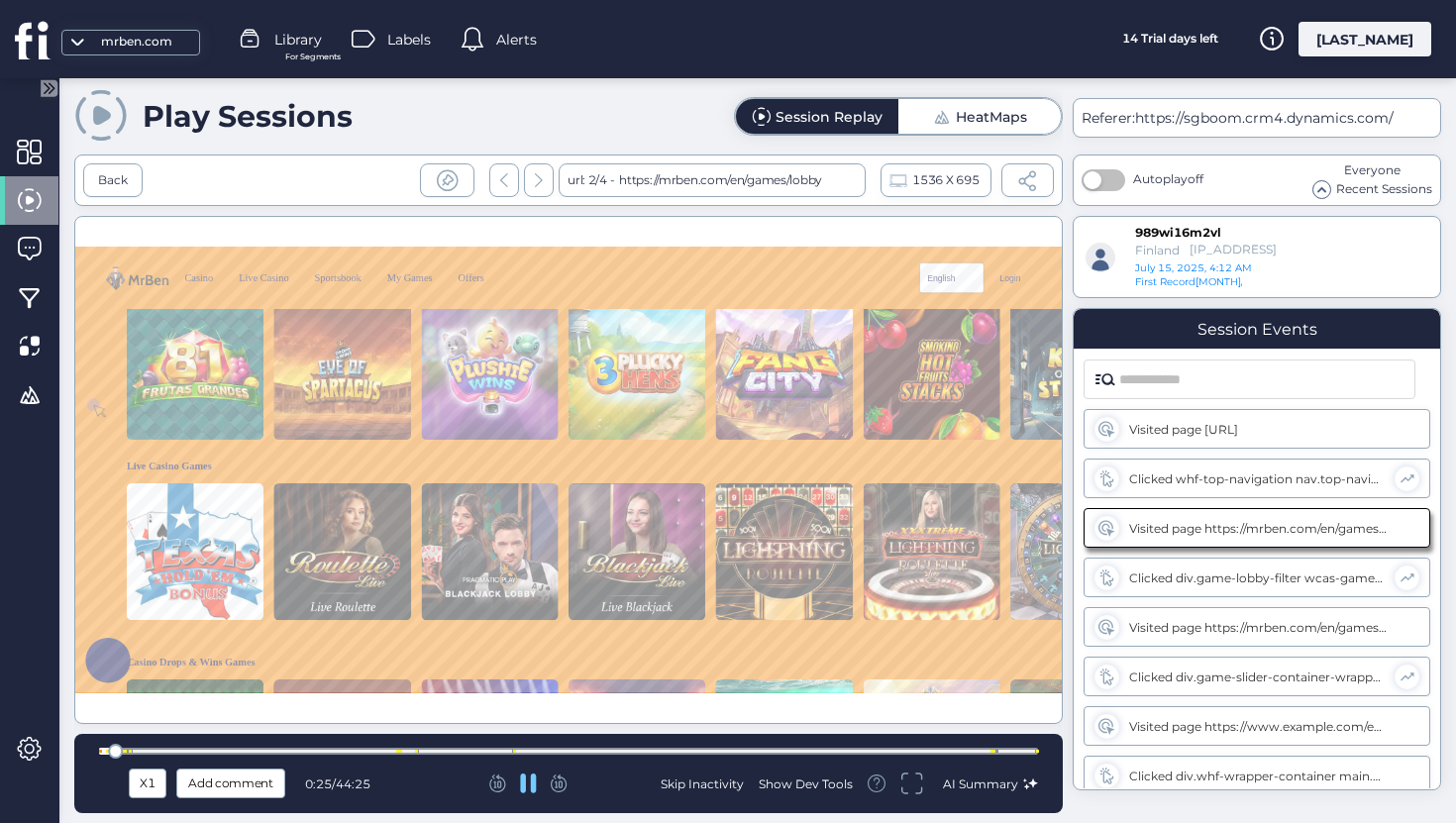 scroll, scrollTop: 0, scrollLeft: 0, axis: both 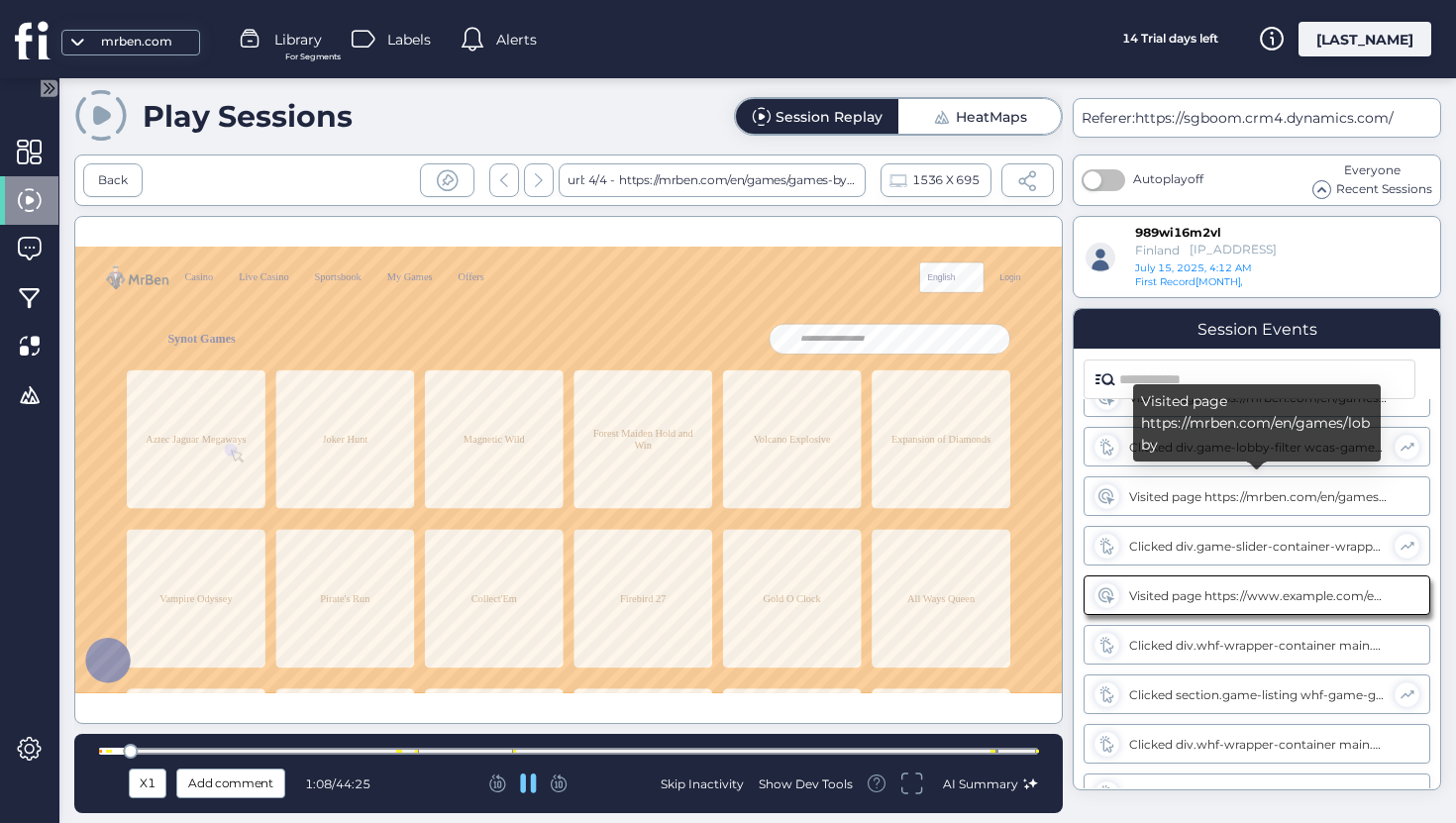type 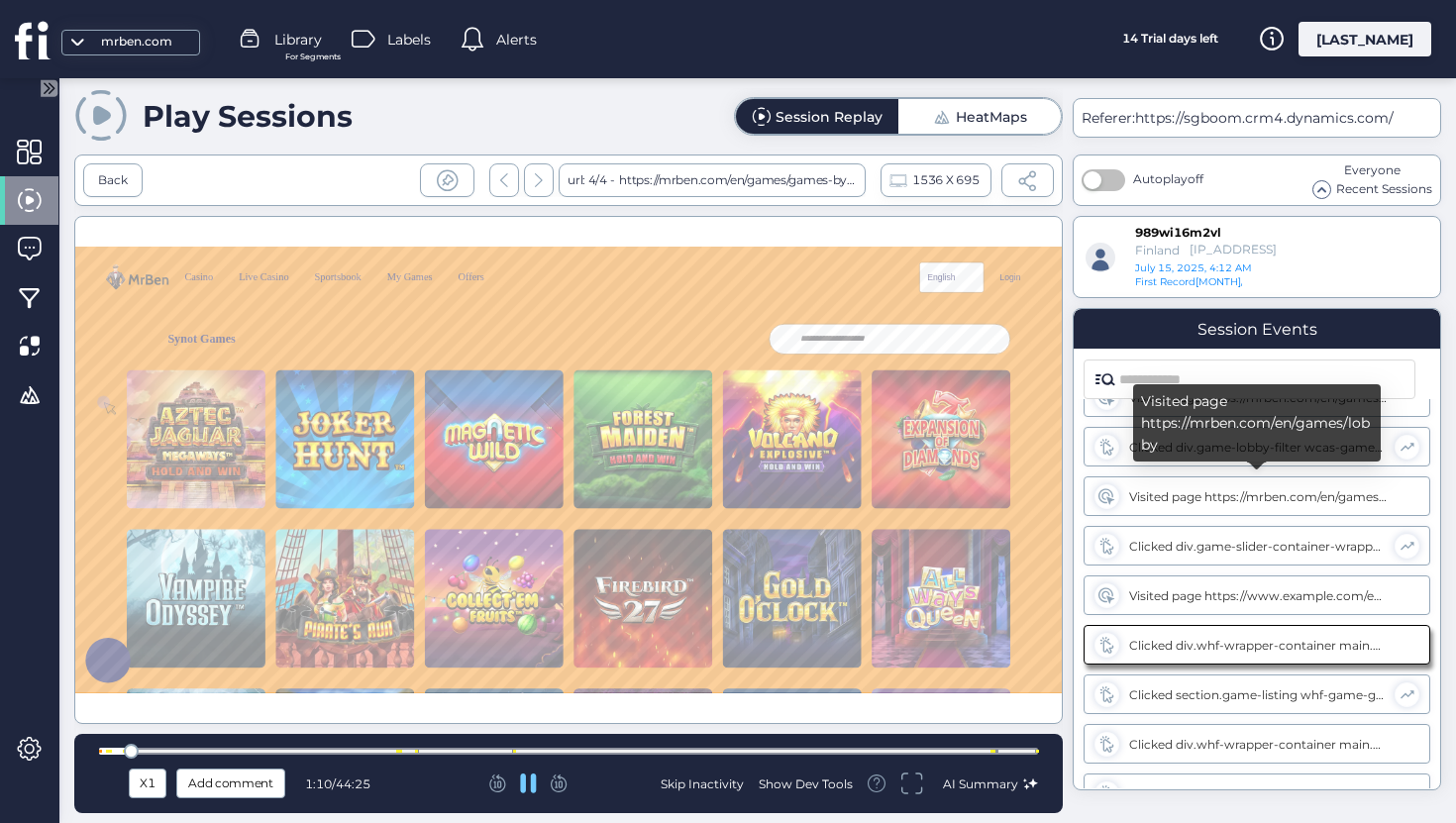 scroll, scrollTop: 180, scrollLeft: 0, axis: vertical 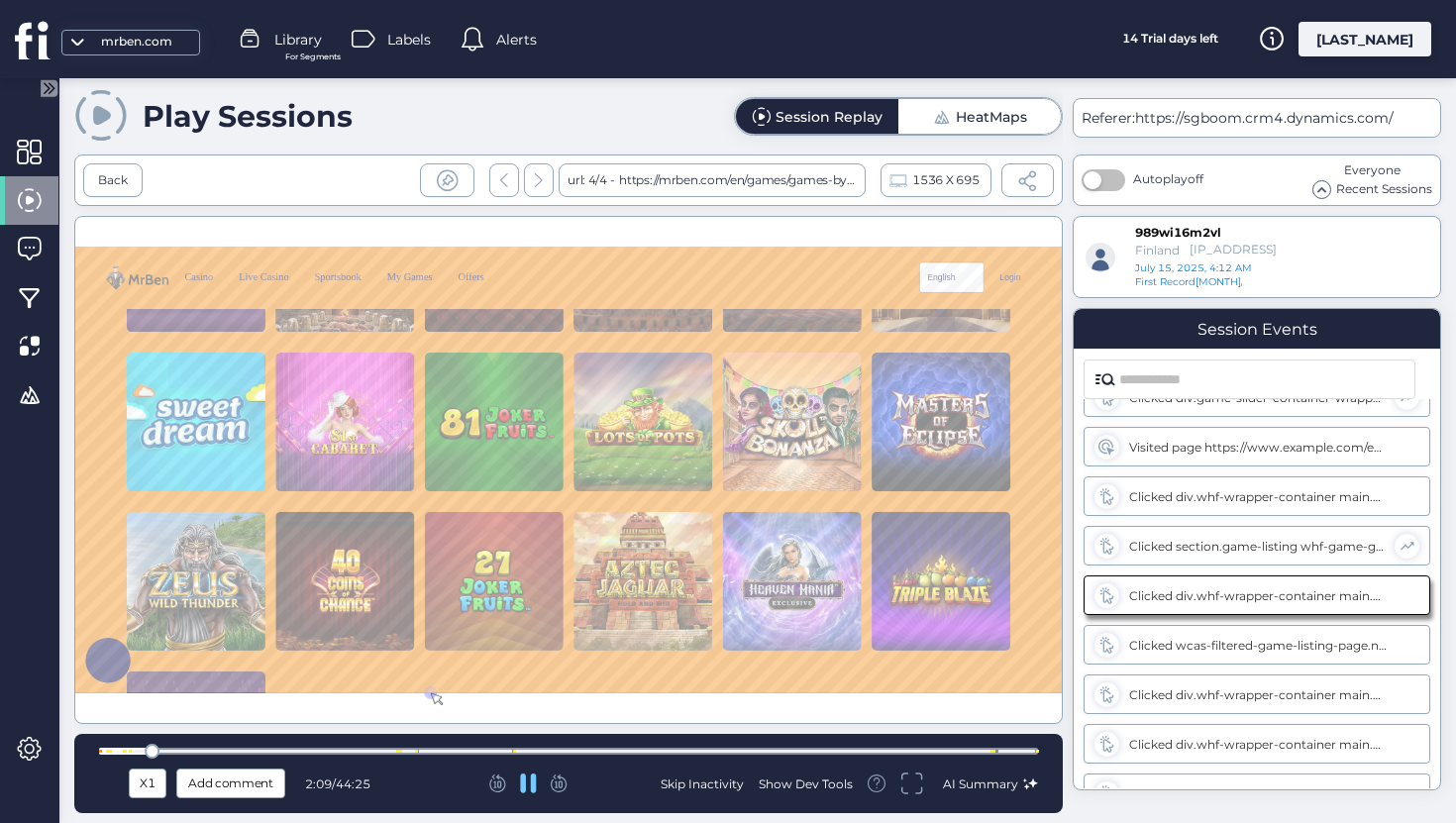 click at bounding box center [539, 180] 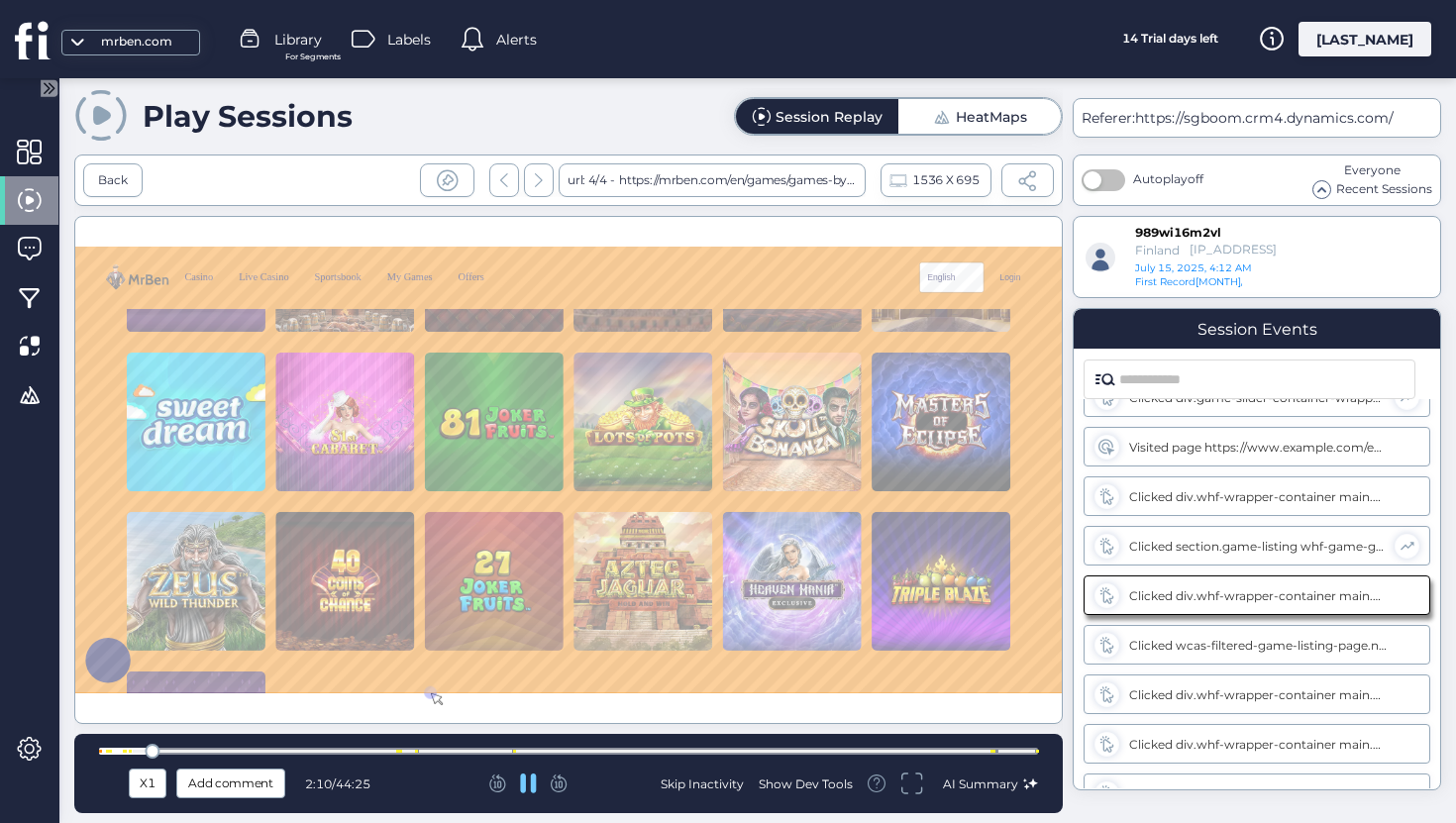click at bounding box center (539, 180) 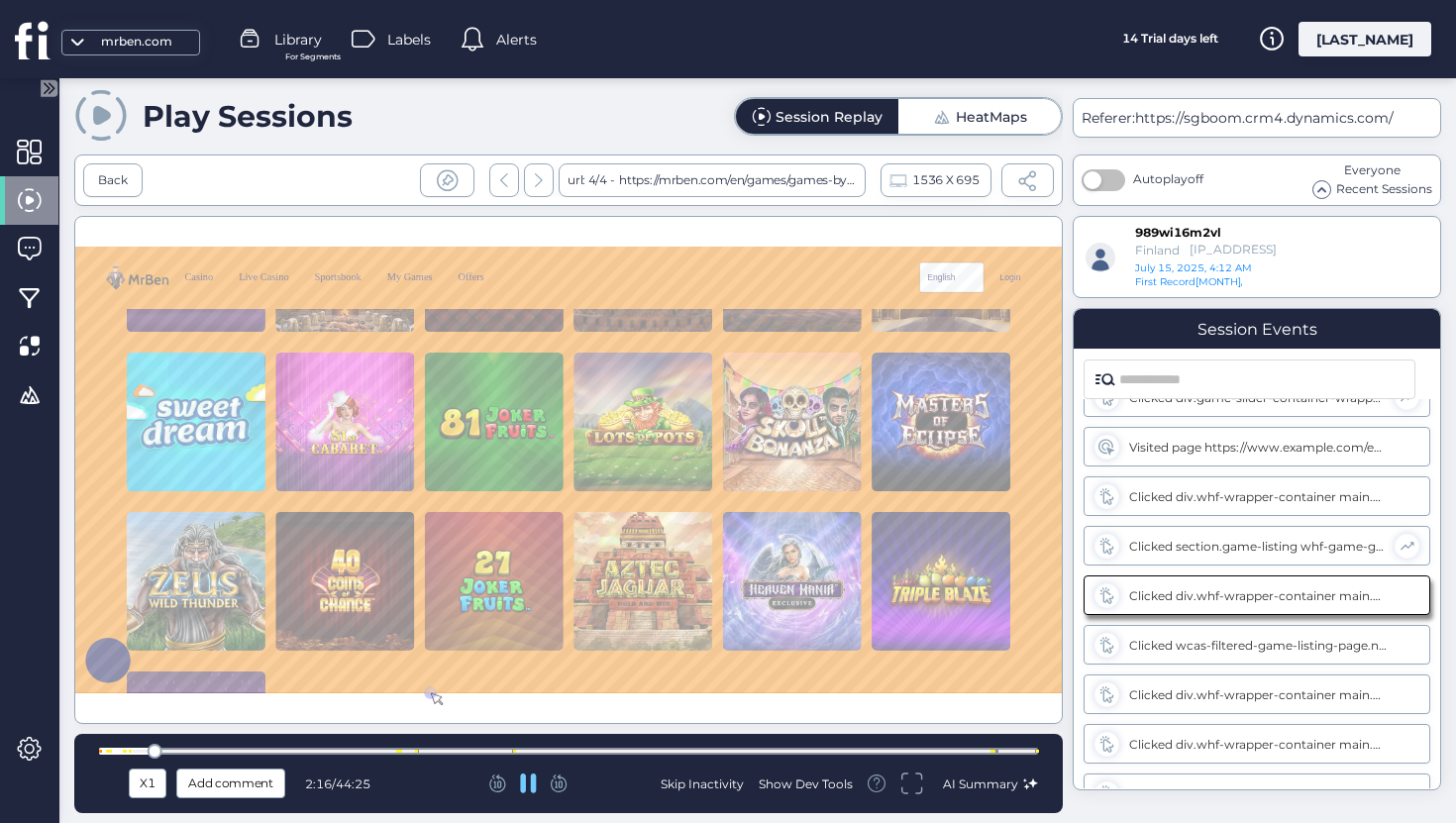 click 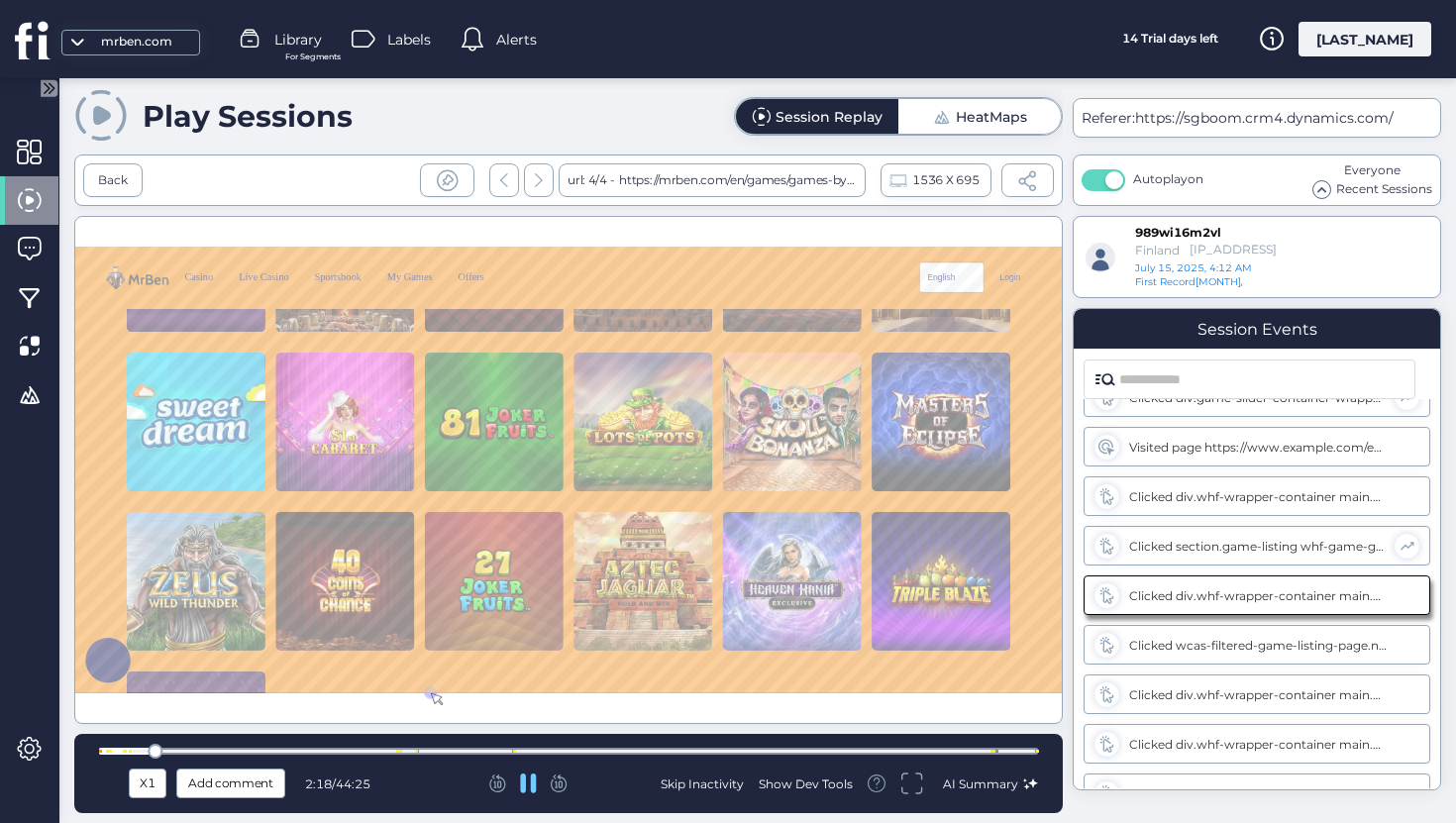 click at bounding box center [569, 751] 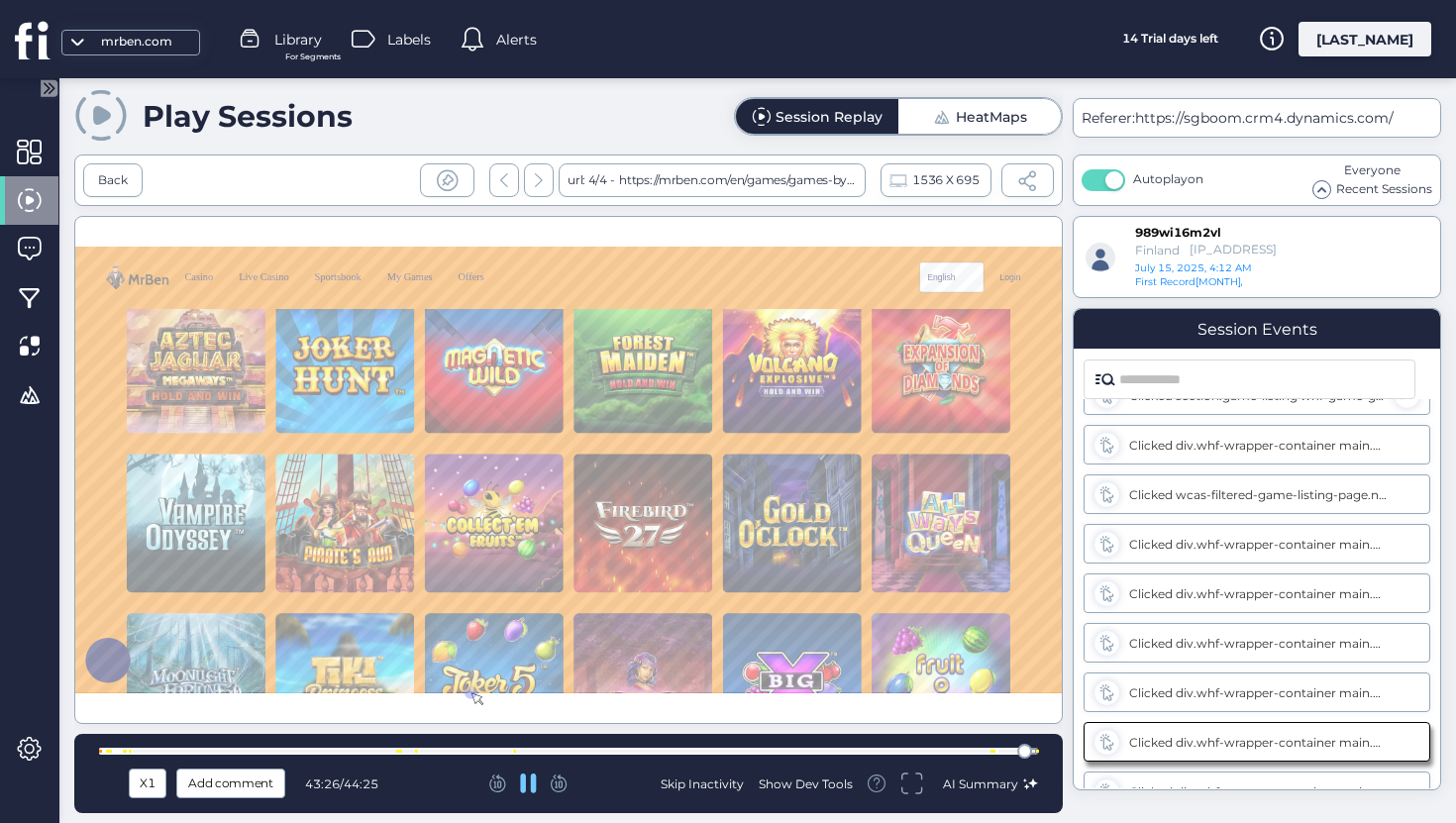 scroll, scrollTop: 453, scrollLeft: 0, axis: vertical 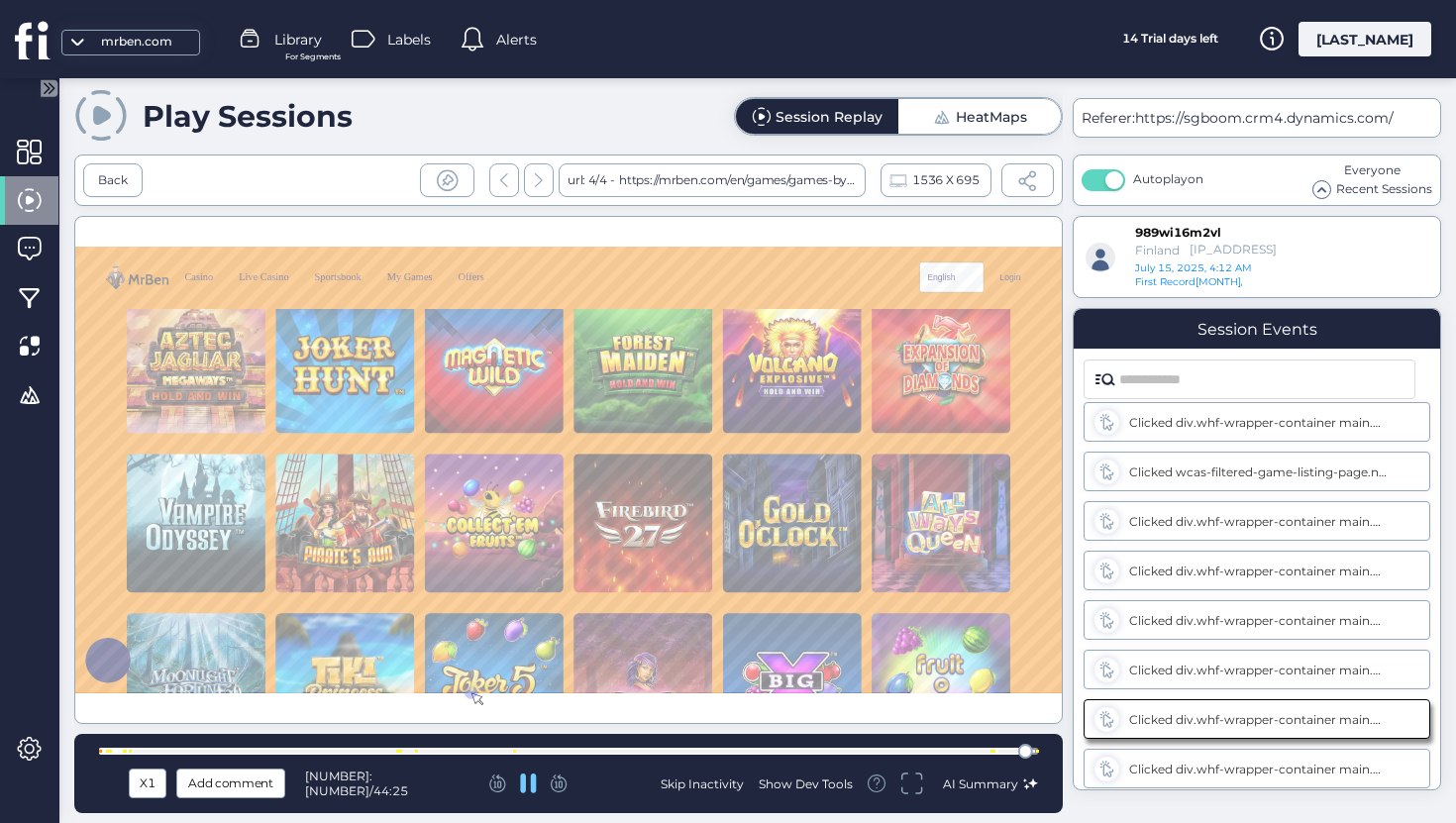 click 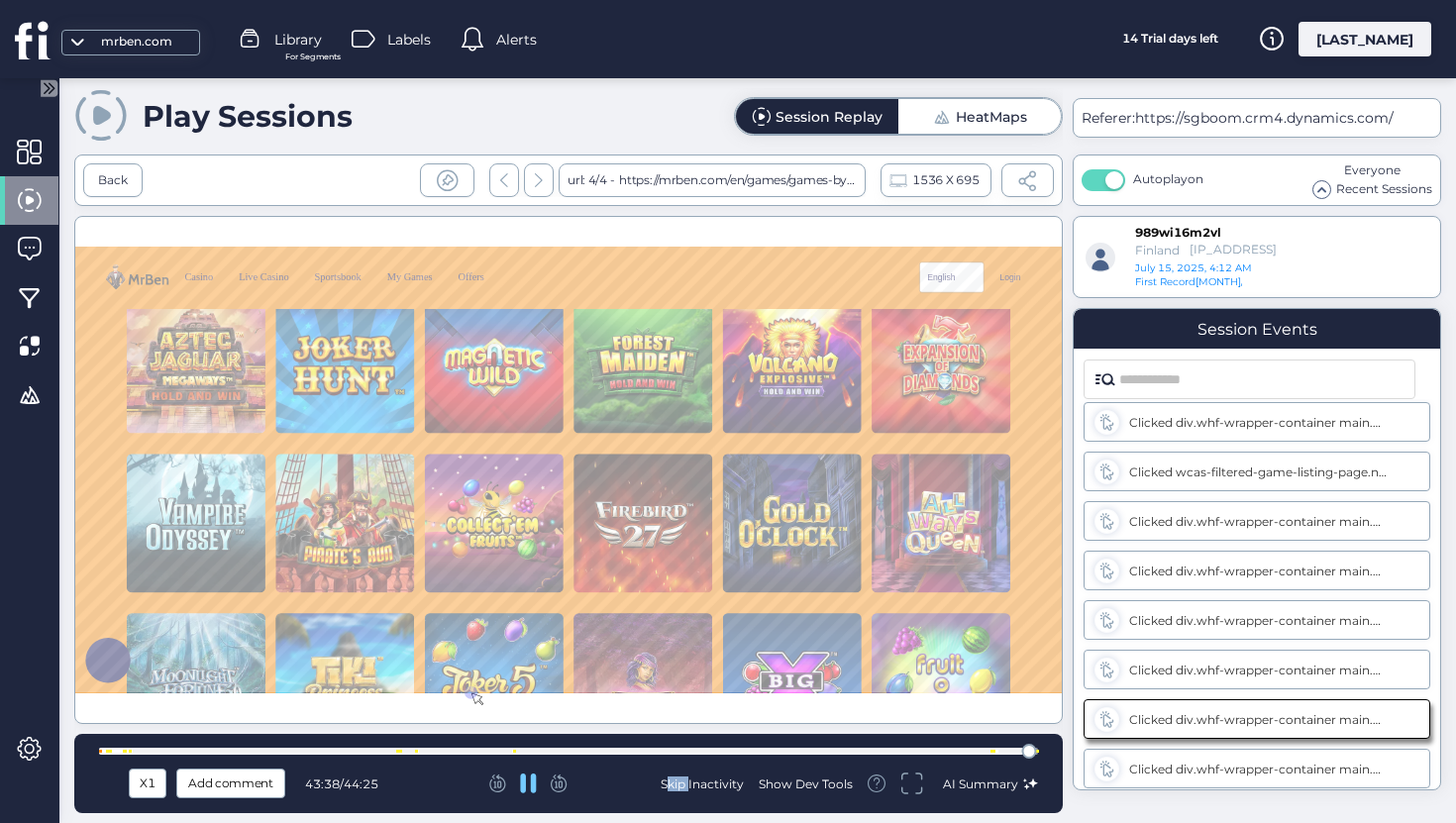 click 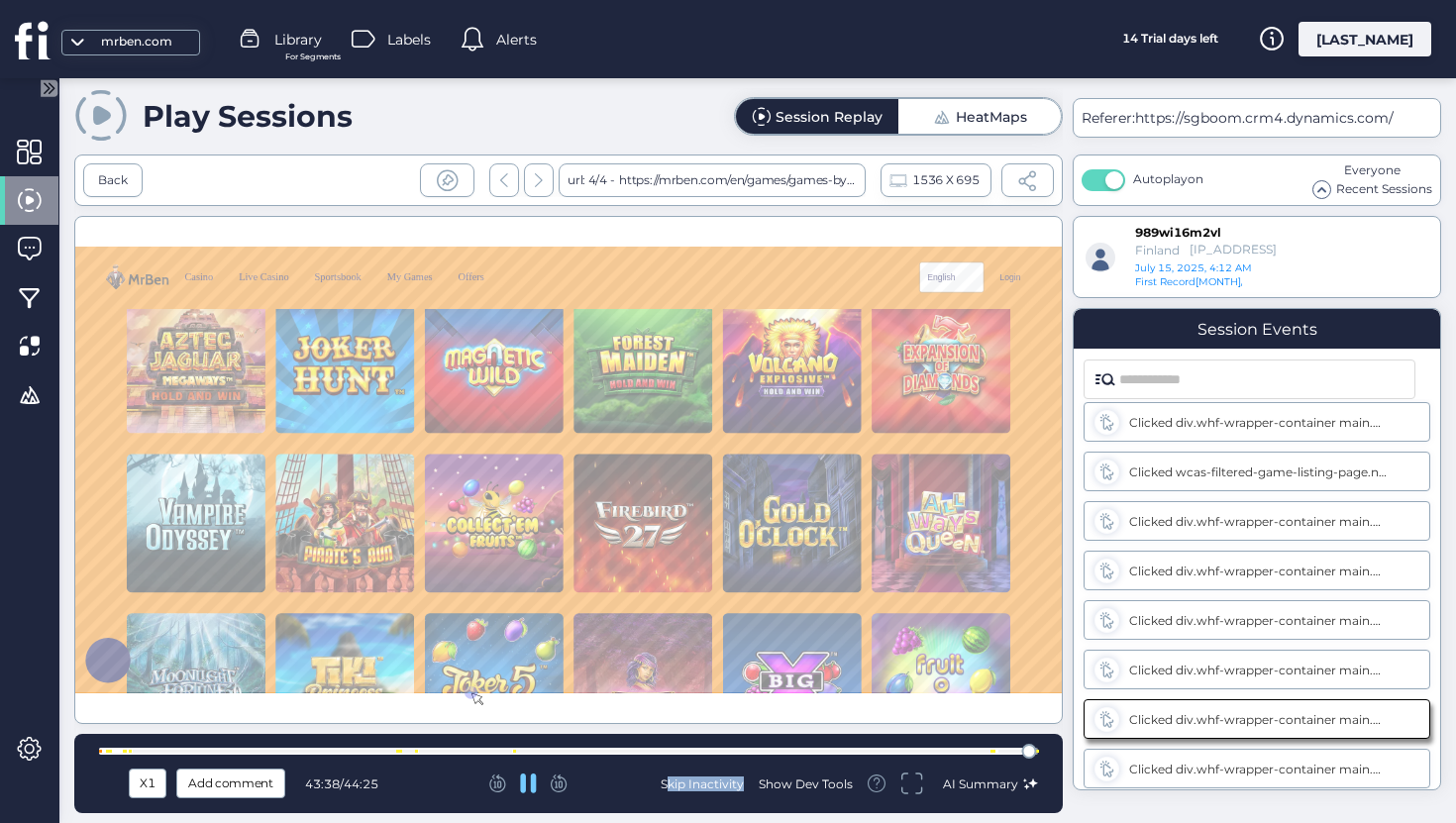 click 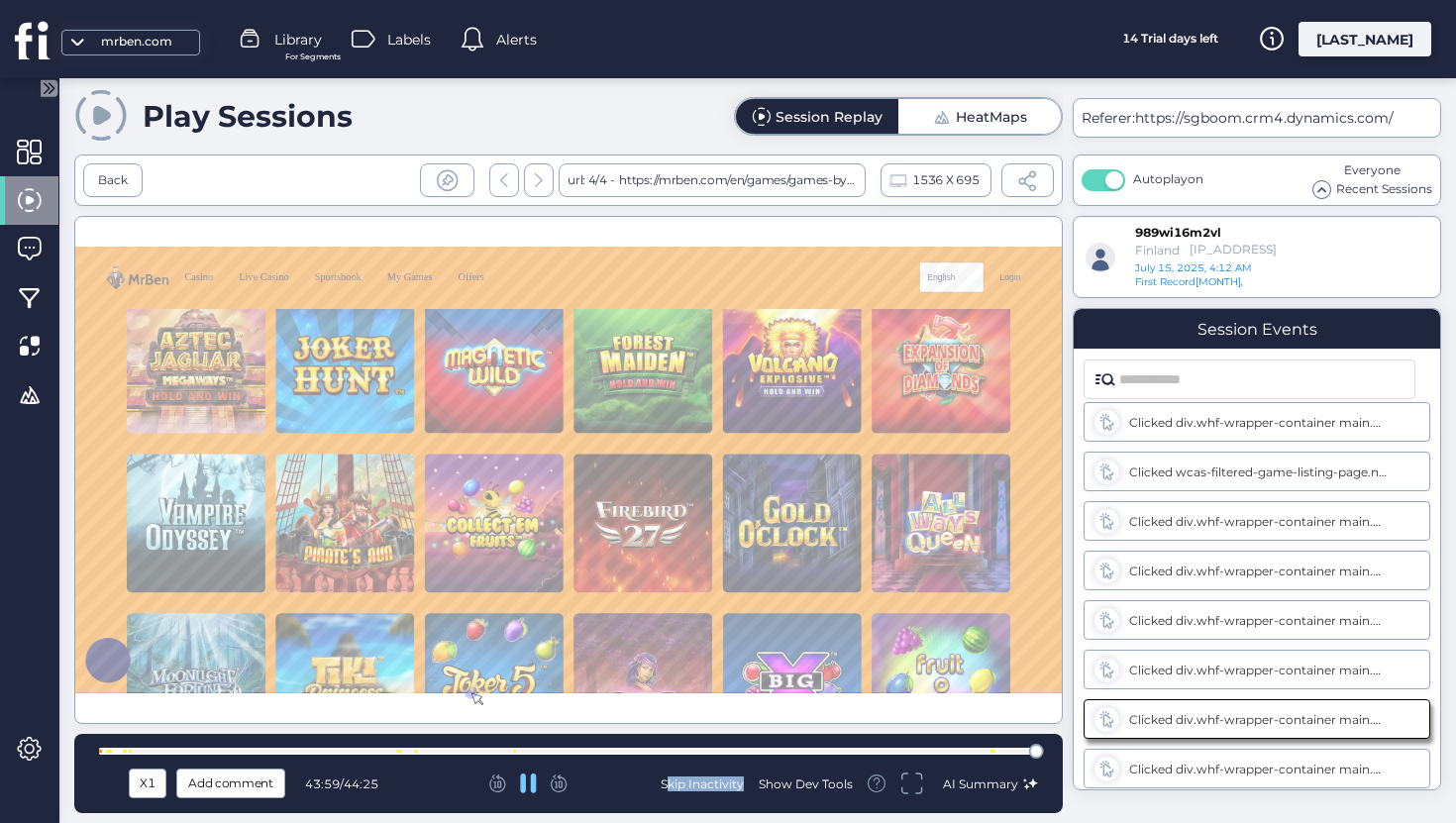 click 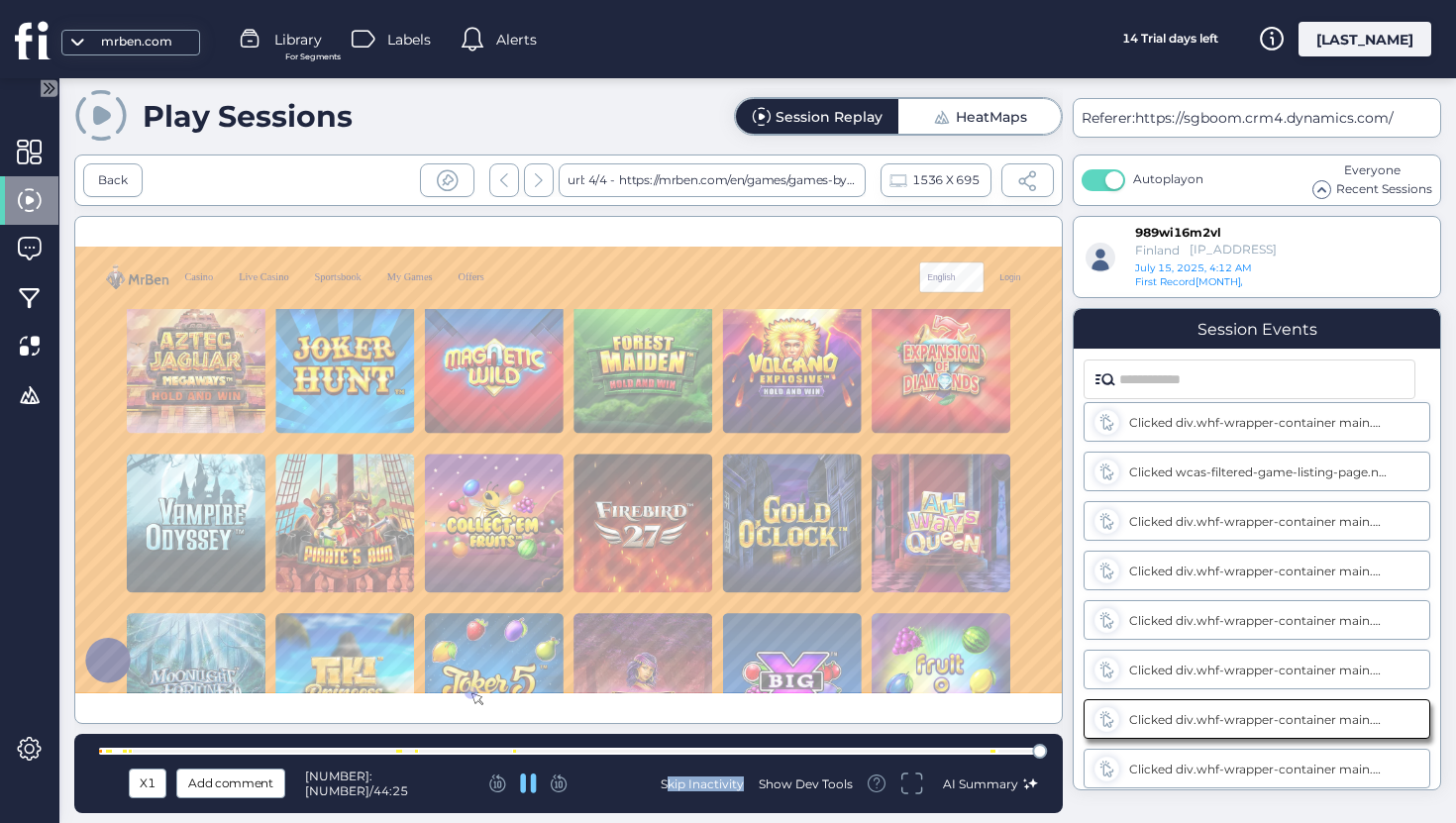 click 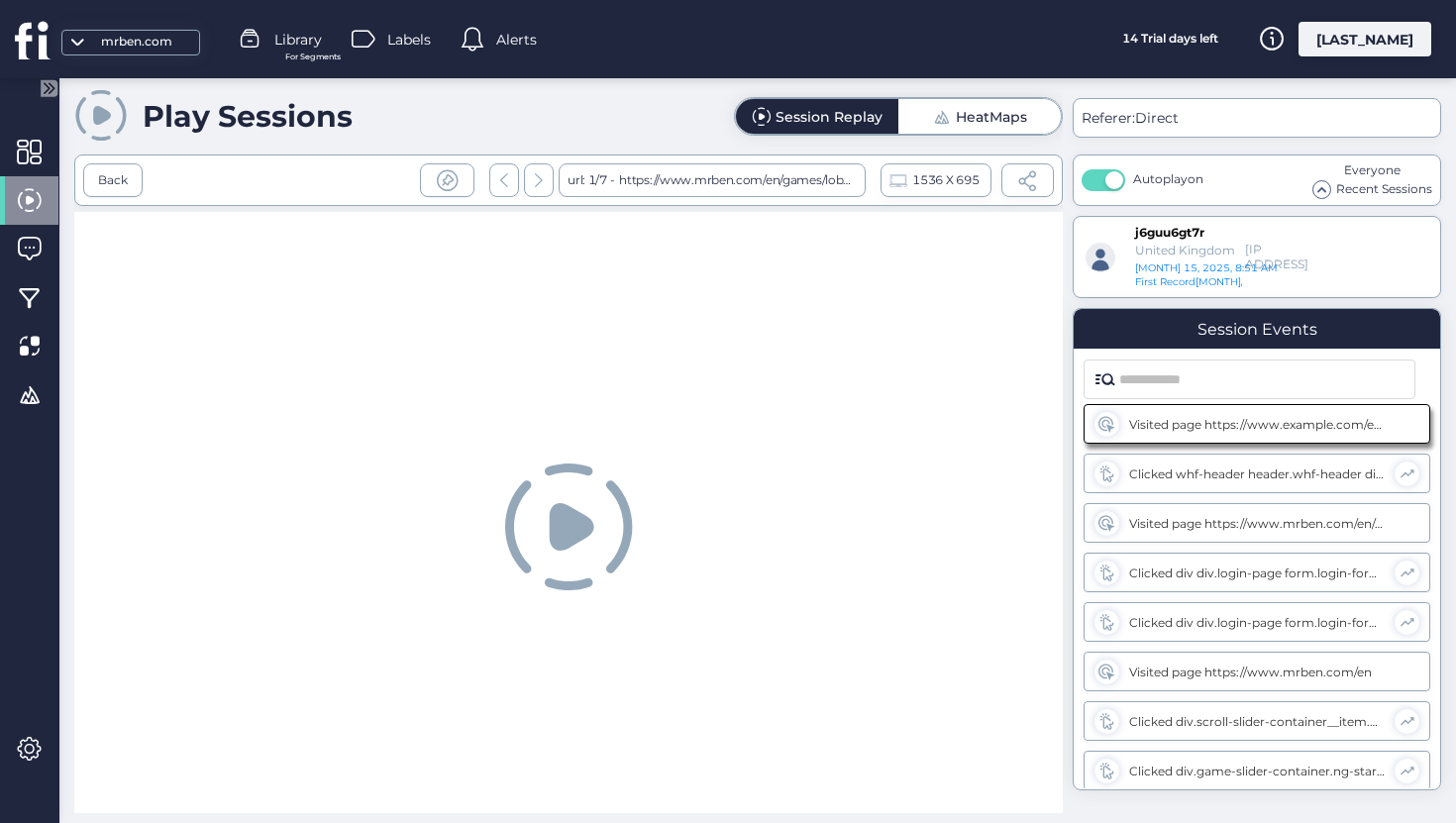 scroll, scrollTop: 0, scrollLeft: 0, axis: both 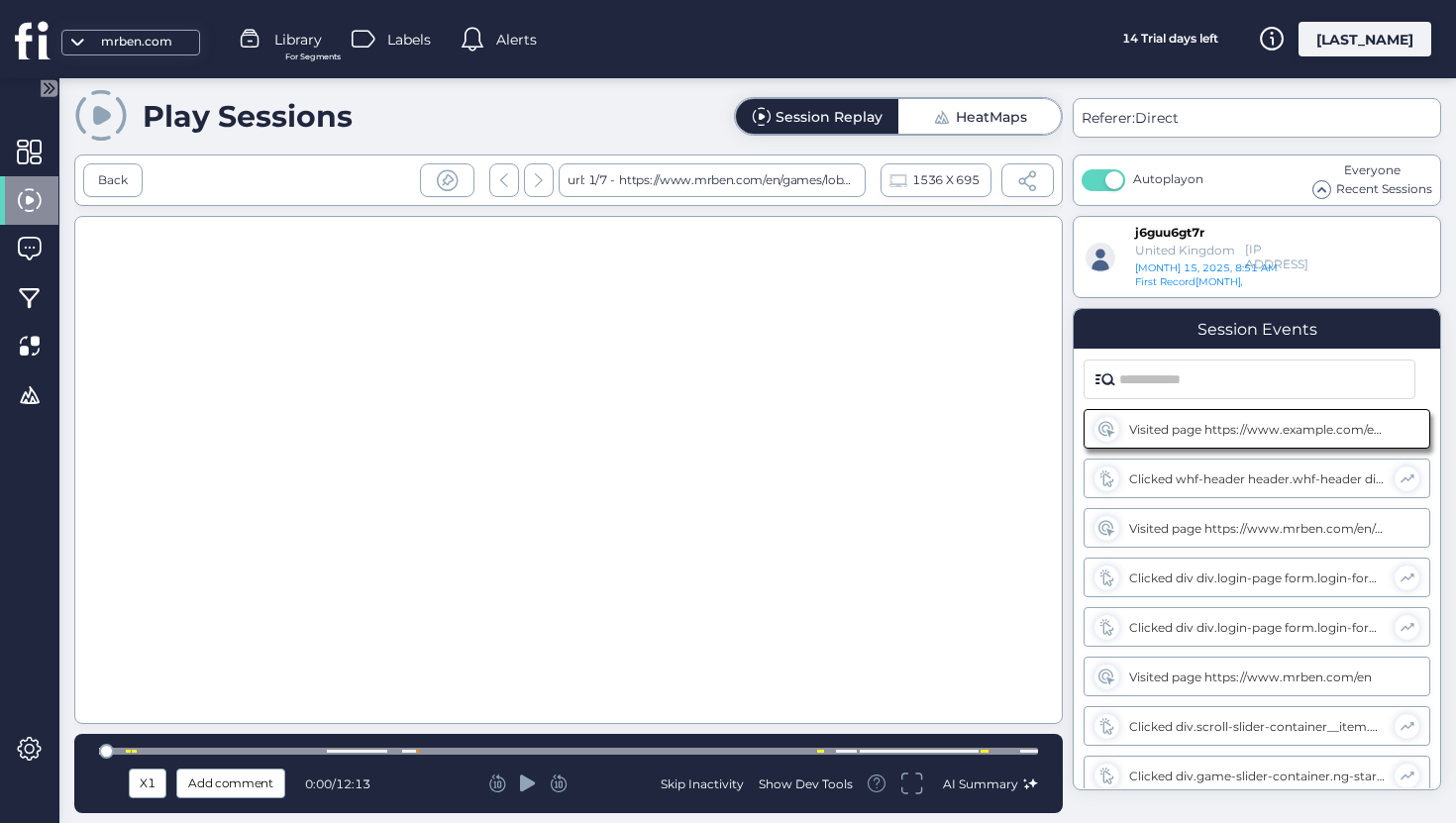 click on "X1 Add comment [TIME]  Skip Inactivity   Show Dev Tools  AI Summary" 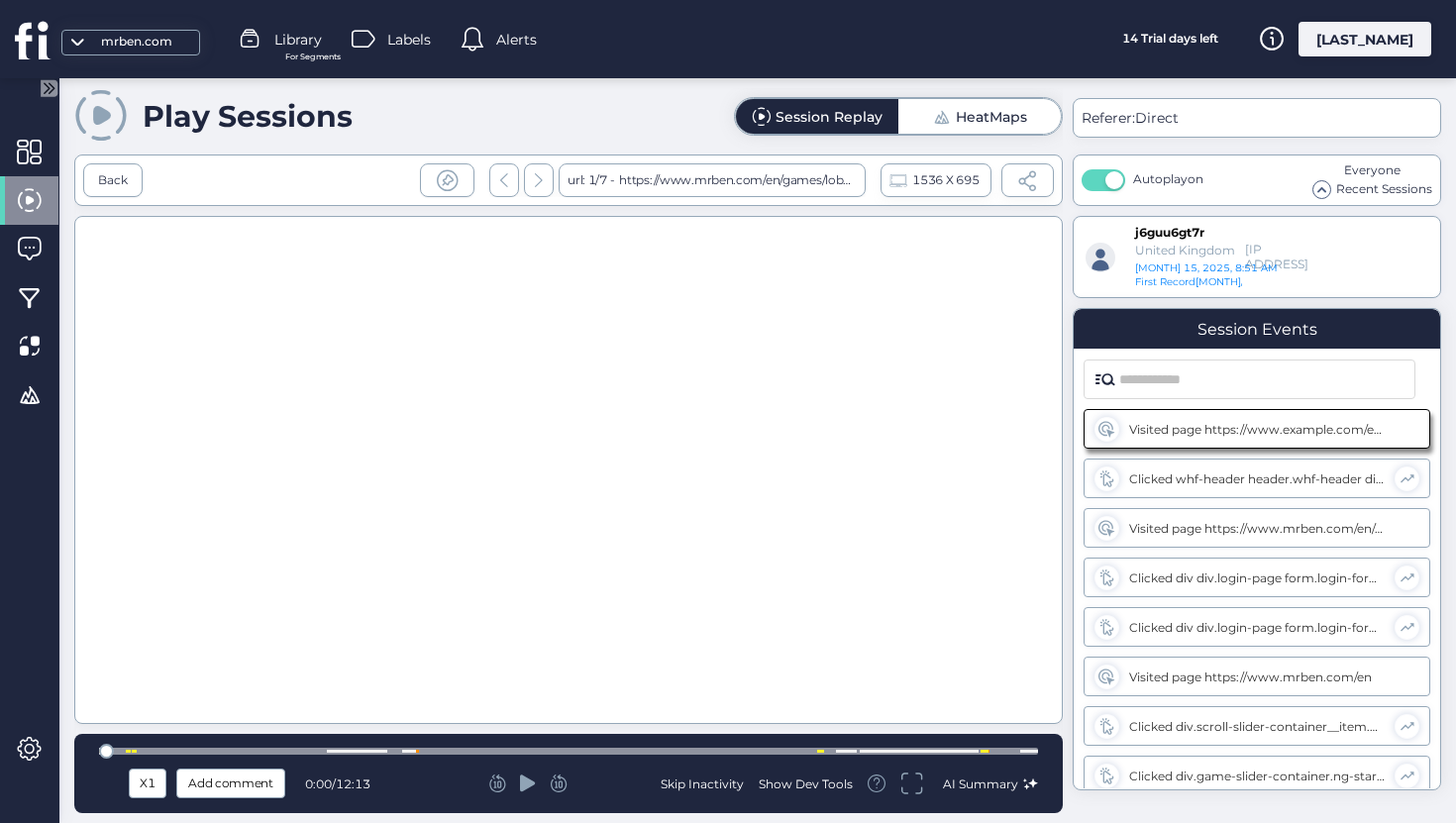 click 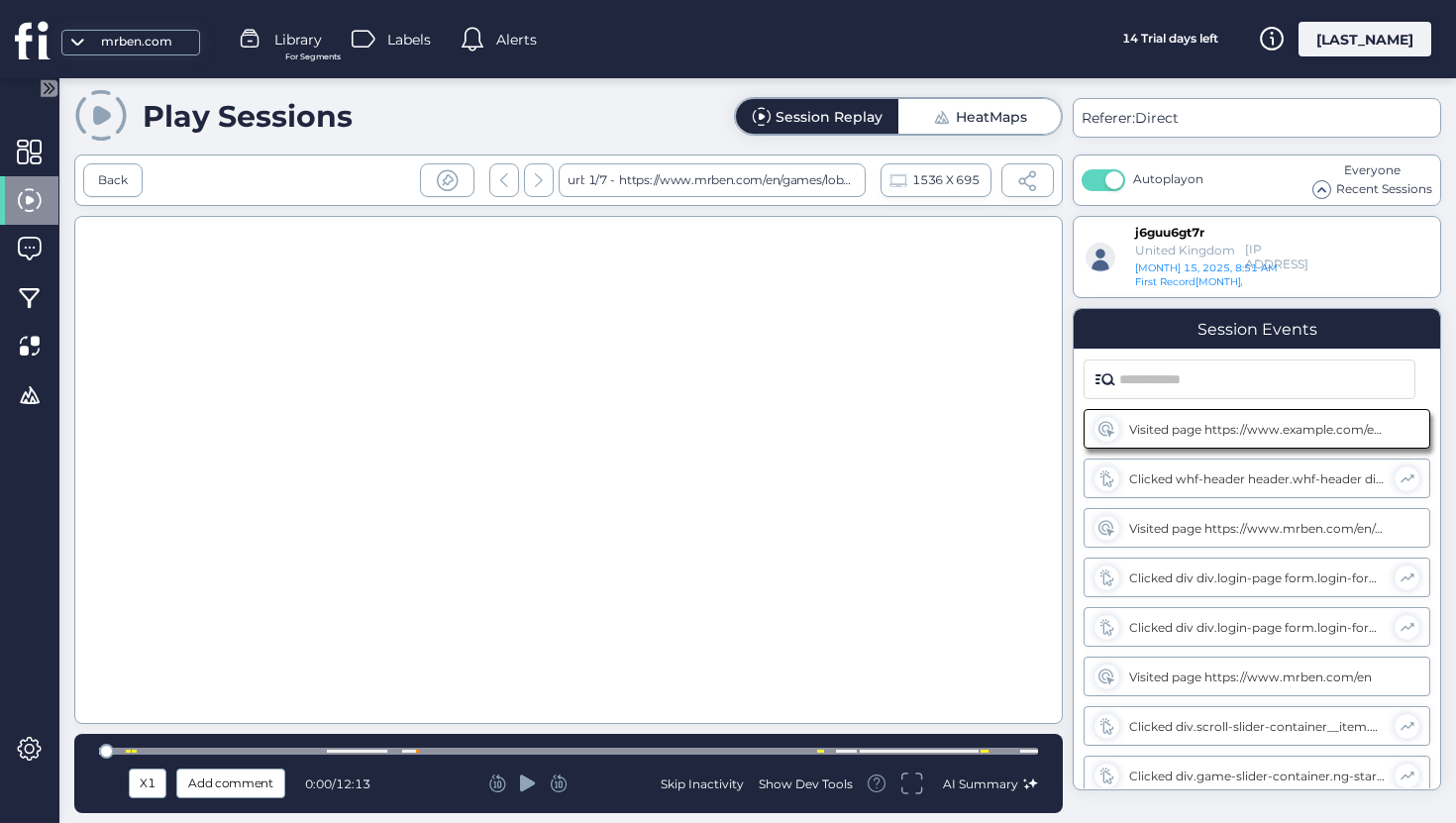 click on "Back url: 1/7 - https://www.example.com/en/games/lobby" at bounding box center (569, 180) 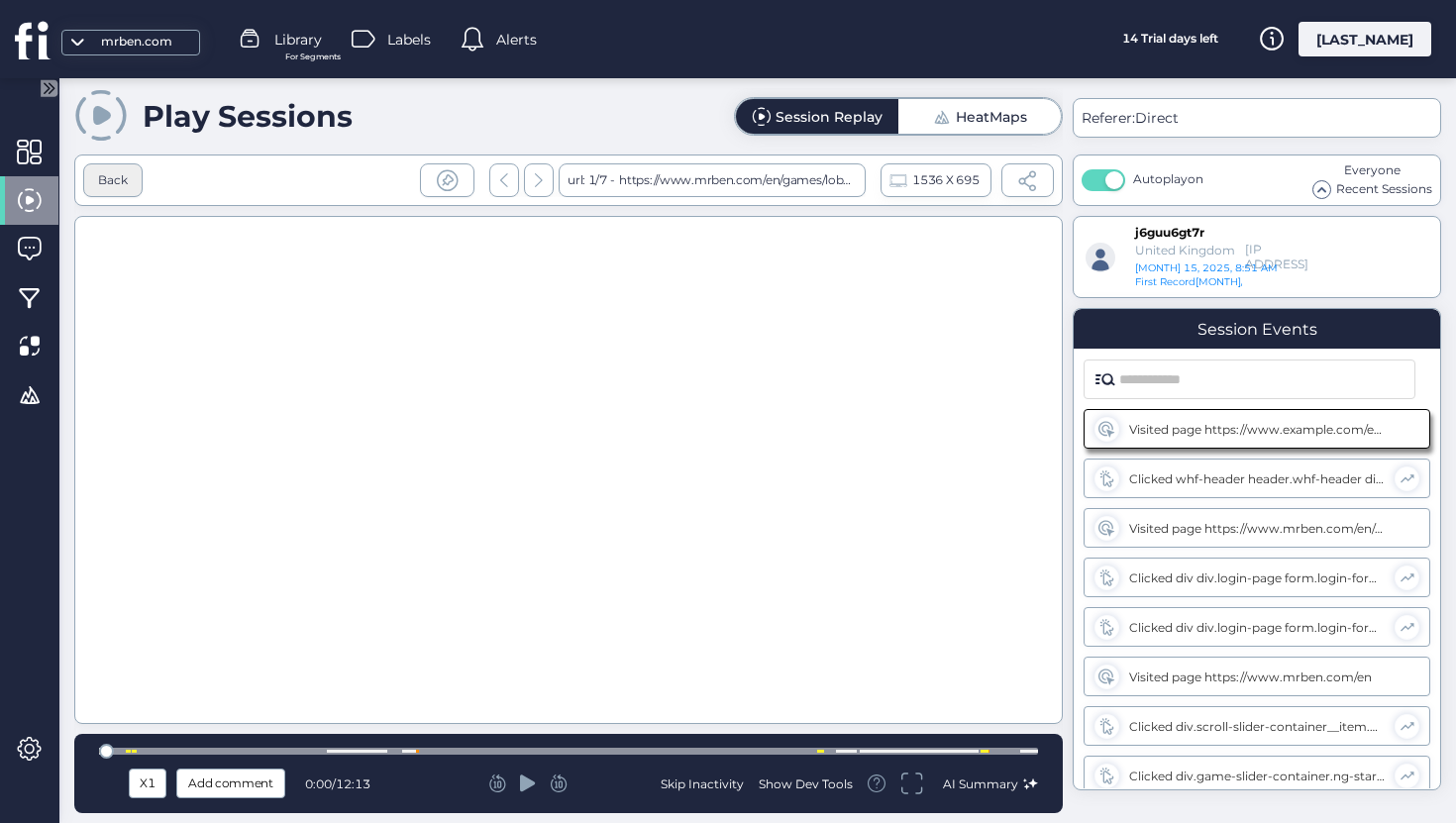 click on "Back" at bounding box center (113, 180) 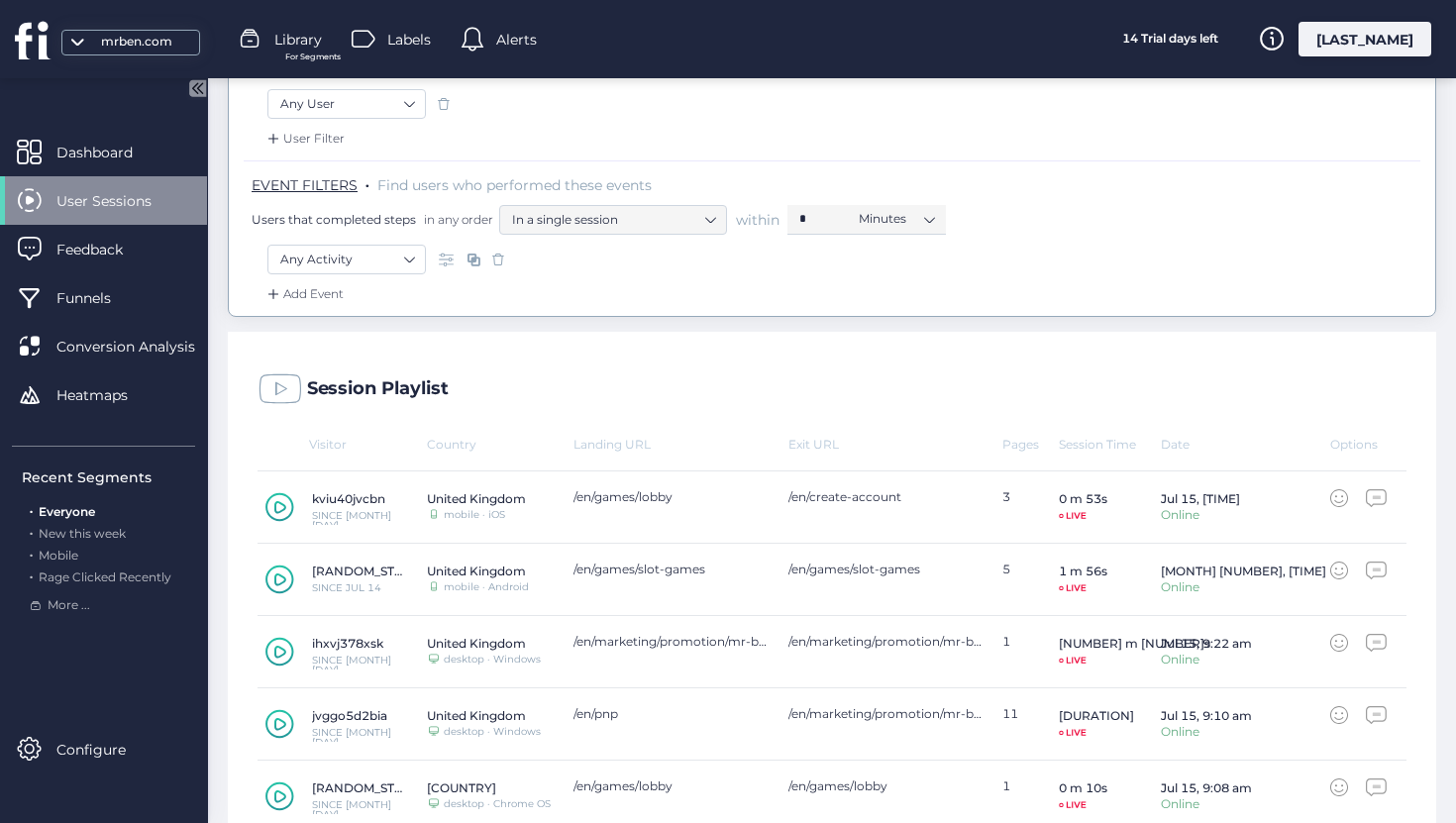 scroll, scrollTop: 586, scrollLeft: 0, axis: vertical 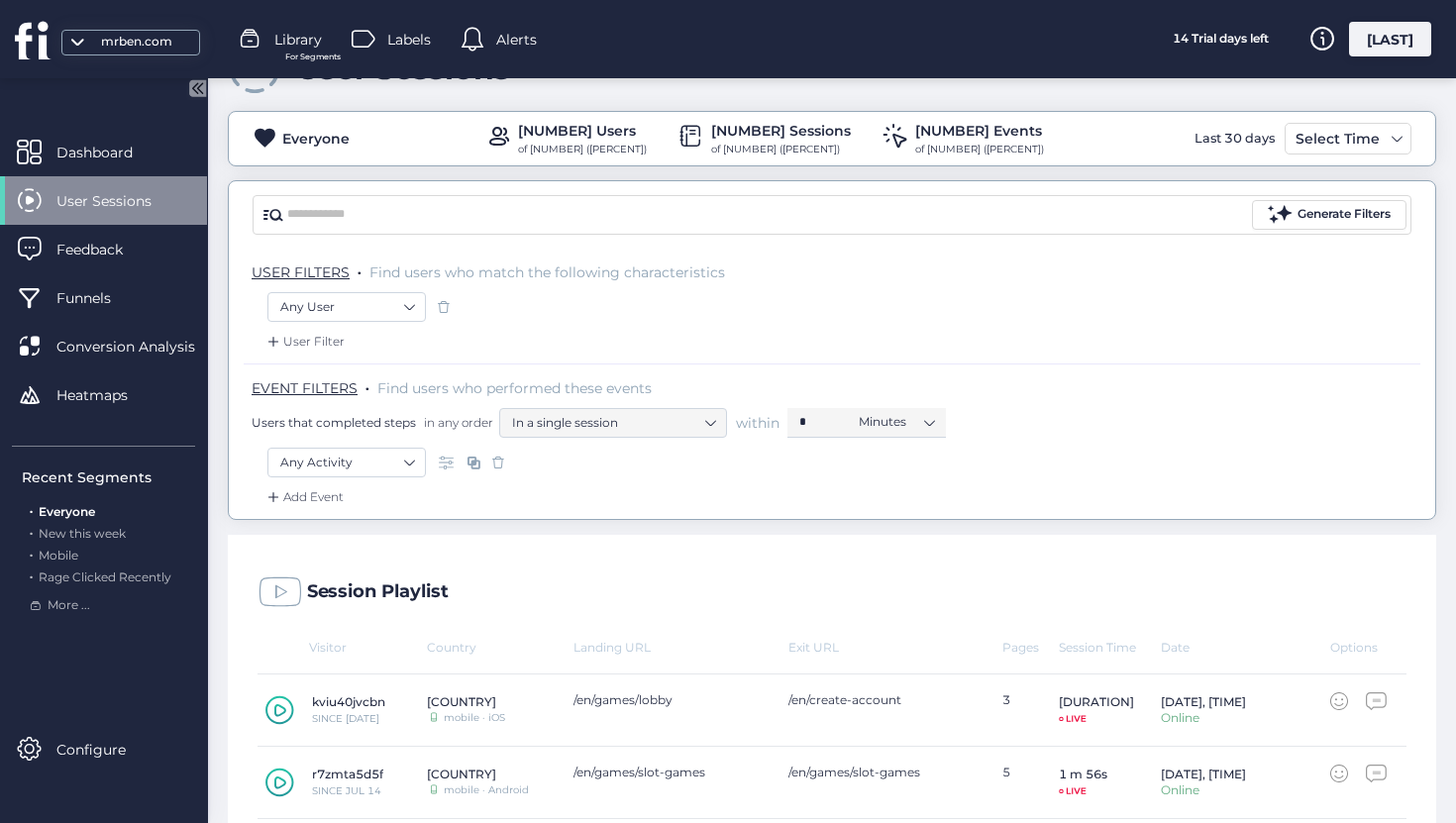 click on "User Filter" 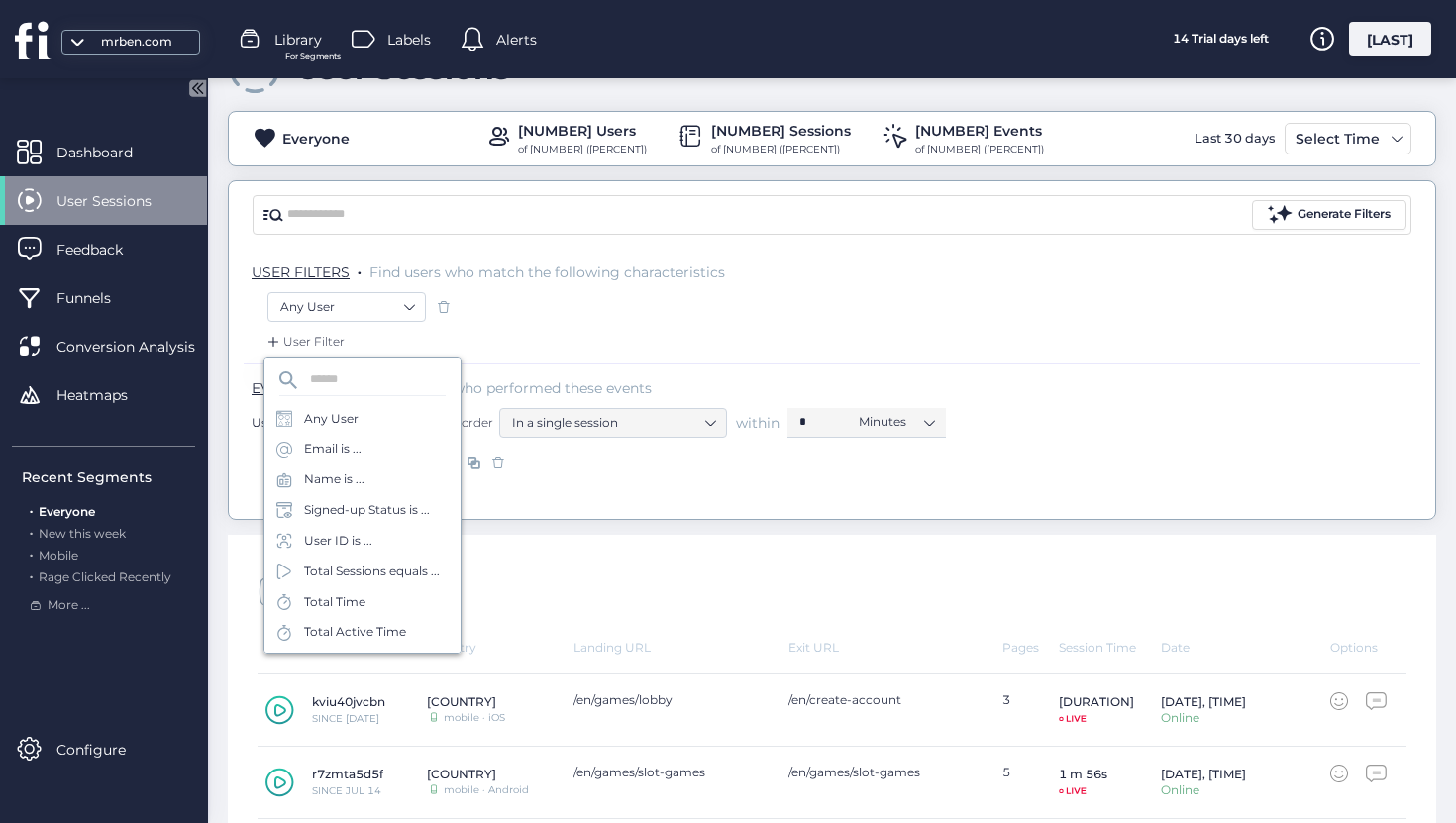 click on "User Filter" 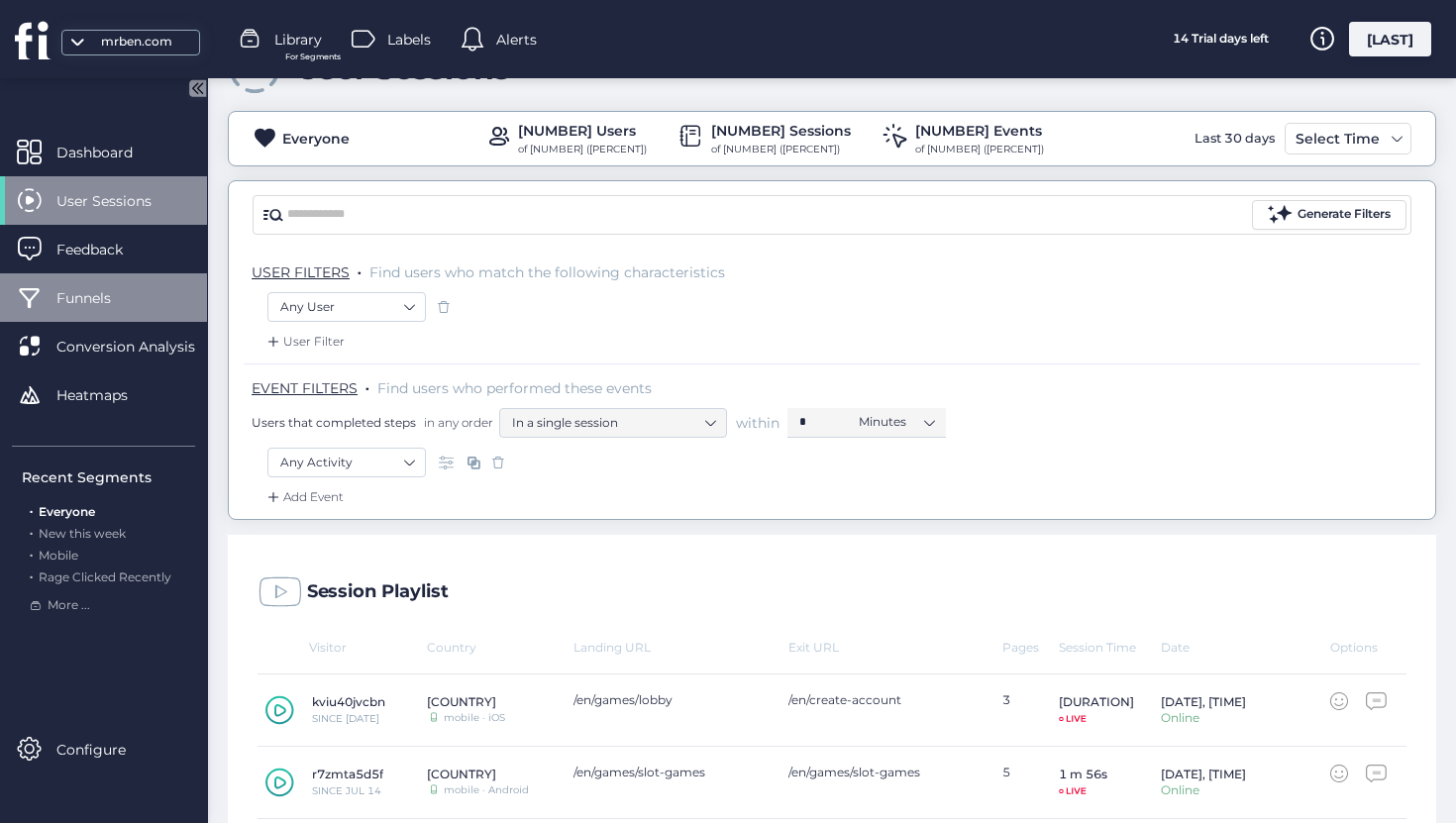 click on "Funnels" 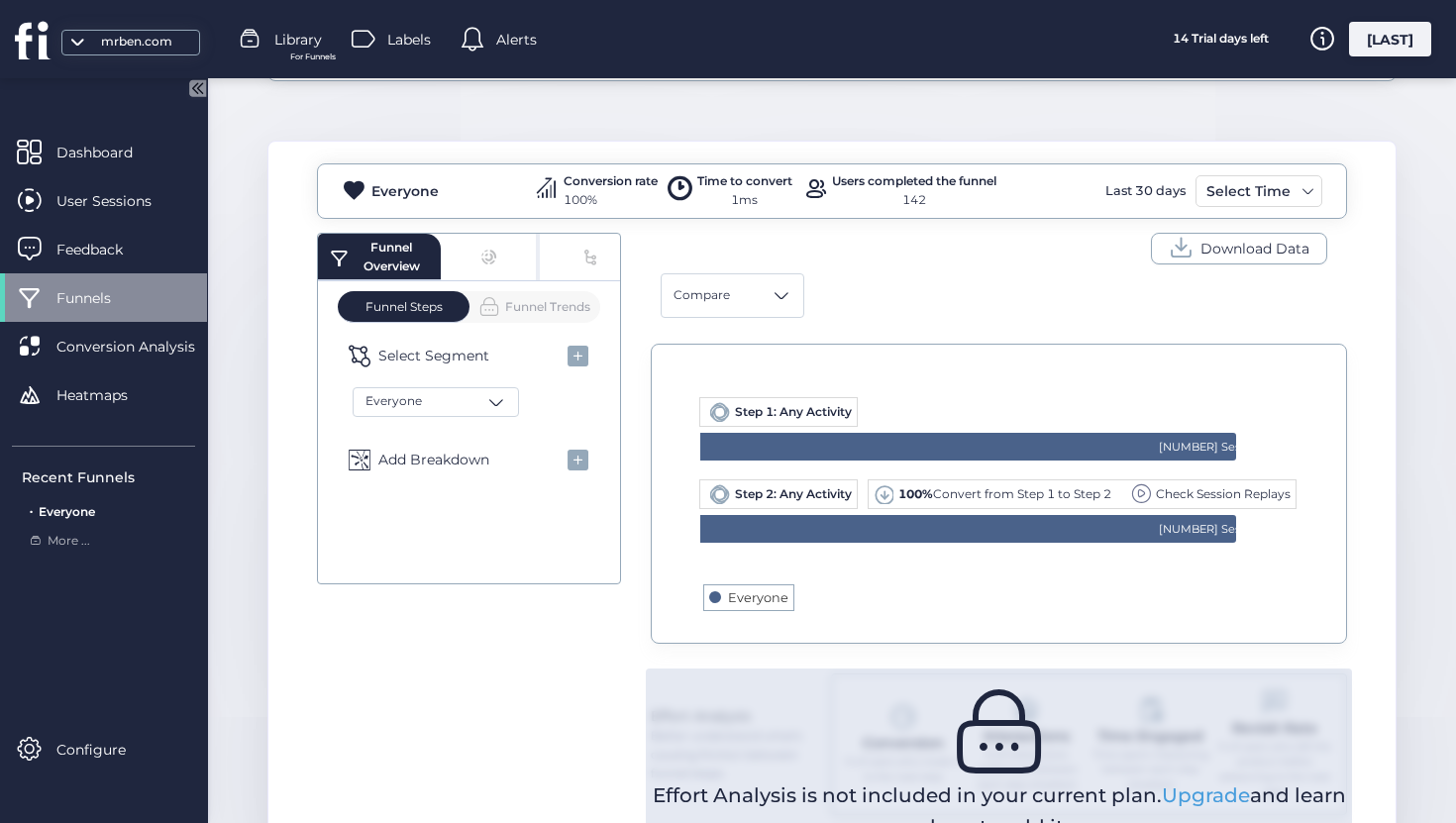 scroll, scrollTop: 459, scrollLeft: 0, axis: vertical 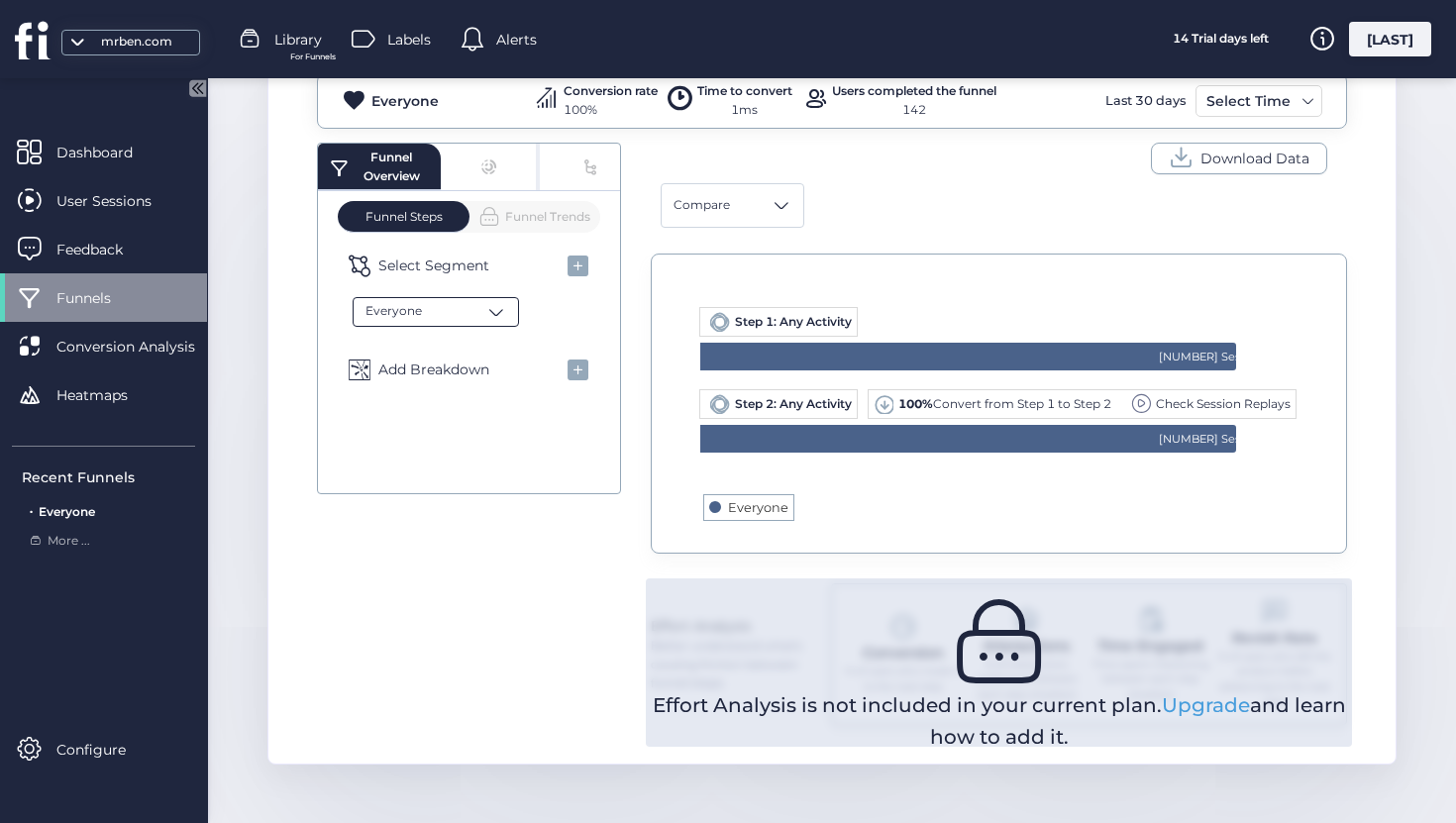 click on "Everyone" 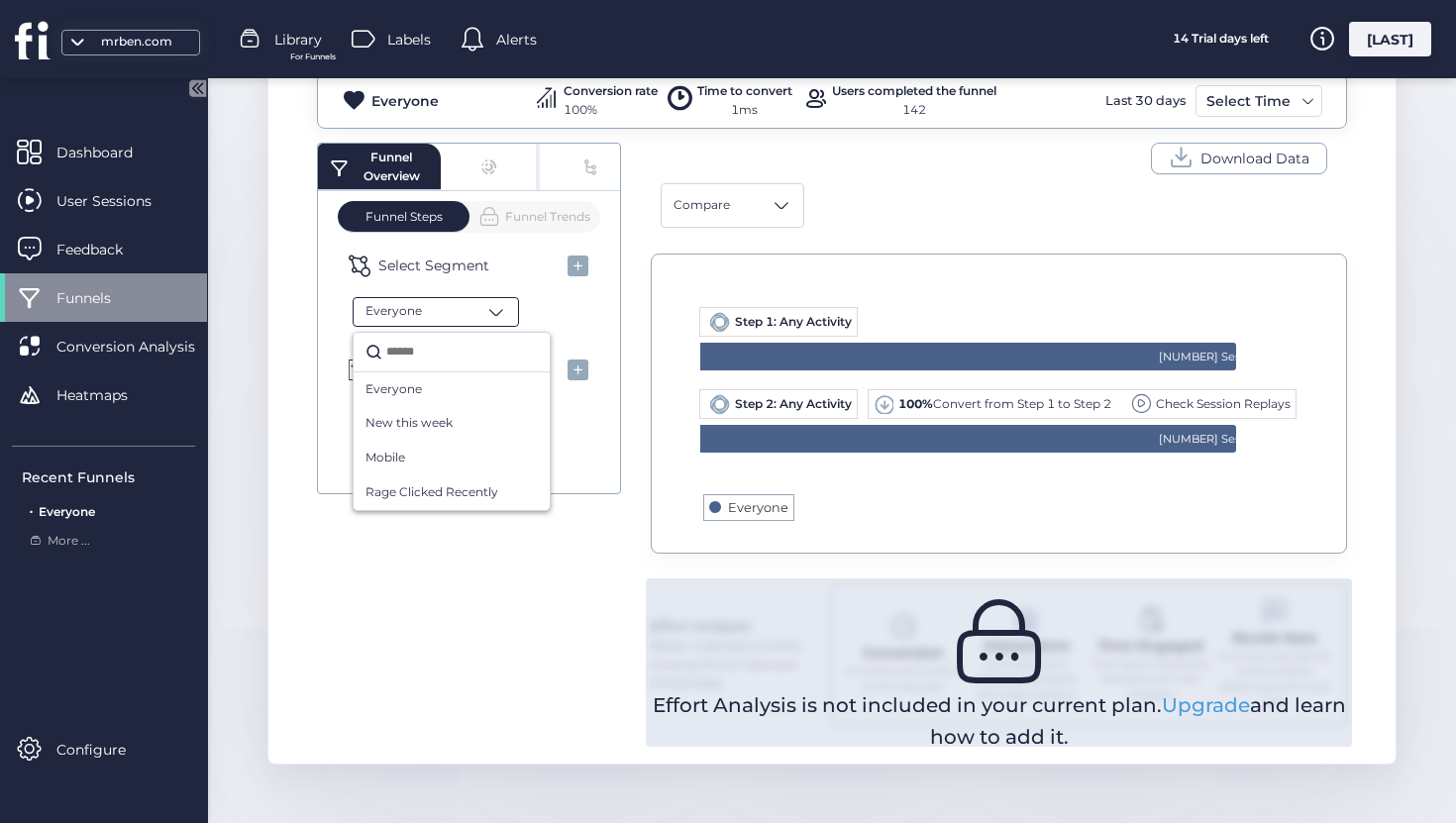 click on "Step 1: Any Activity
0%  Convert from Step 0 to Step 1
Check Session Replays
Step 2: Any Activity
100%  Convert from Step 1 to Step 2
Check Session Replays
Effort Analysis is not included in your current plan.  Upgrade  and learn how to add it." 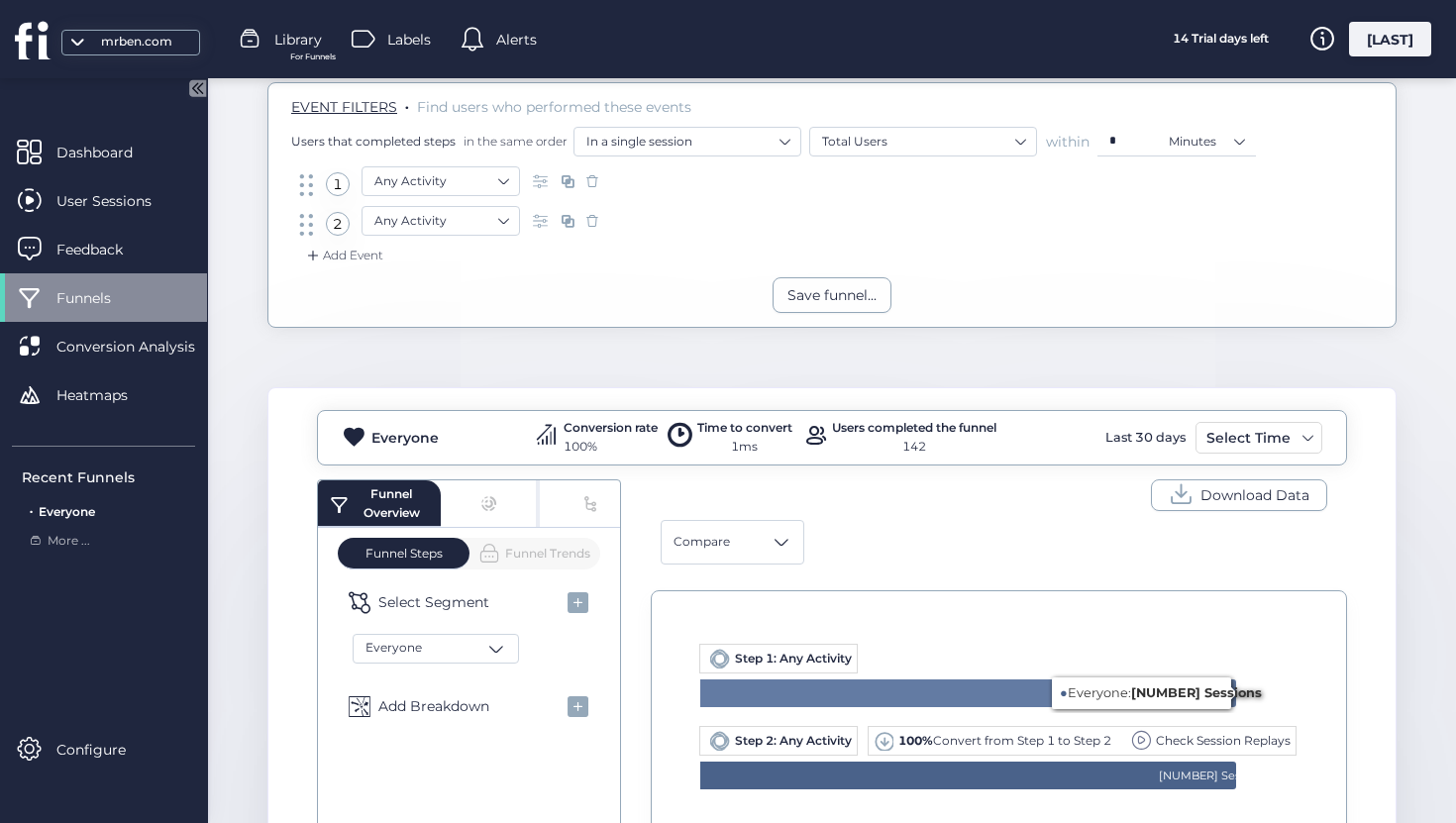 scroll, scrollTop: 0, scrollLeft: 0, axis: both 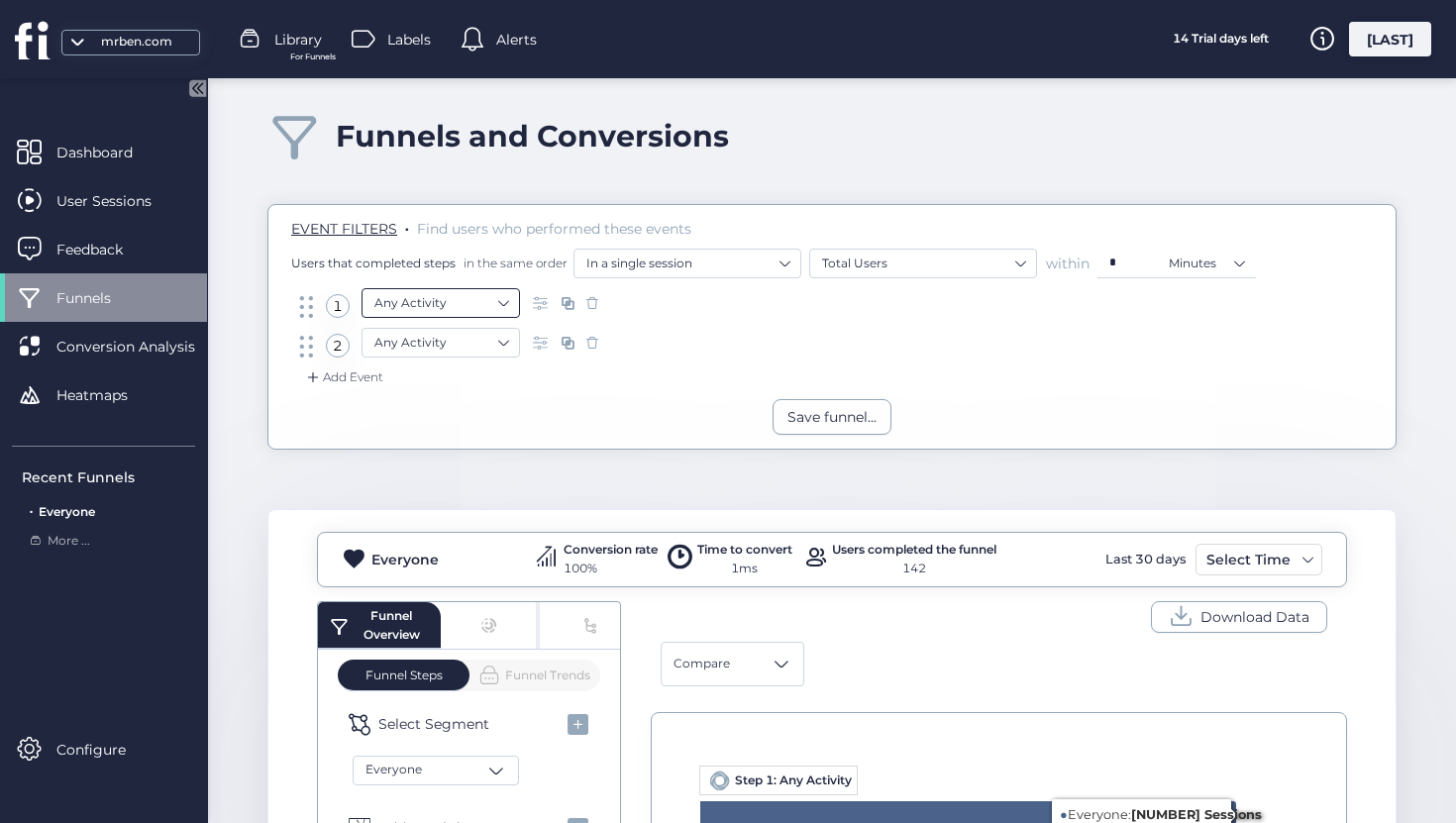 click on "Any Activity" 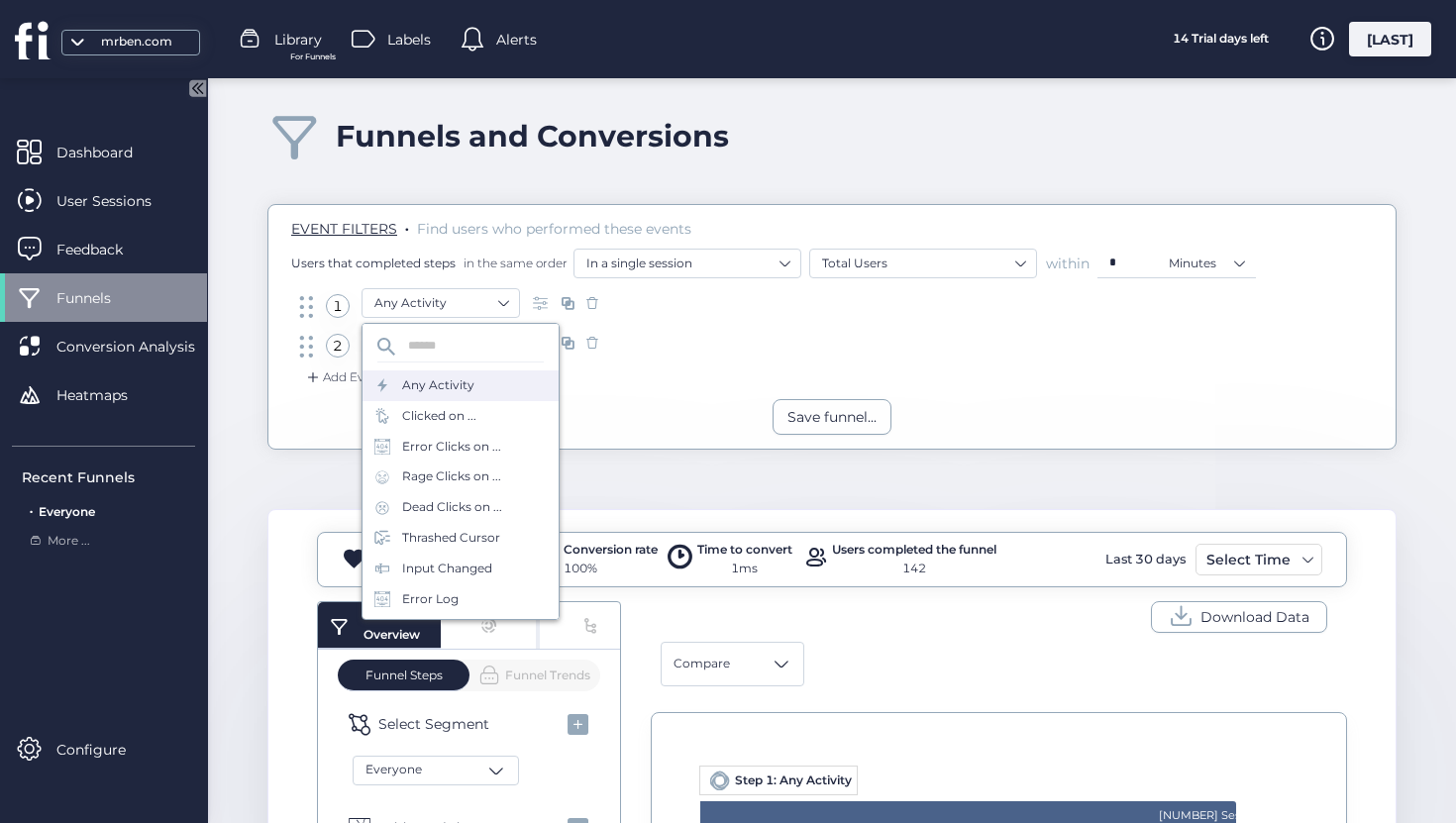 click on "2  Any Activity" at bounding box center [832, 348] 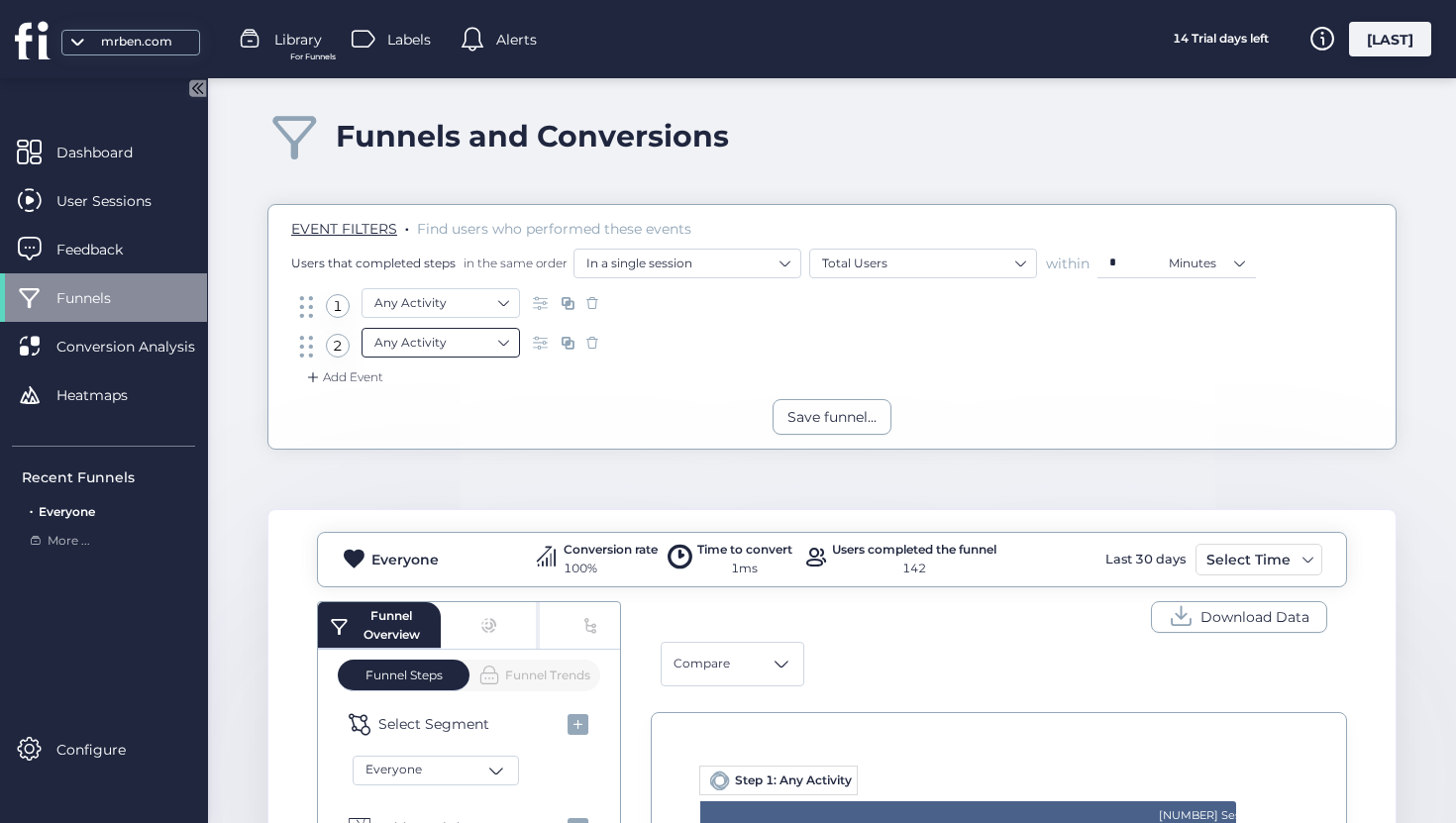 click on "Any Activity" 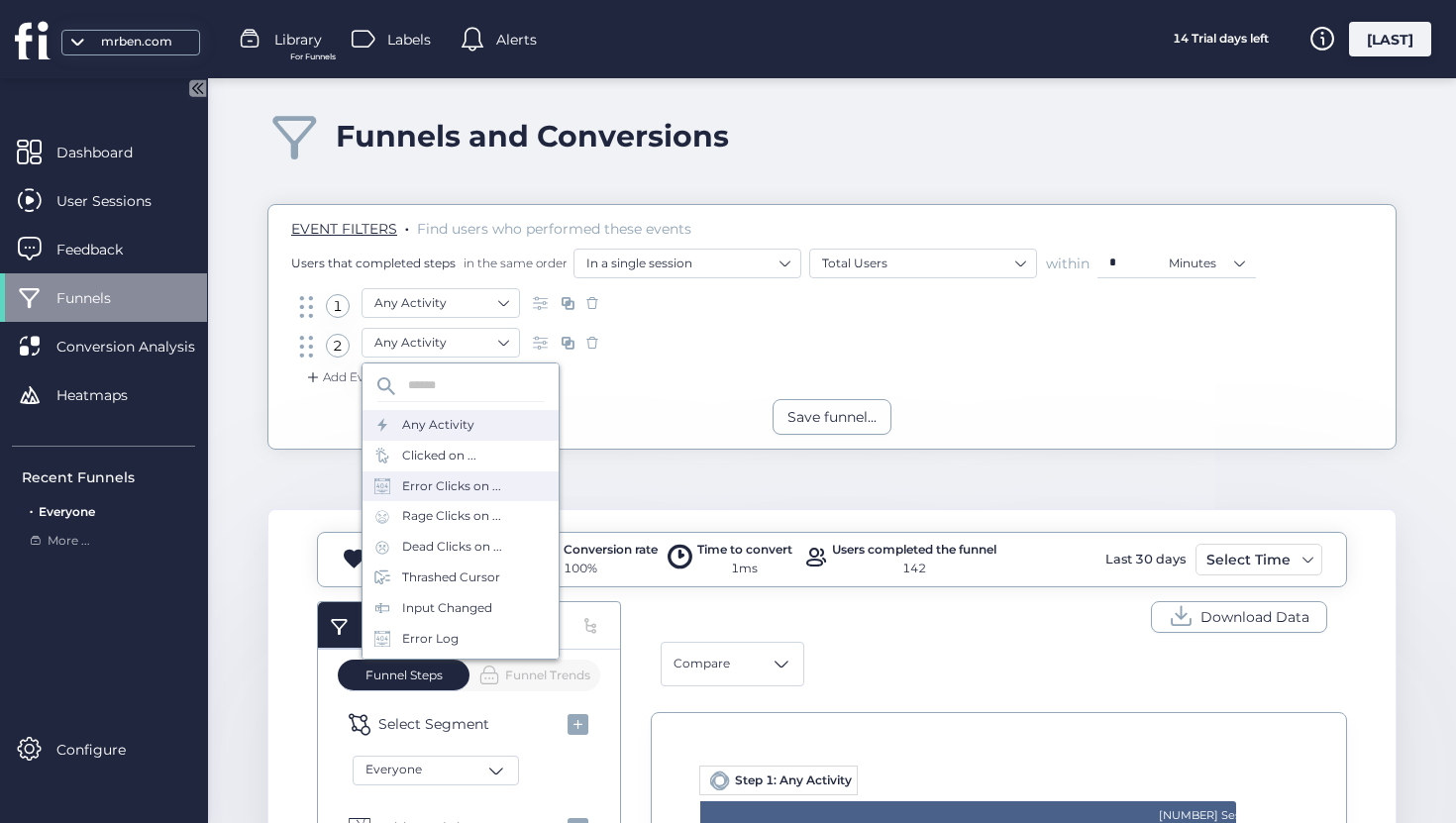 click on "Error Clicks on ..." at bounding box center [452, 486] 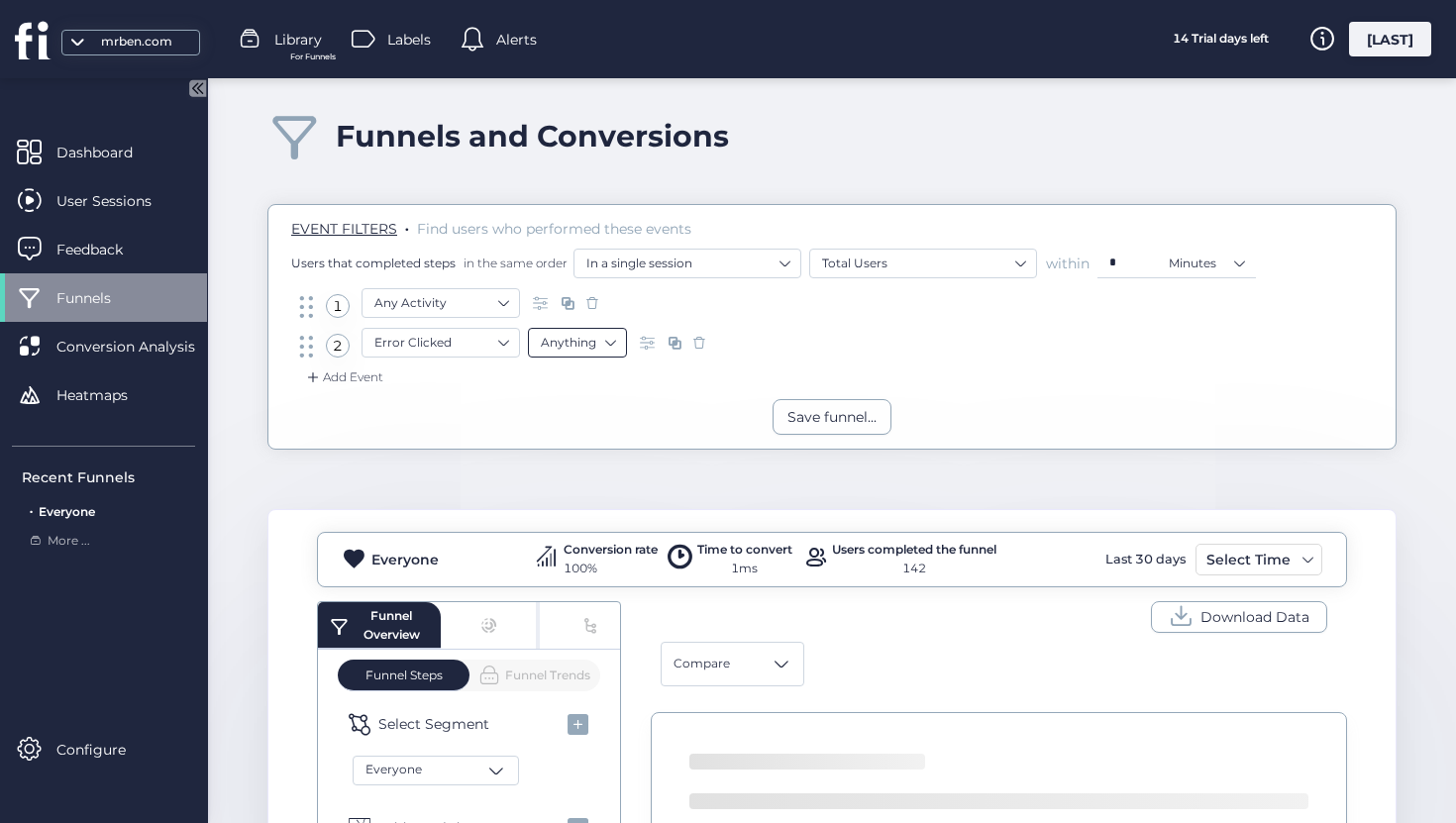 click on "Anything" 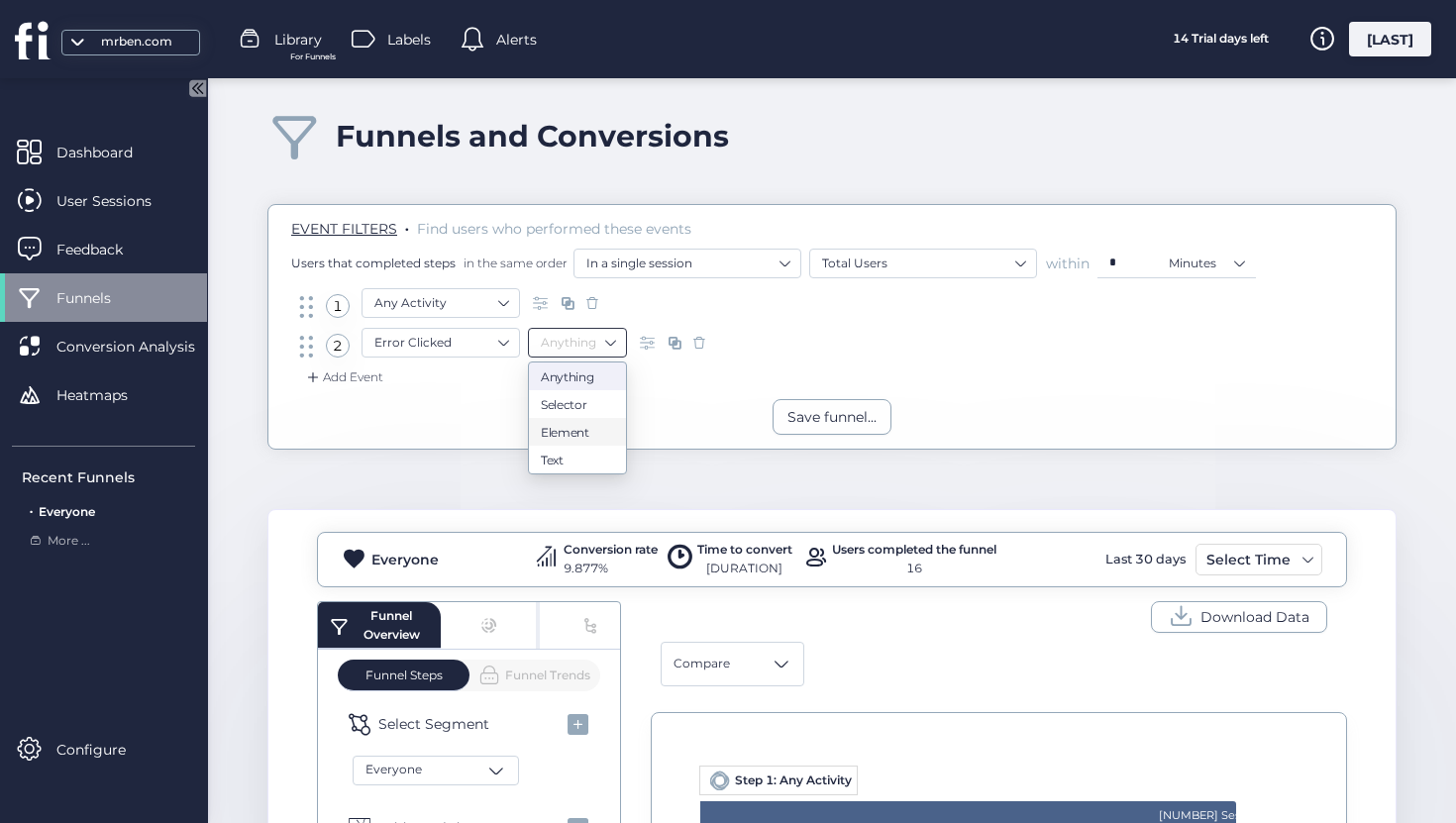 click on "Save funnel..." 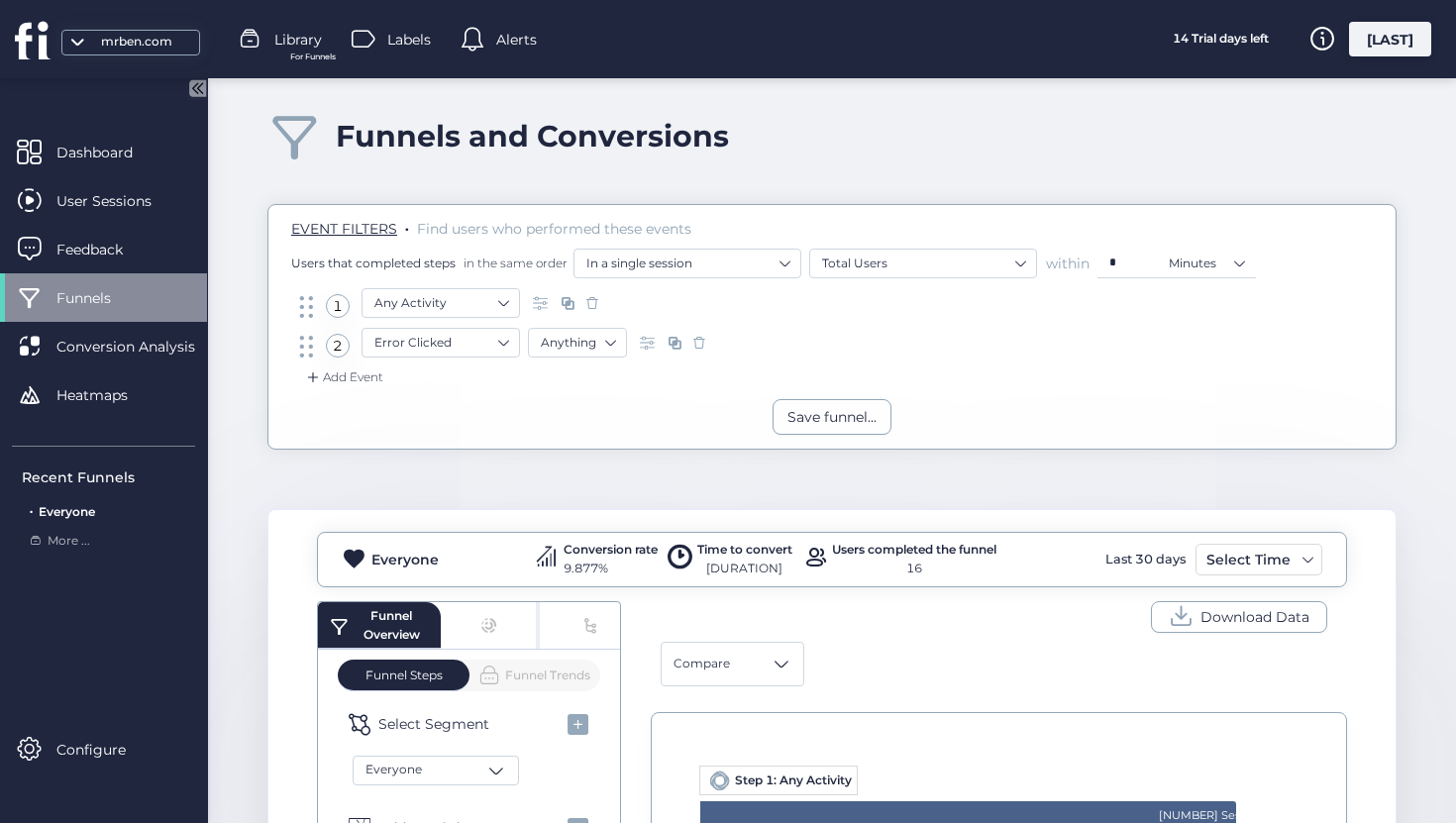 click on "Add Event" 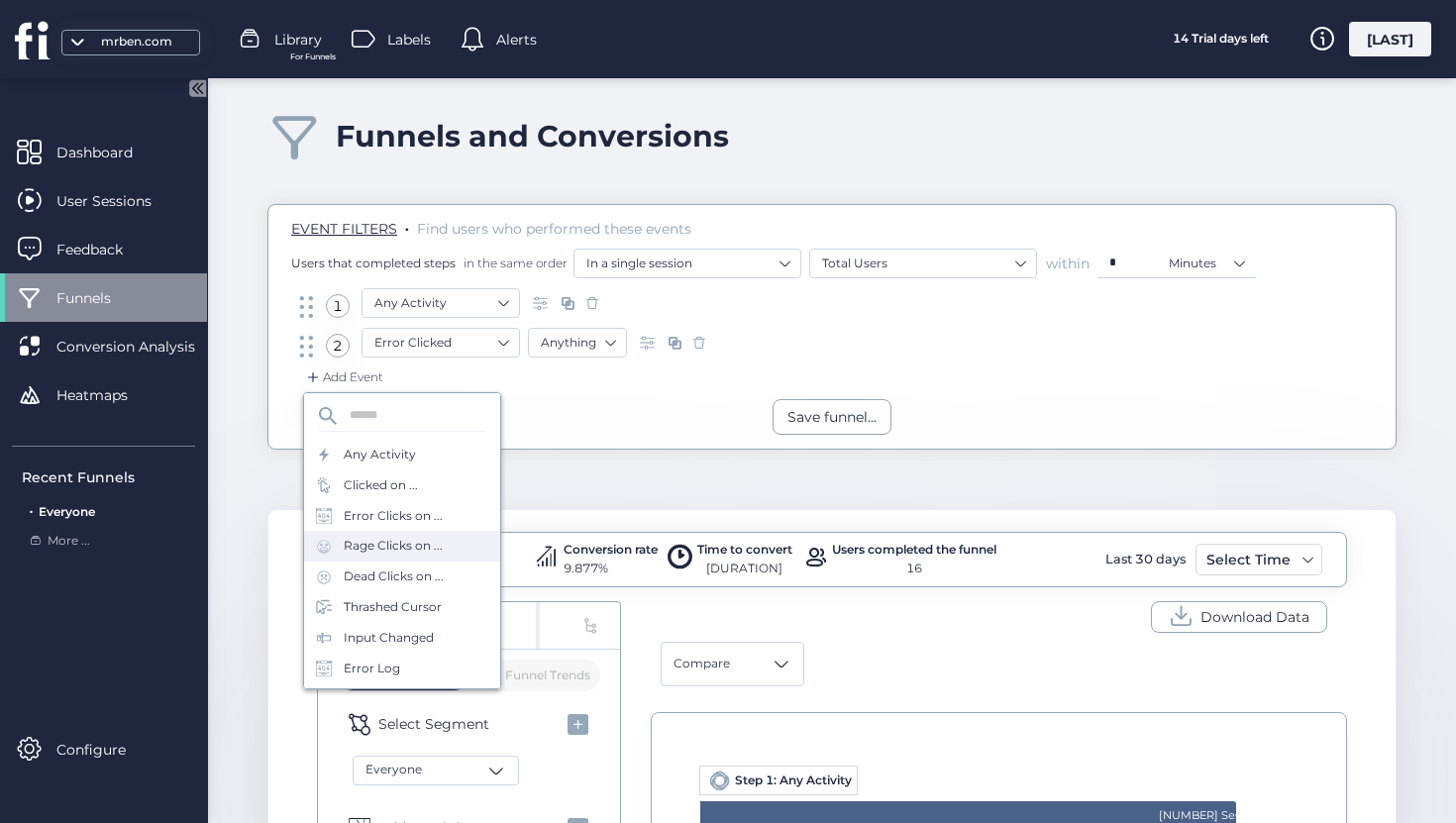 click on "Rage Clicks on ..." at bounding box center [402, 546] 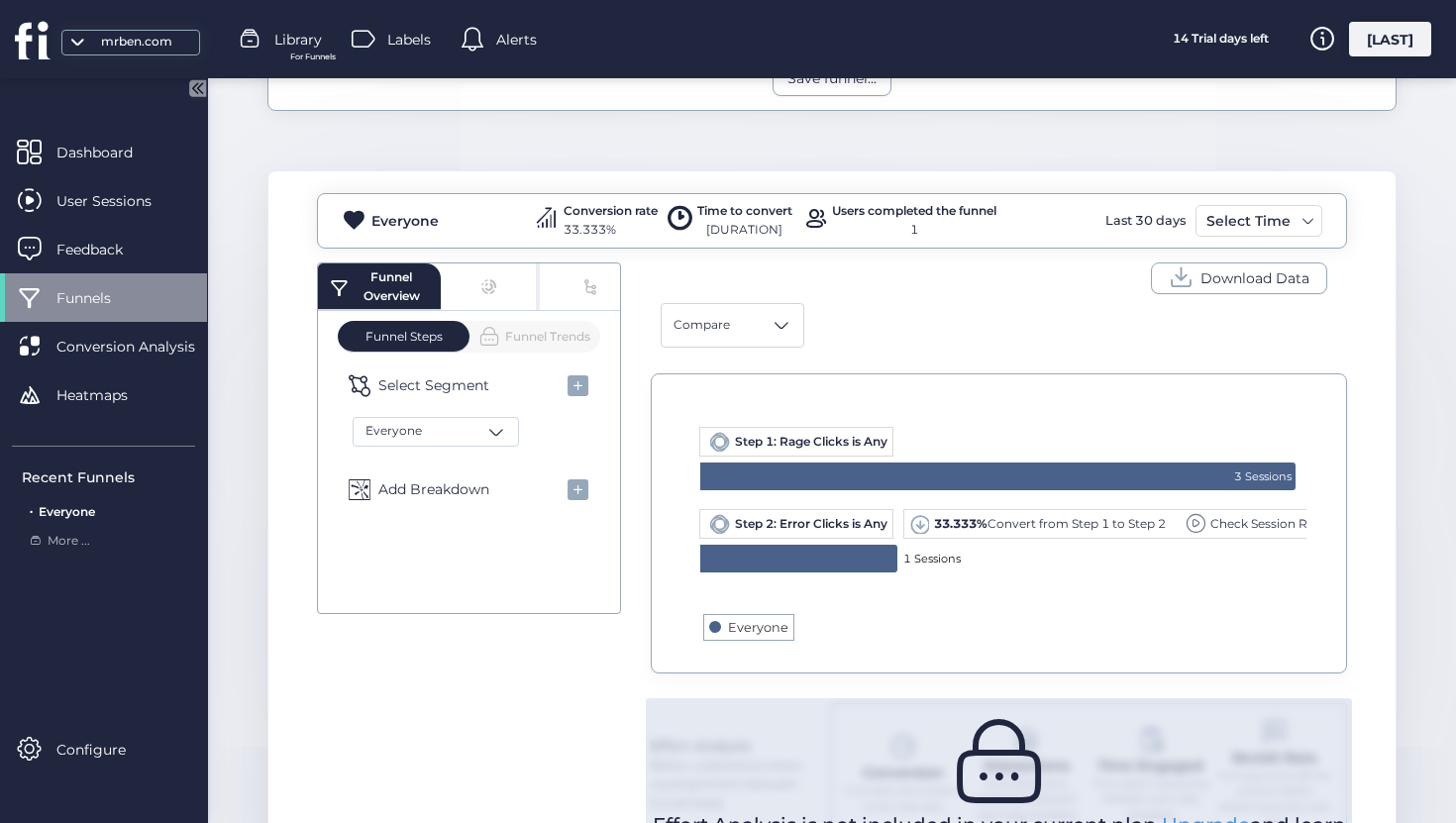 scroll, scrollTop: 342, scrollLeft: 0, axis: vertical 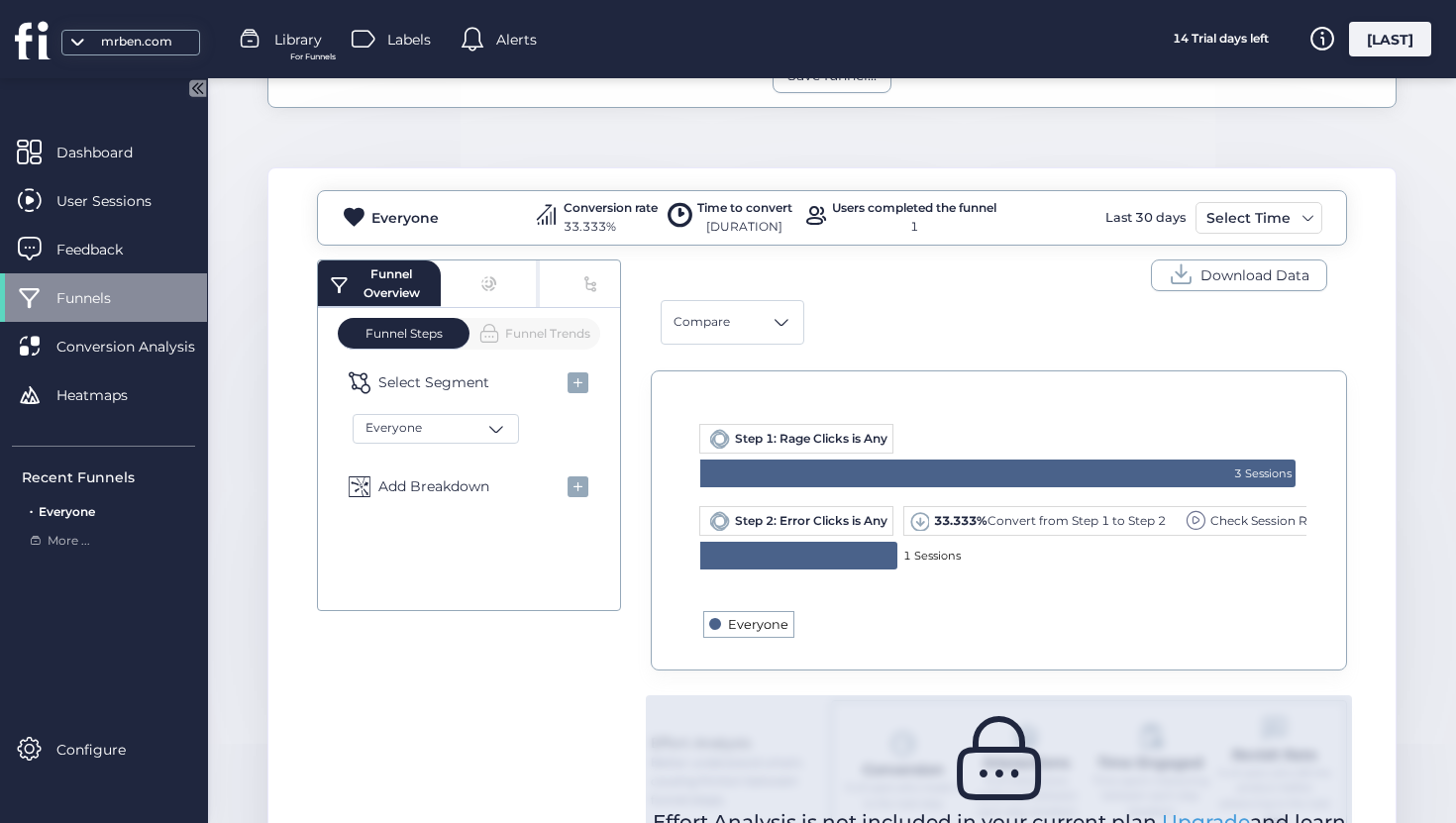 click on "Everyone" 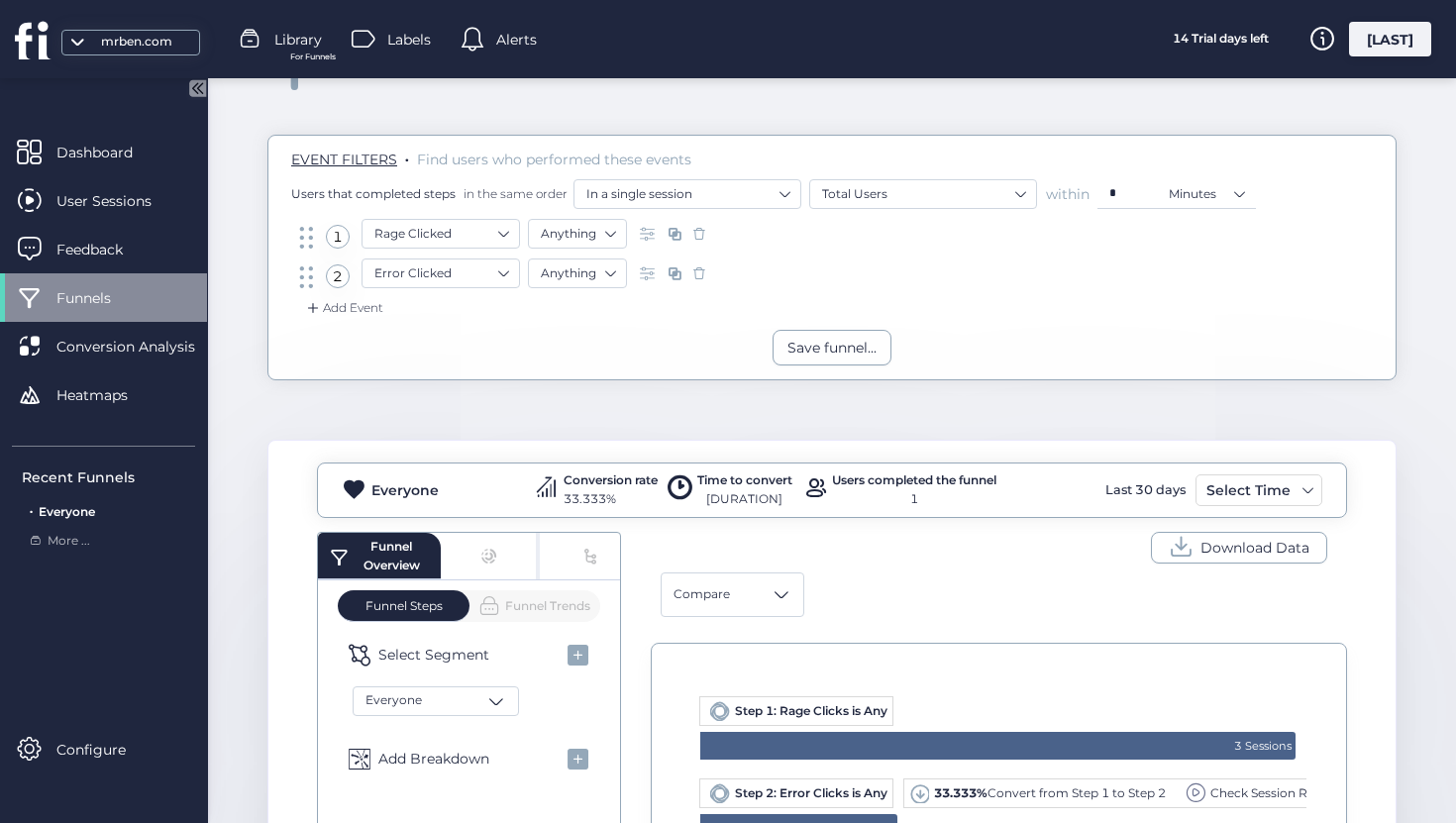 scroll, scrollTop: 459, scrollLeft: 0, axis: vertical 